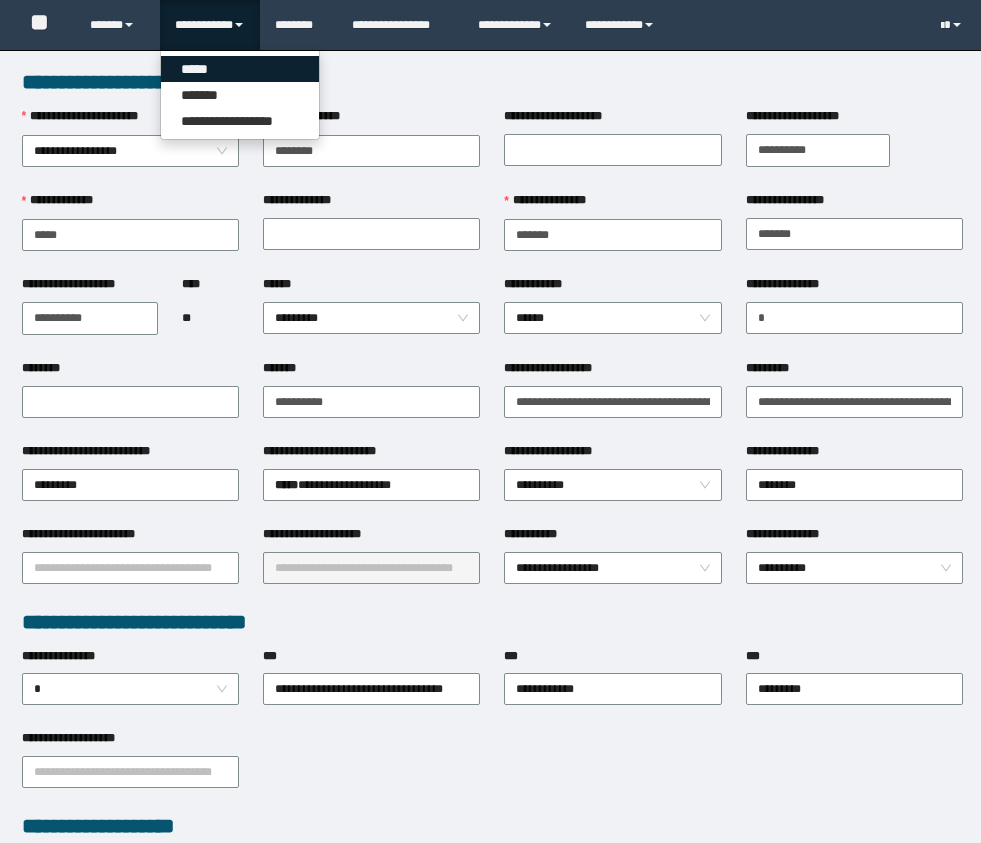 scroll, scrollTop: 0, scrollLeft: 0, axis: both 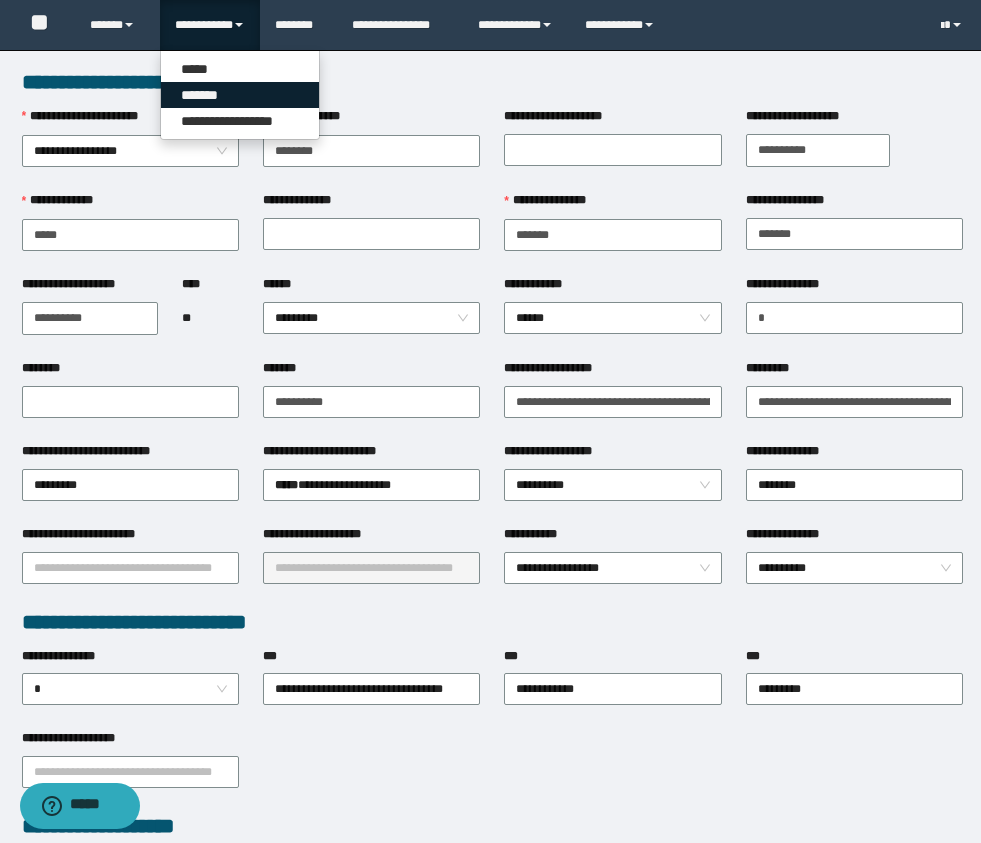 drag, startPoint x: 211, startPoint y: 91, endPoint x: 339, endPoint y: 80, distance: 128.47179 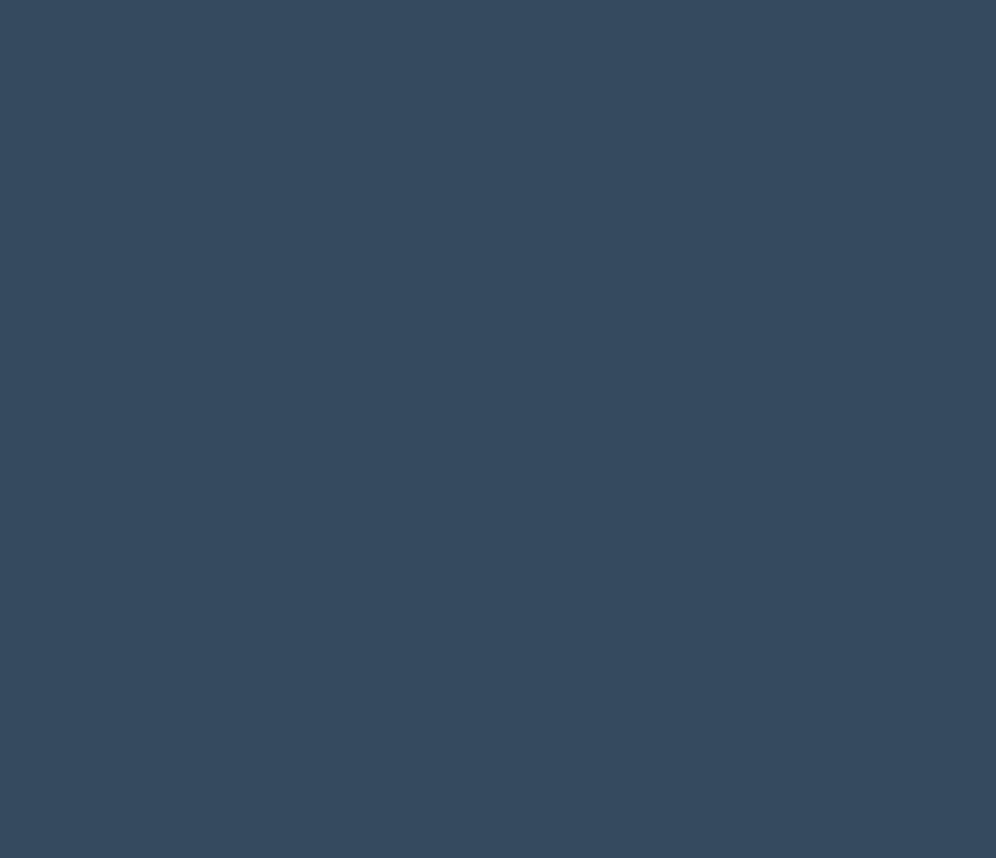 scroll, scrollTop: 0, scrollLeft: 0, axis: both 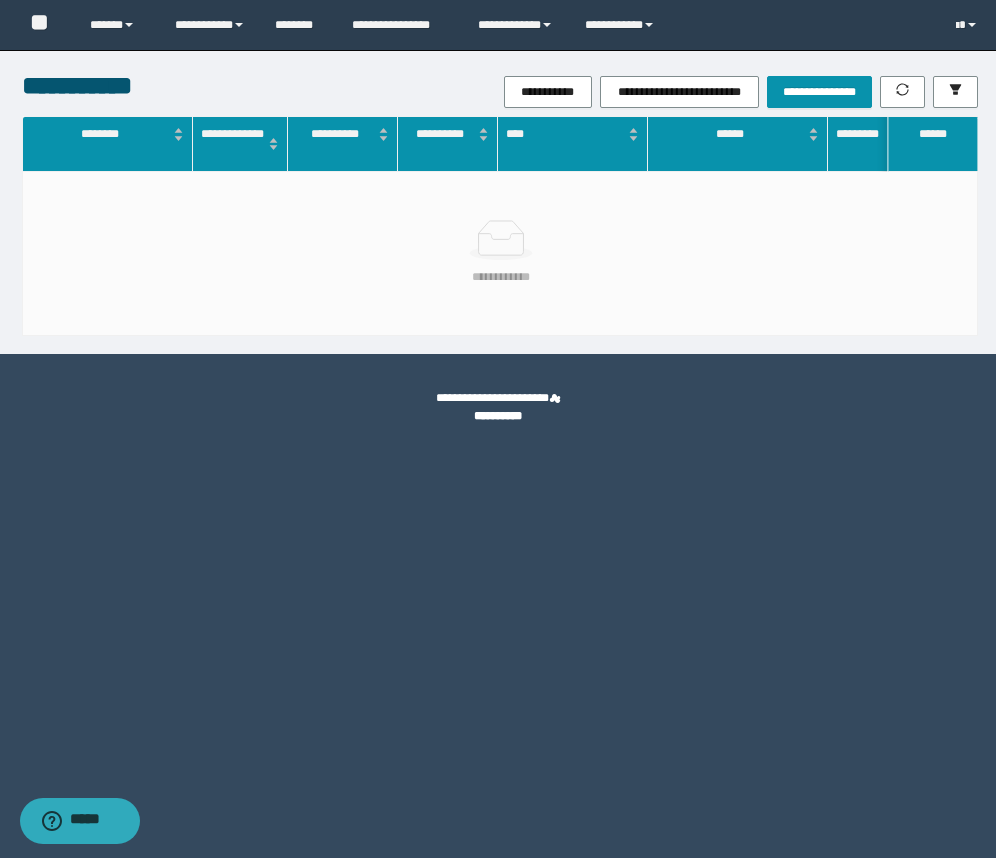 click on "**********" at bounding box center [659, 92] 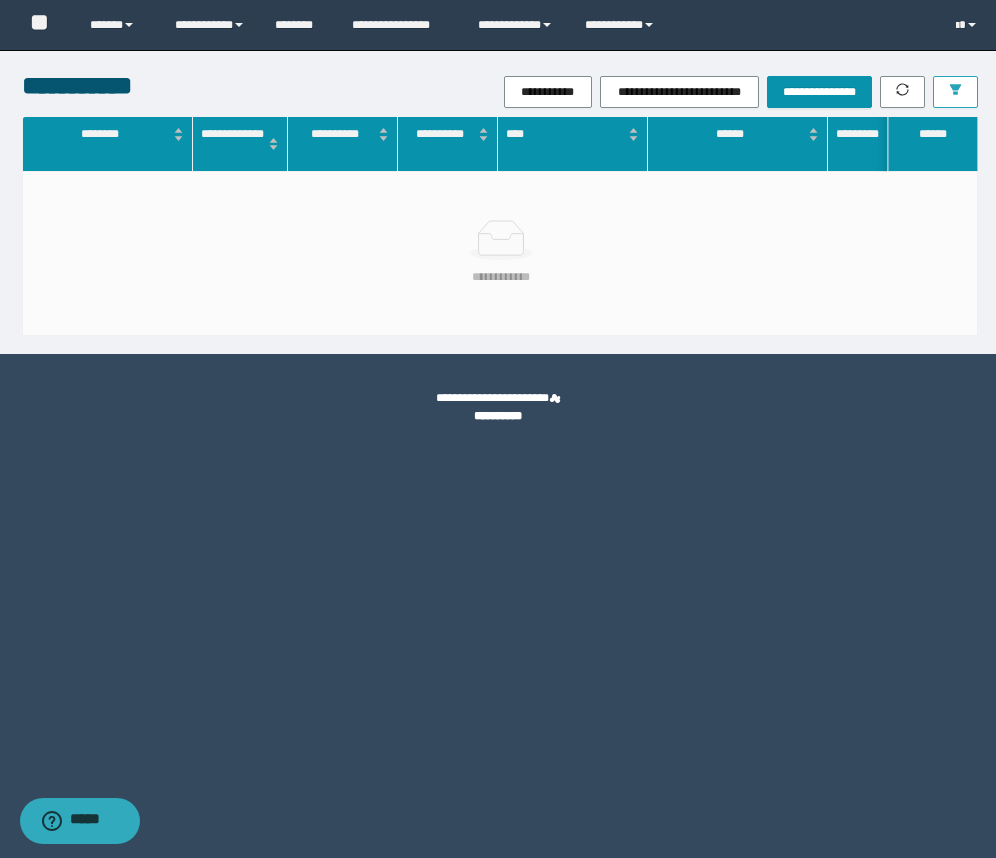 click at bounding box center [955, 92] 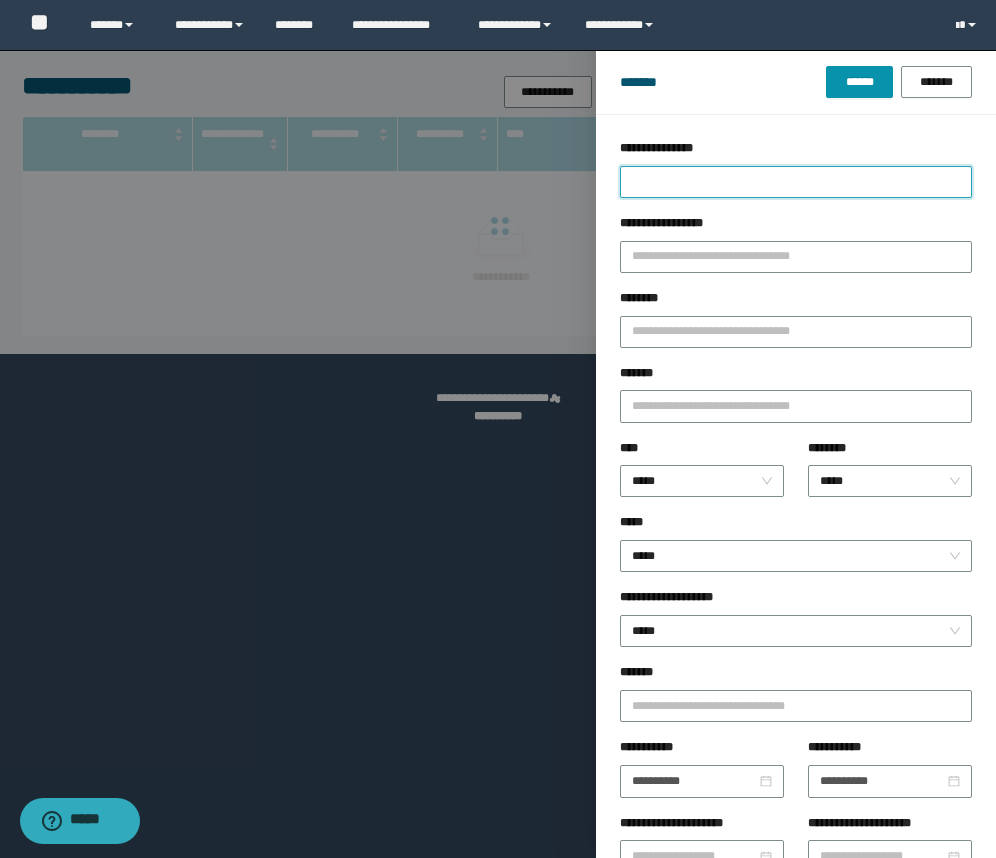 click on "**********" at bounding box center [796, 182] 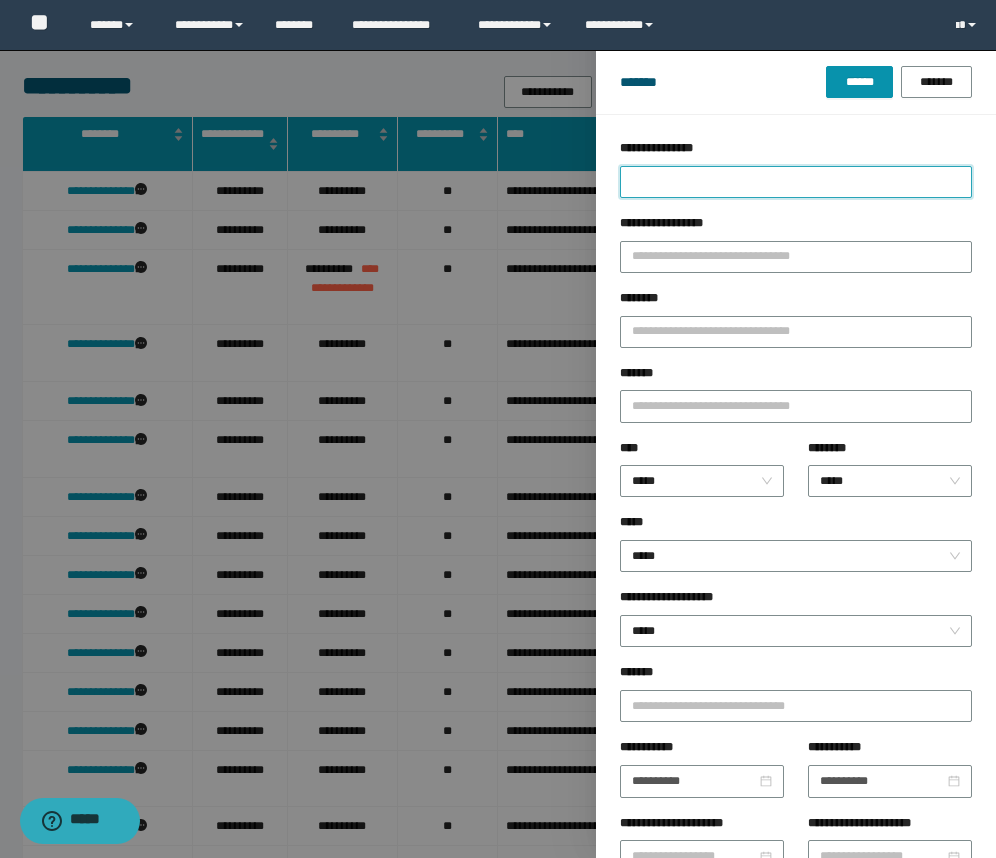 type on "*" 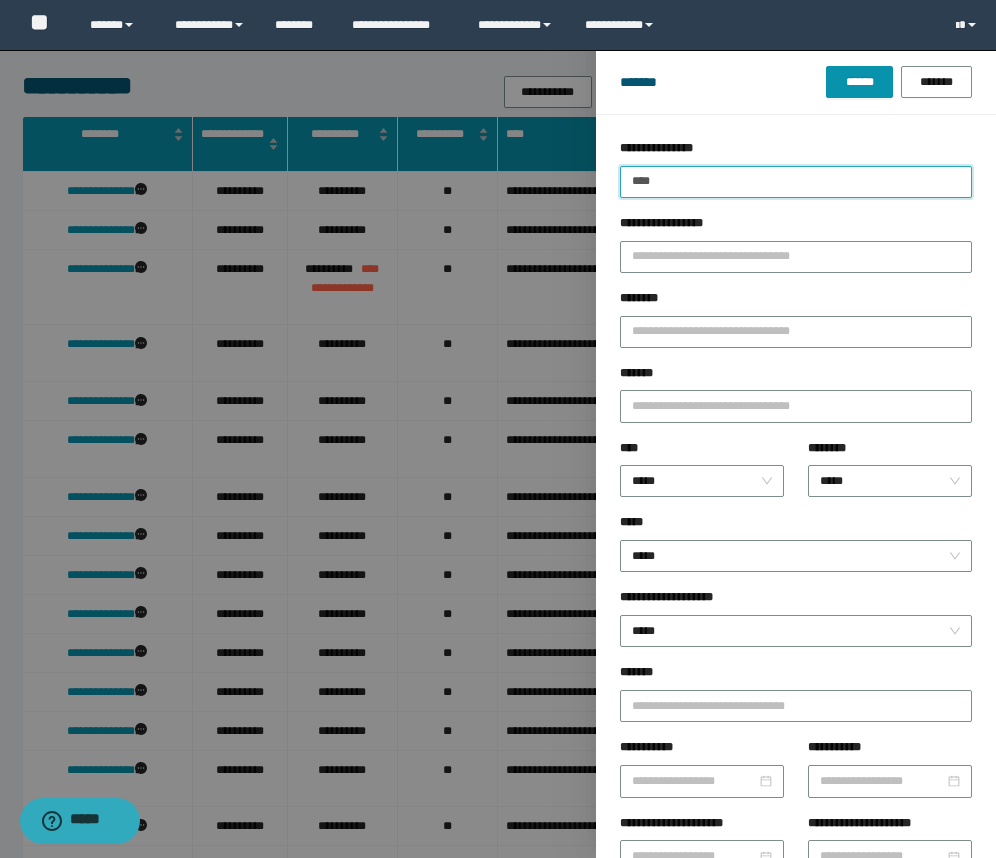 type on "****" 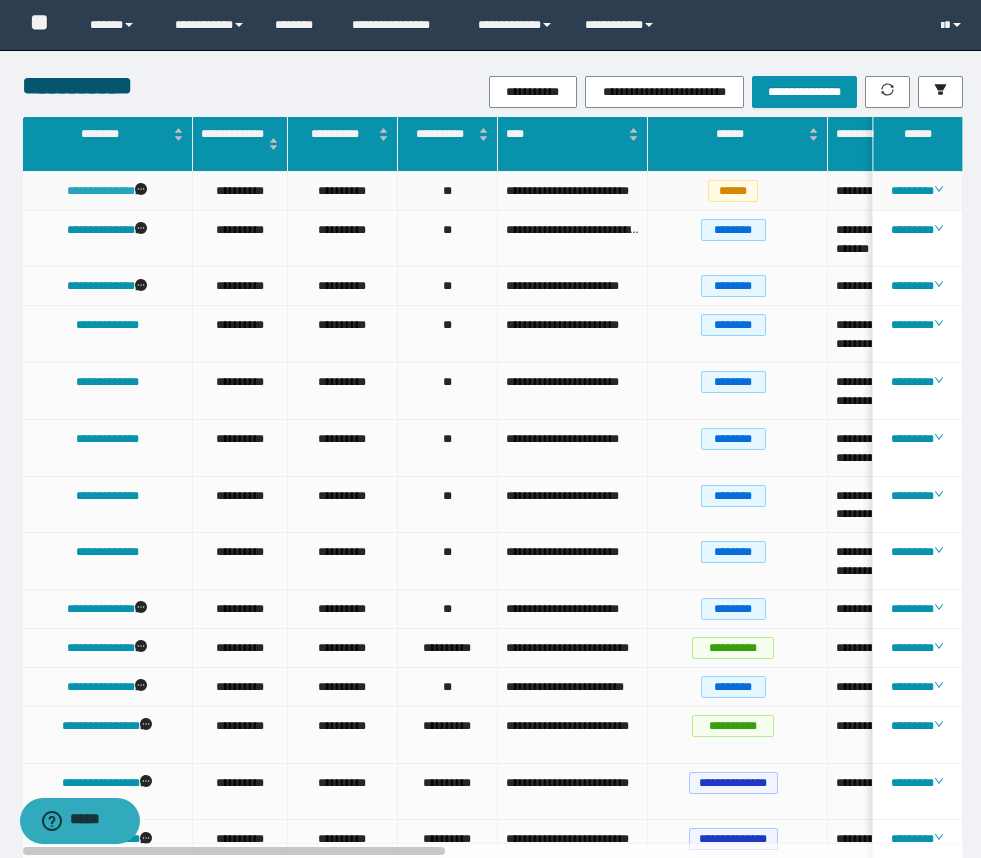 click on "**********" at bounding box center [101, 191] 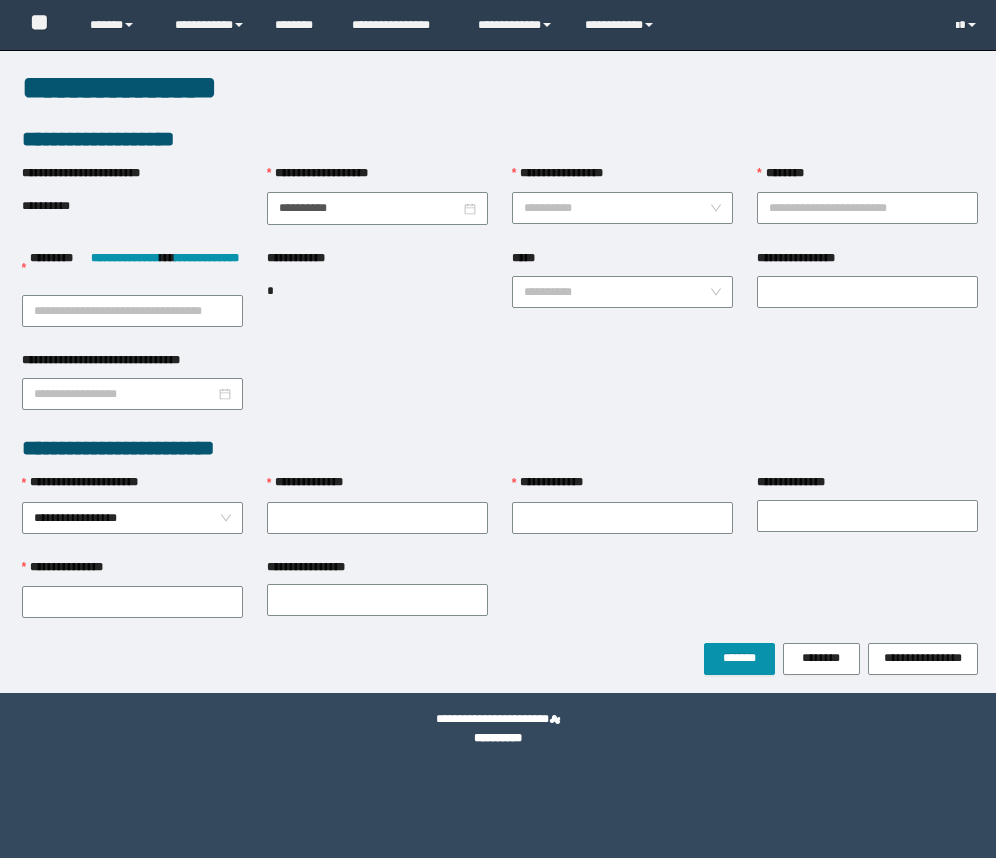 scroll, scrollTop: 0, scrollLeft: 0, axis: both 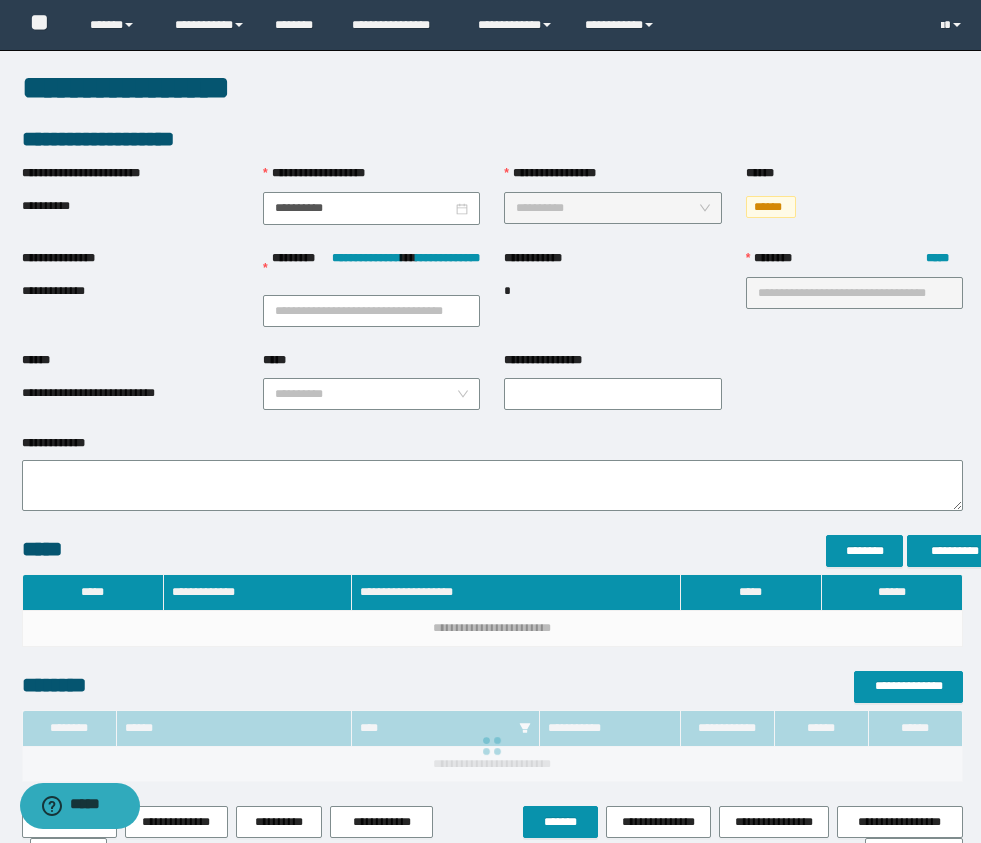 type on "**********" 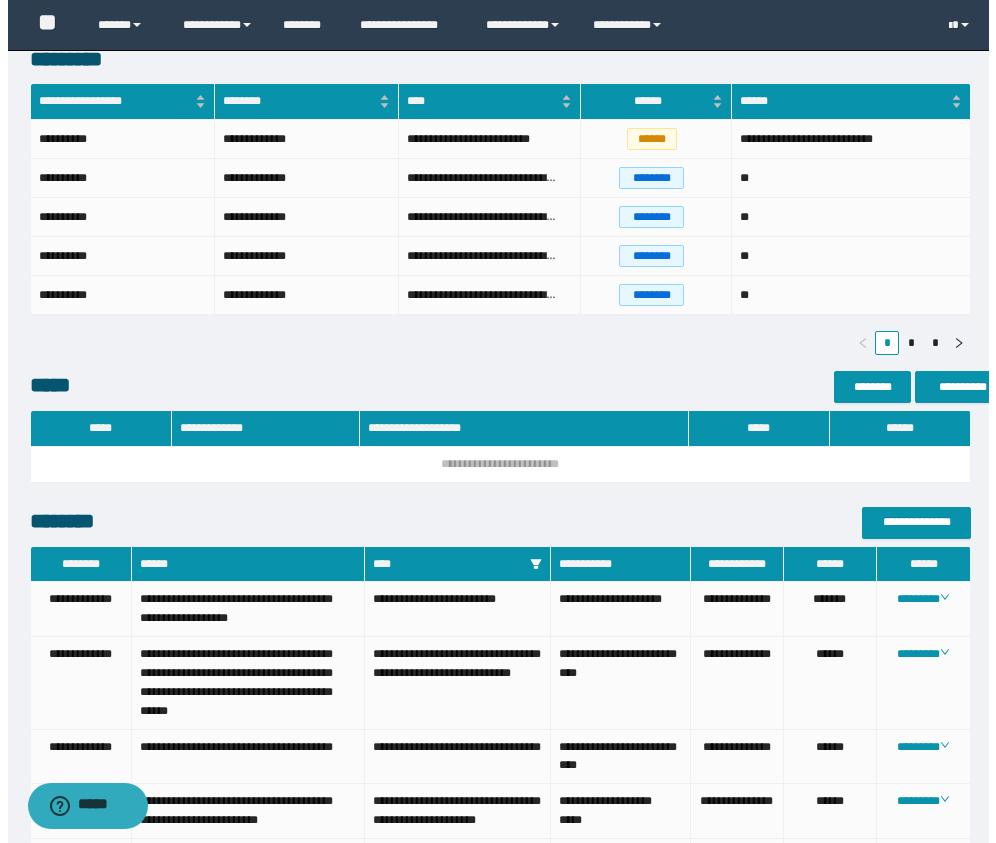 scroll, scrollTop: 901, scrollLeft: 0, axis: vertical 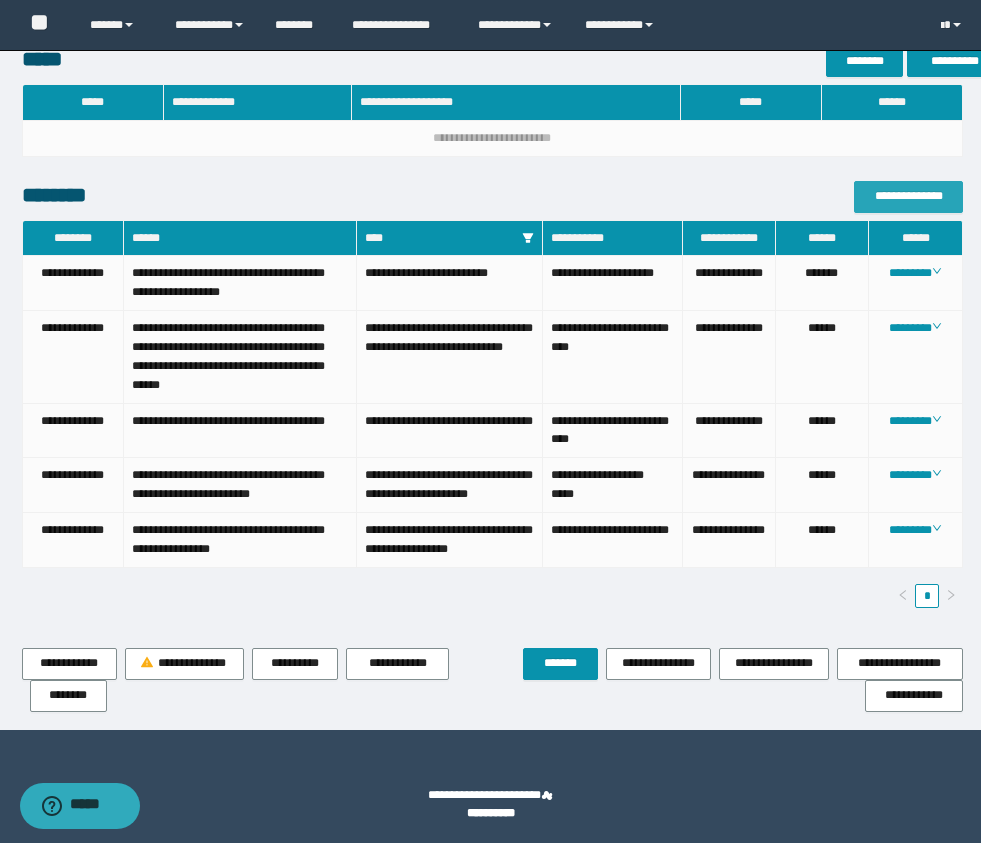 click on "**********" at bounding box center [908, 196] 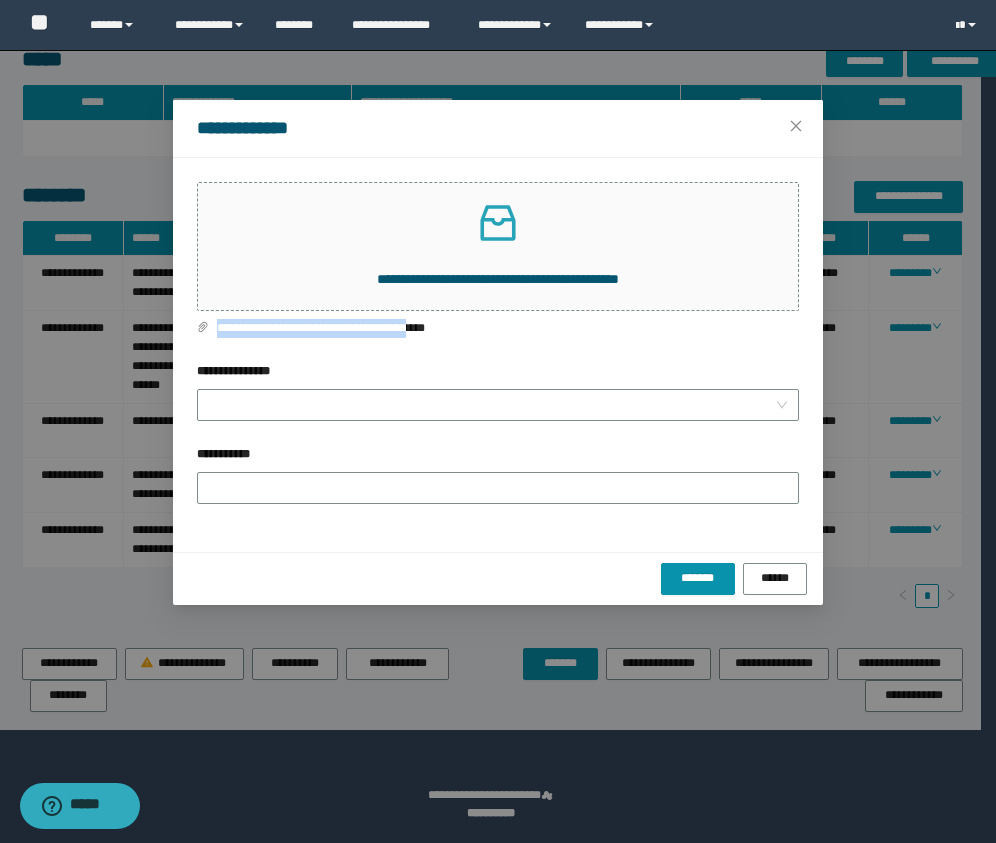 drag, startPoint x: 455, startPoint y: 326, endPoint x: 194, endPoint y: 326, distance: 261 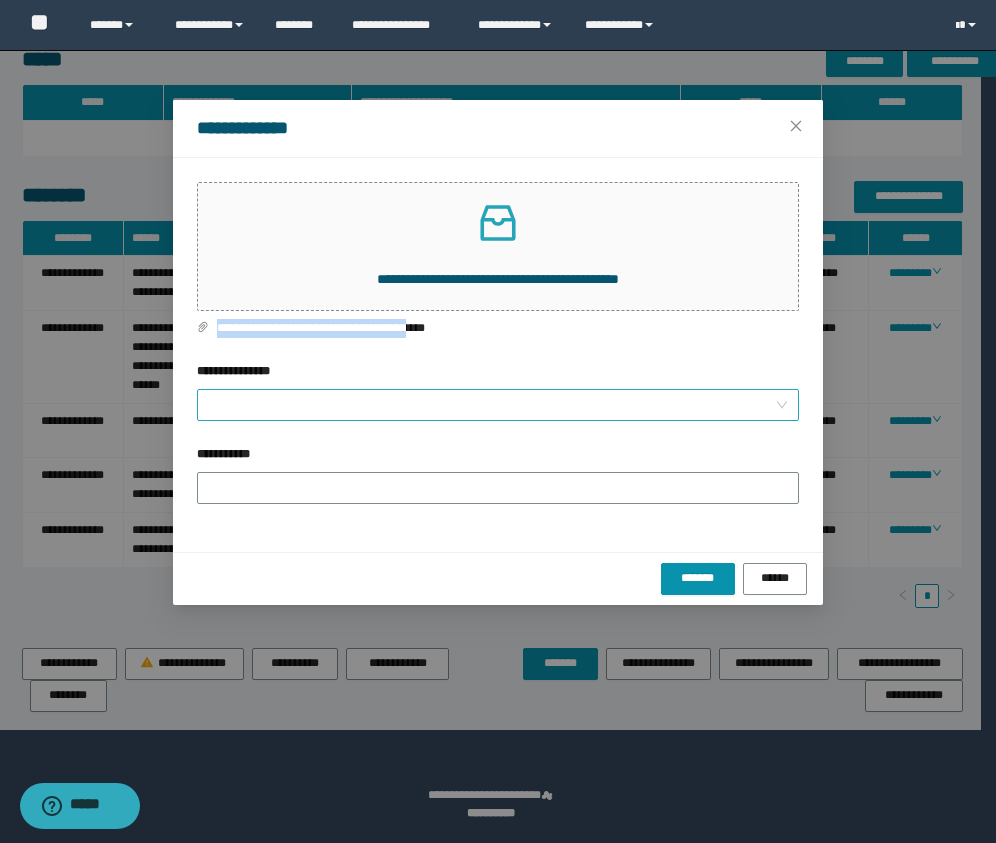 copy on "**********" 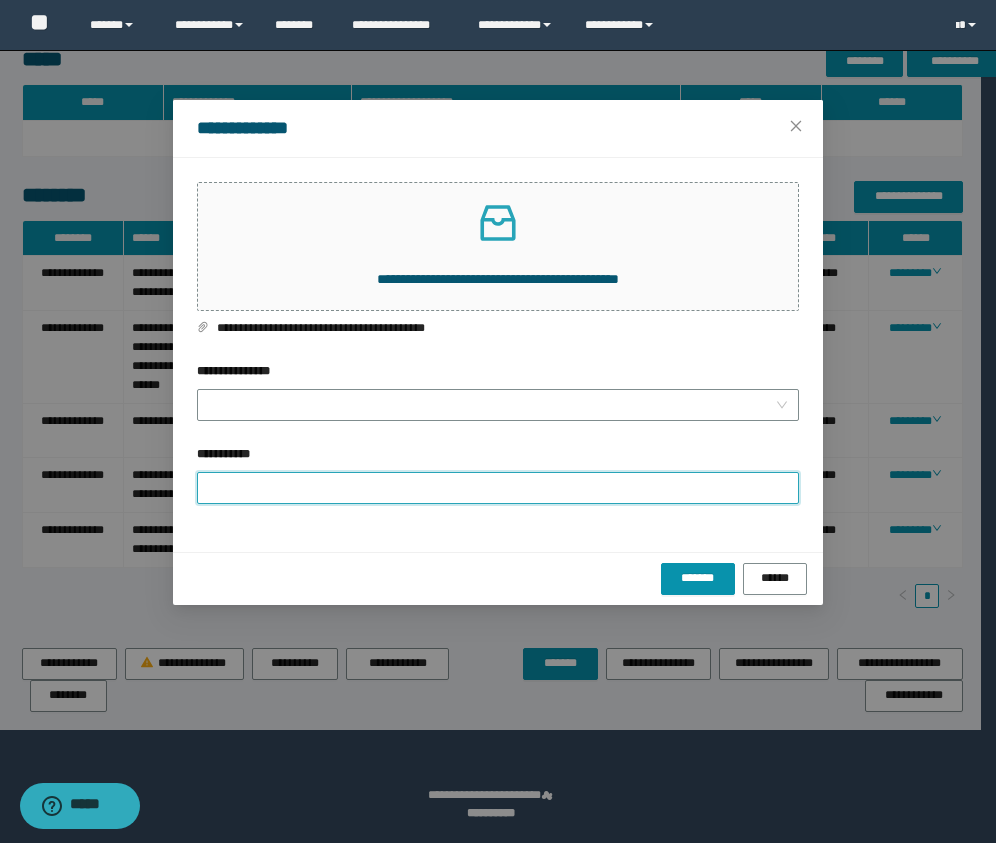 click on "**********" at bounding box center (498, 488) 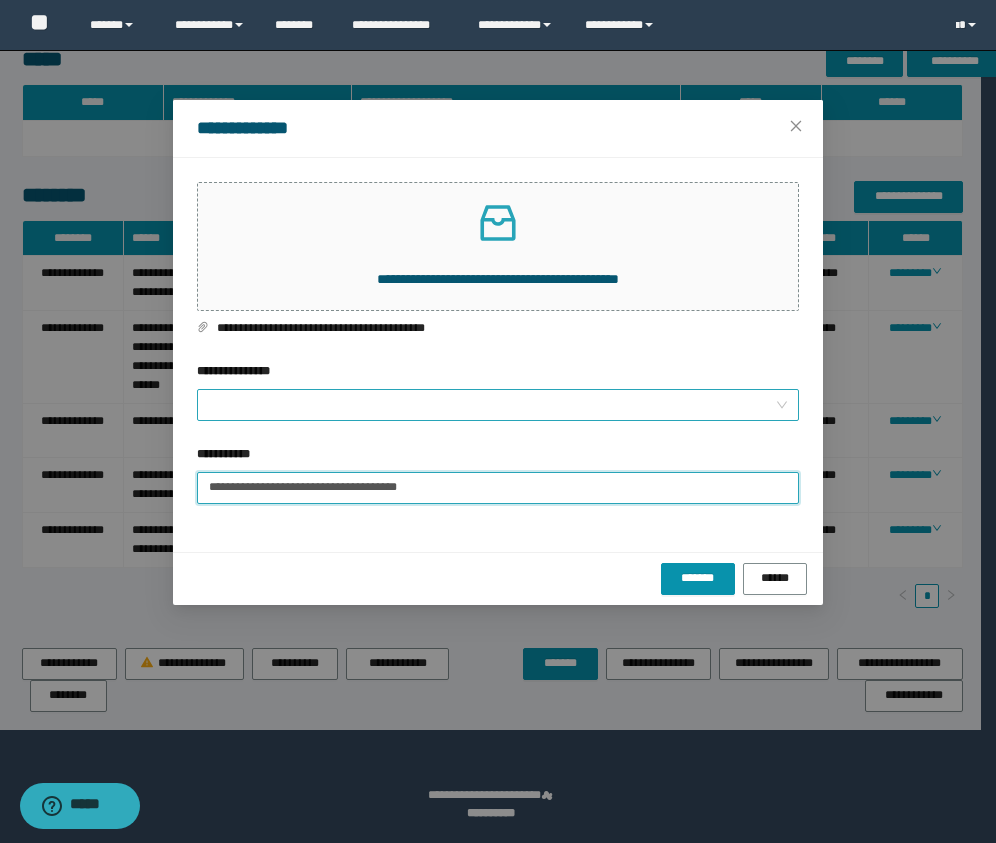 type on "**********" 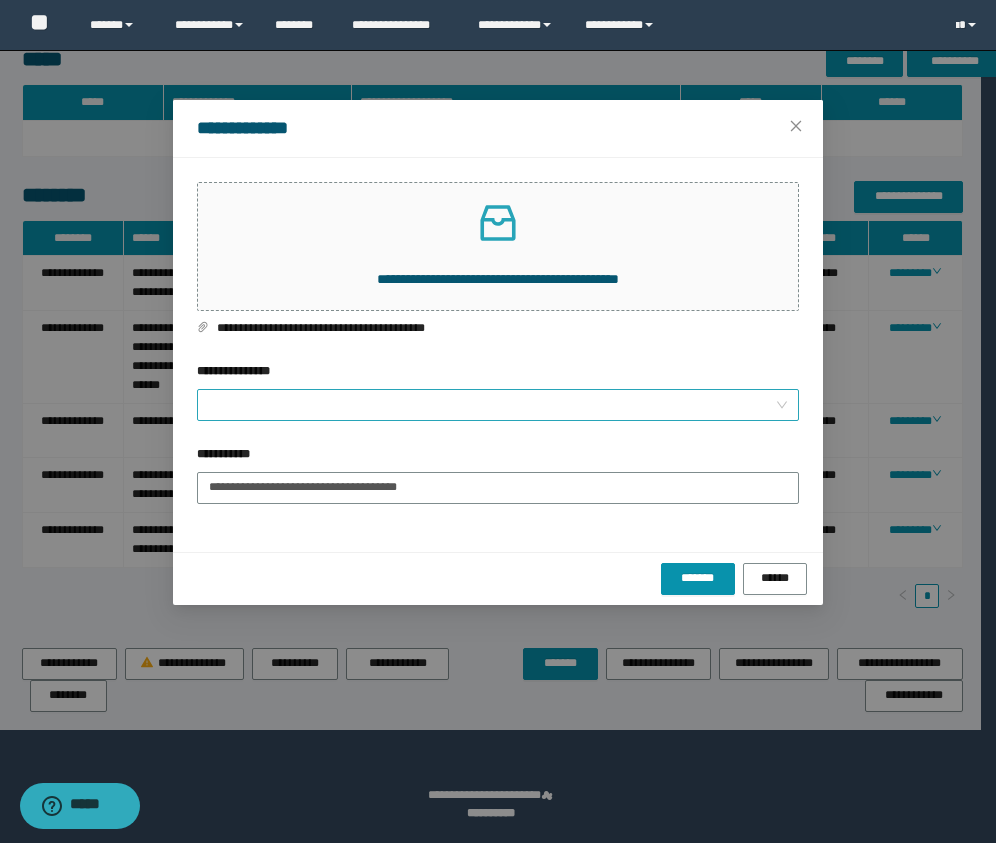 click on "**********" at bounding box center [492, 405] 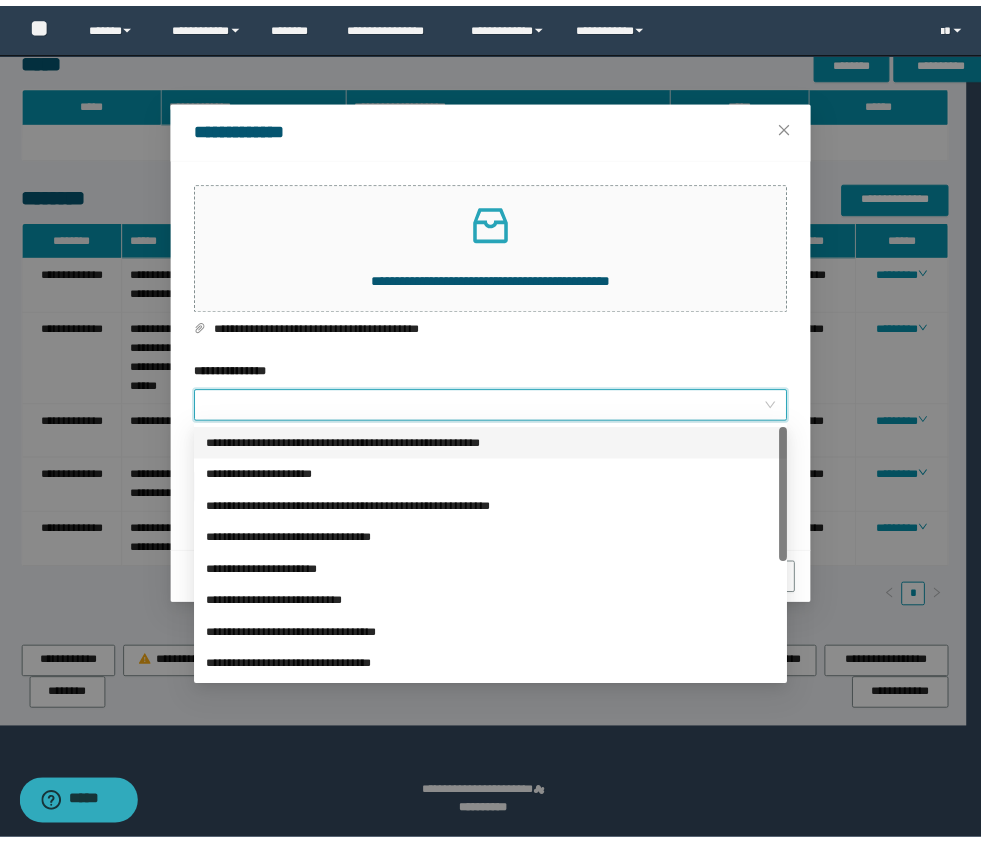 scroll, scrollTop: 224, scrollLeft: 0, axis: vertical 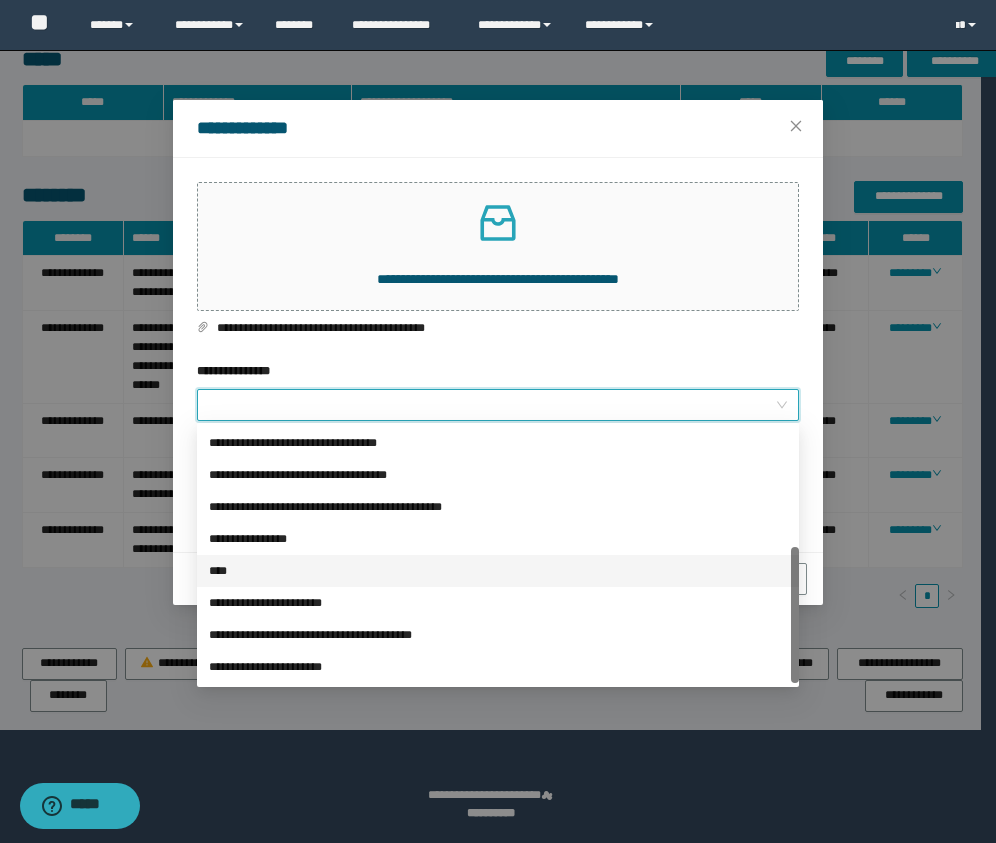 click on "****" at bounding box center [498, 571] 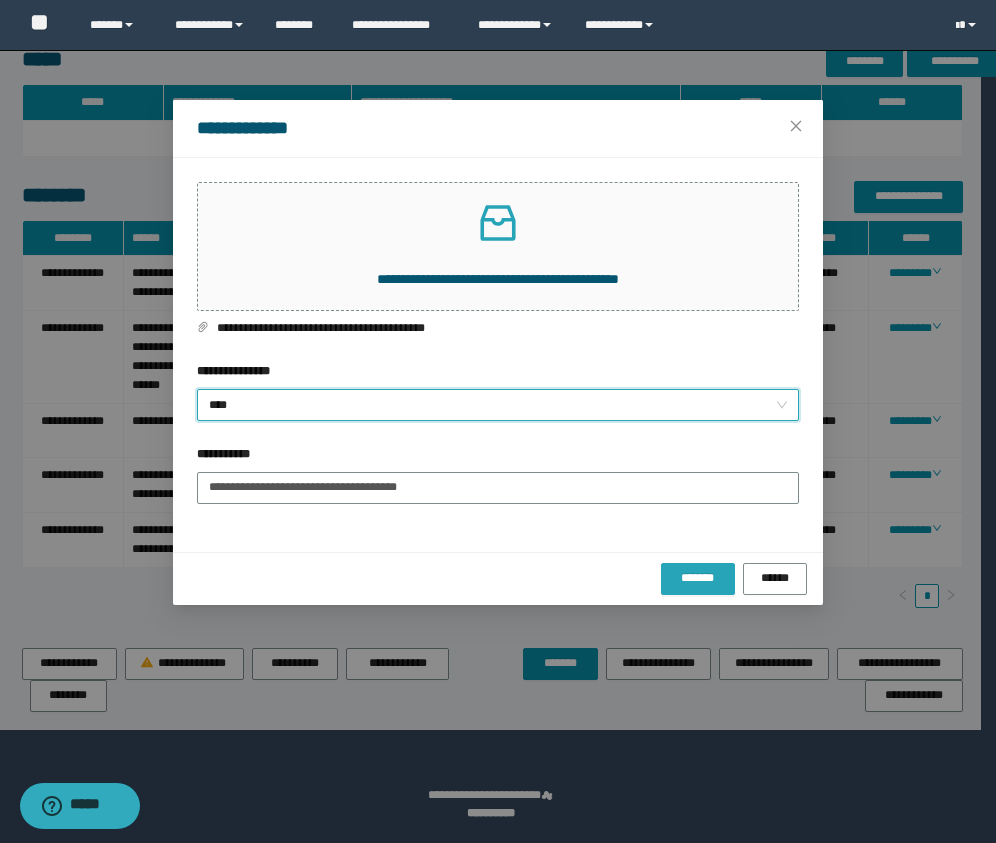 drag, startPoint x: 676, startPoint y: 586, endPoint x: 717, endPoint y: 539, distance: 62.369865 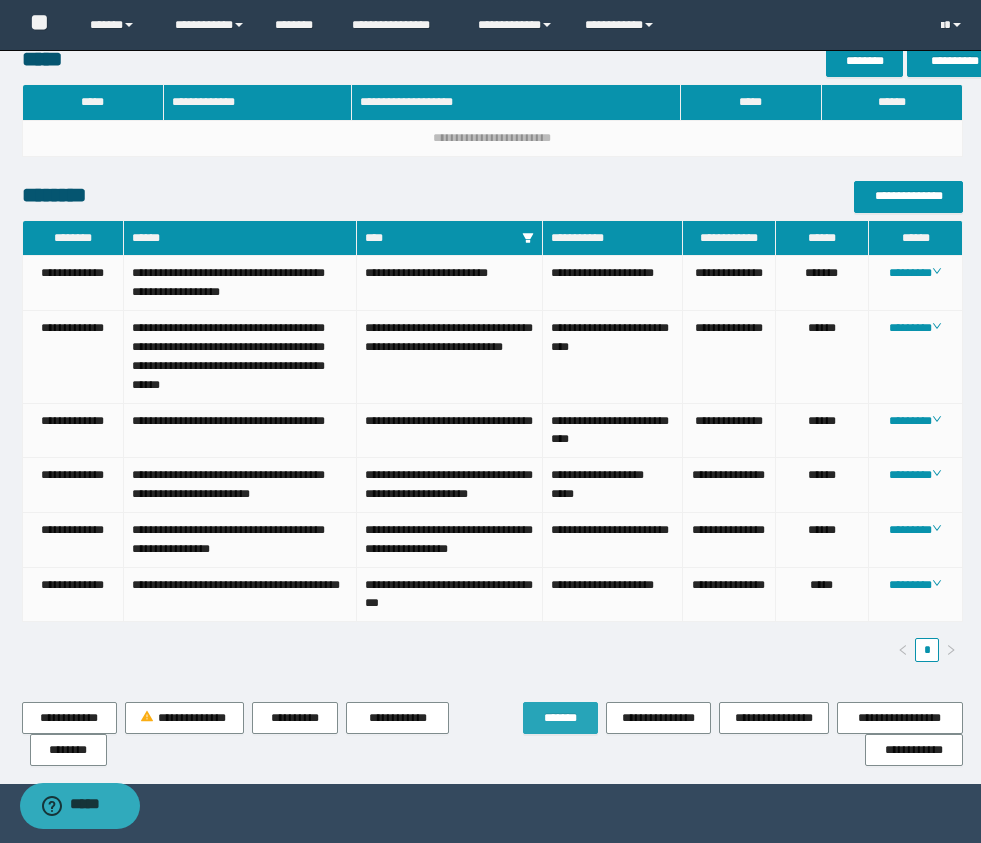 drag, startPoint x: 540, startPoint y: 757, endPoint x: 537, endPoint y: 738, distance: 19.235384 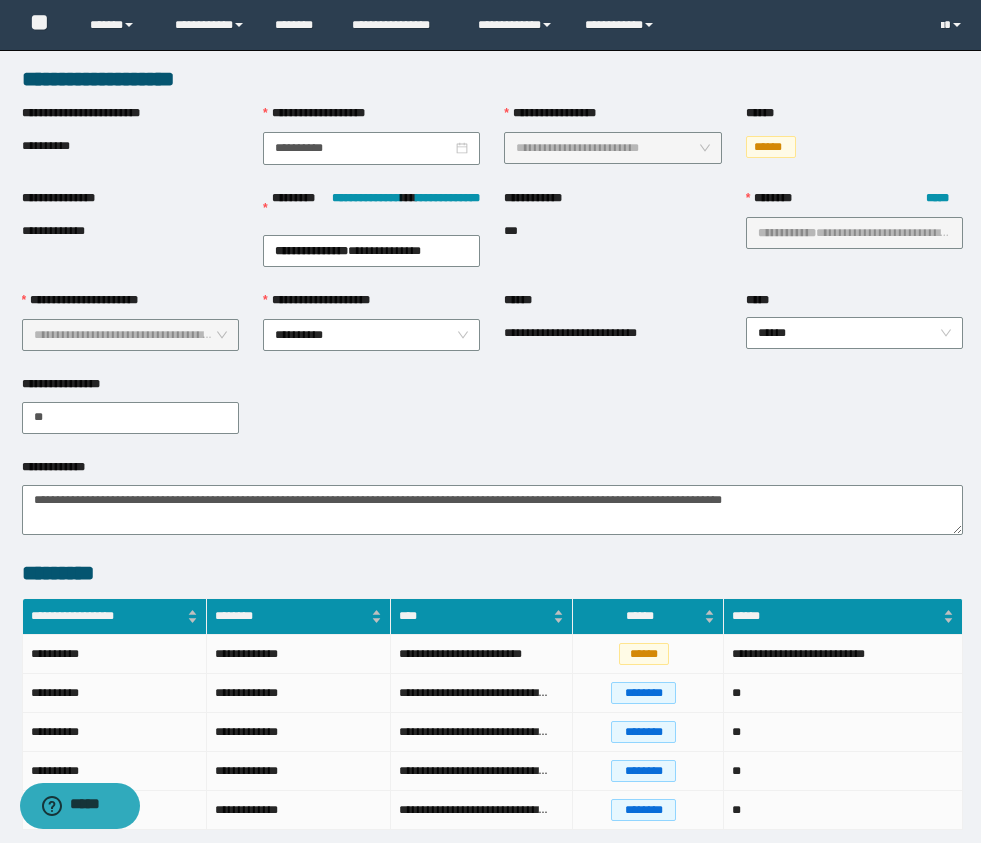 scroll, scrollTop: 0, scrollLeft: 0, axis: both 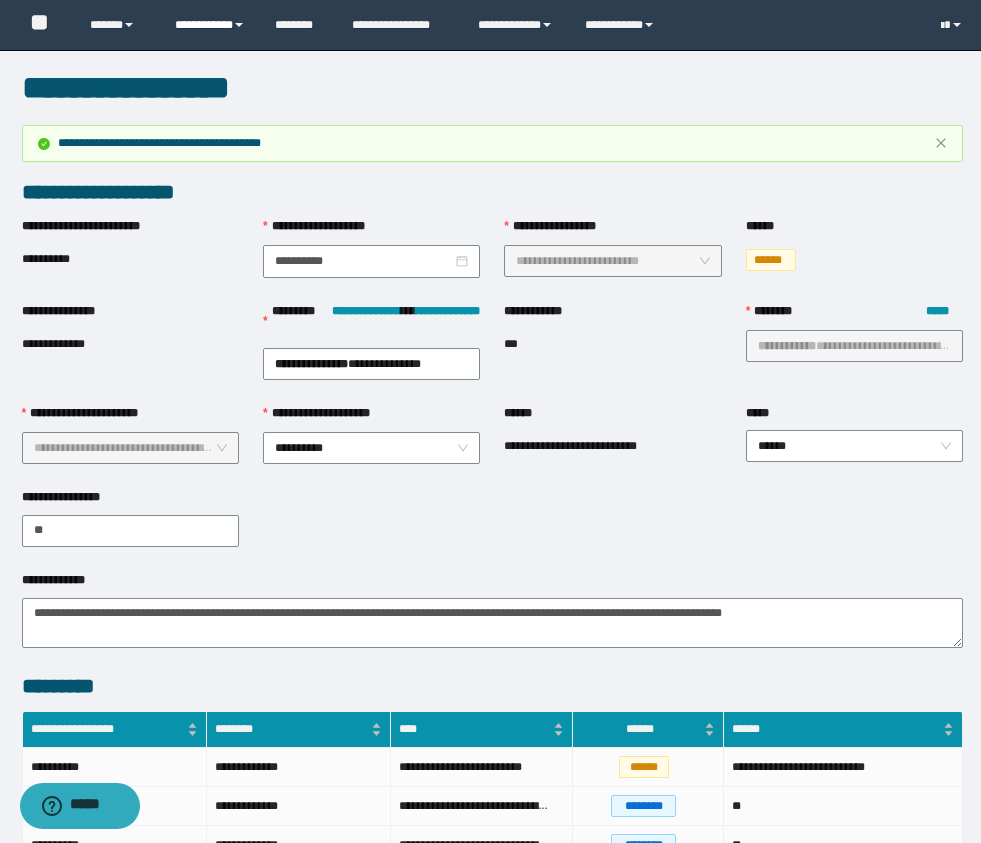 click on "**********" at bounding box center (210, 25) 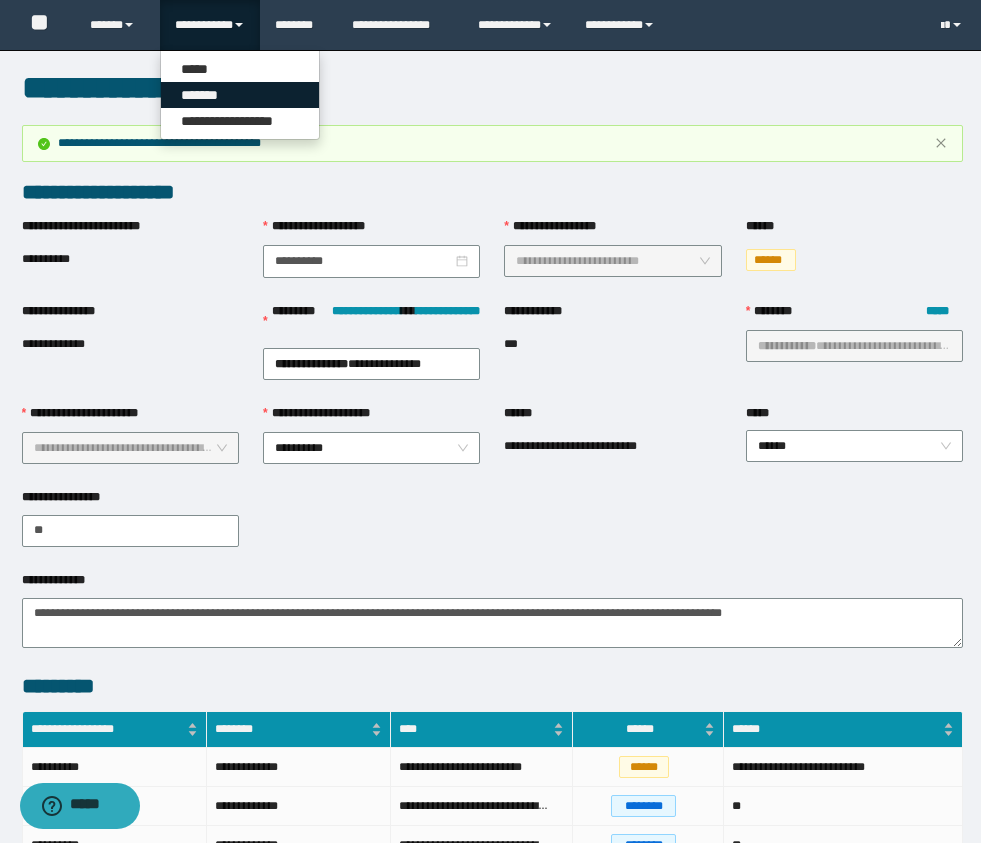 click on "*******" at bounding box center [240, 95] 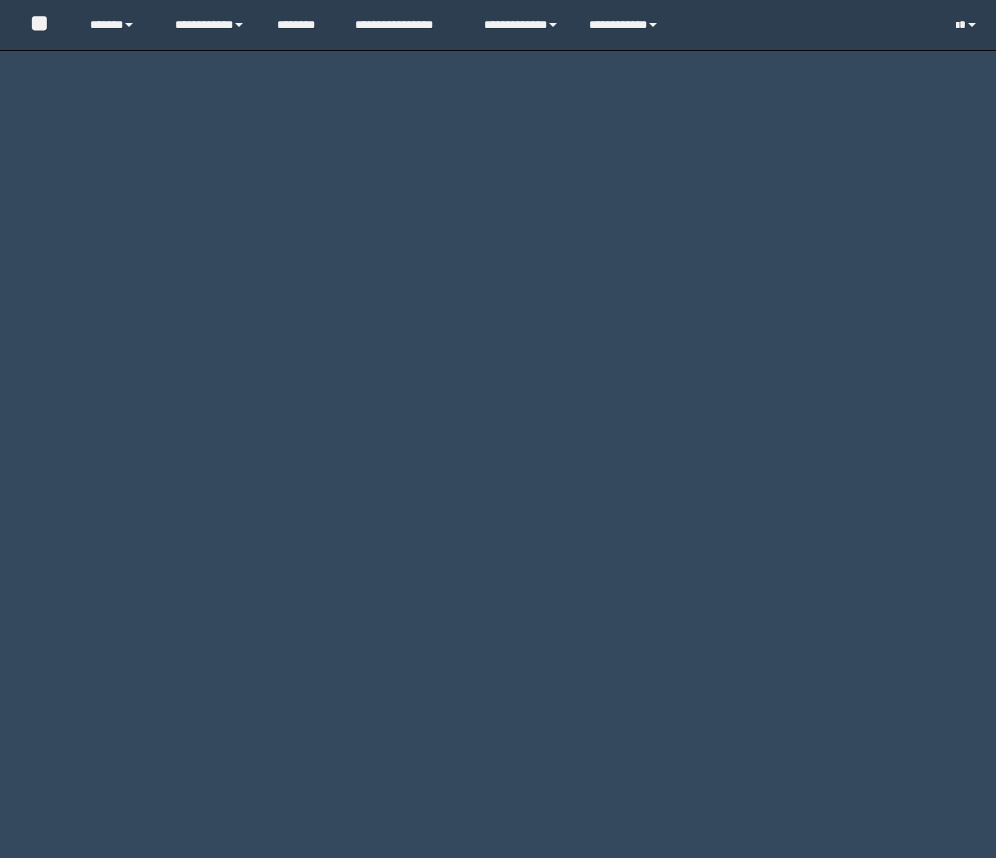 scroll, scrollTop: 0, scrollLeft: 0, axis: both 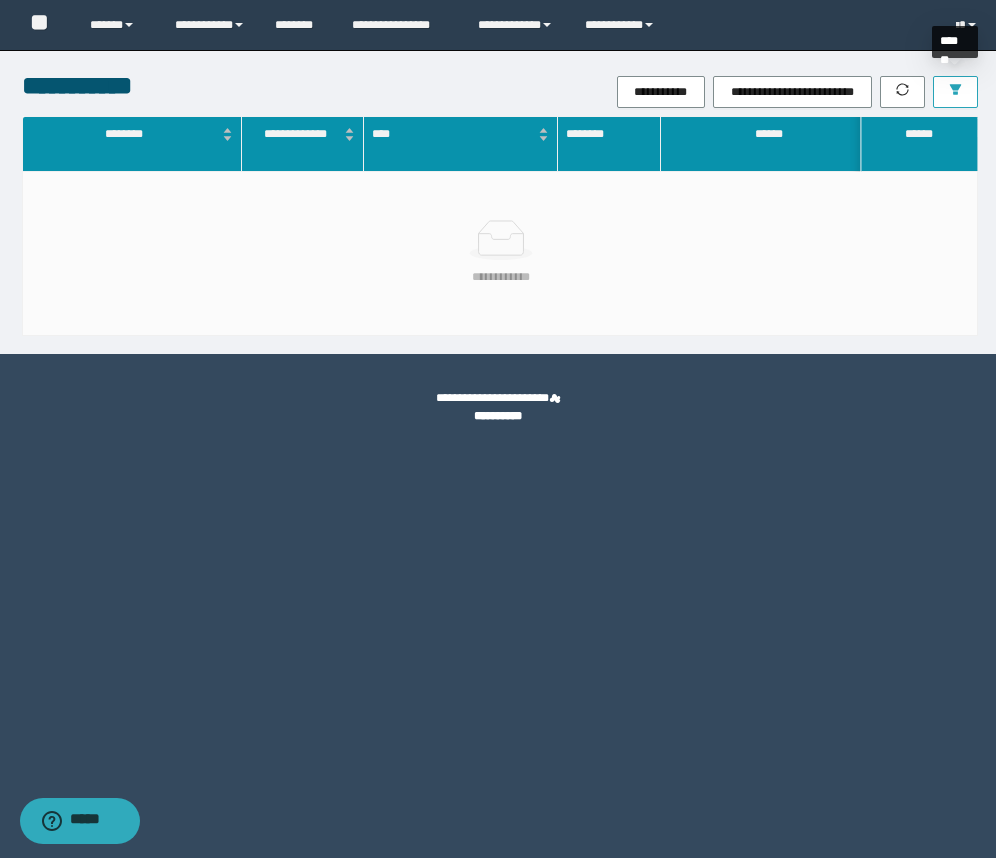 click 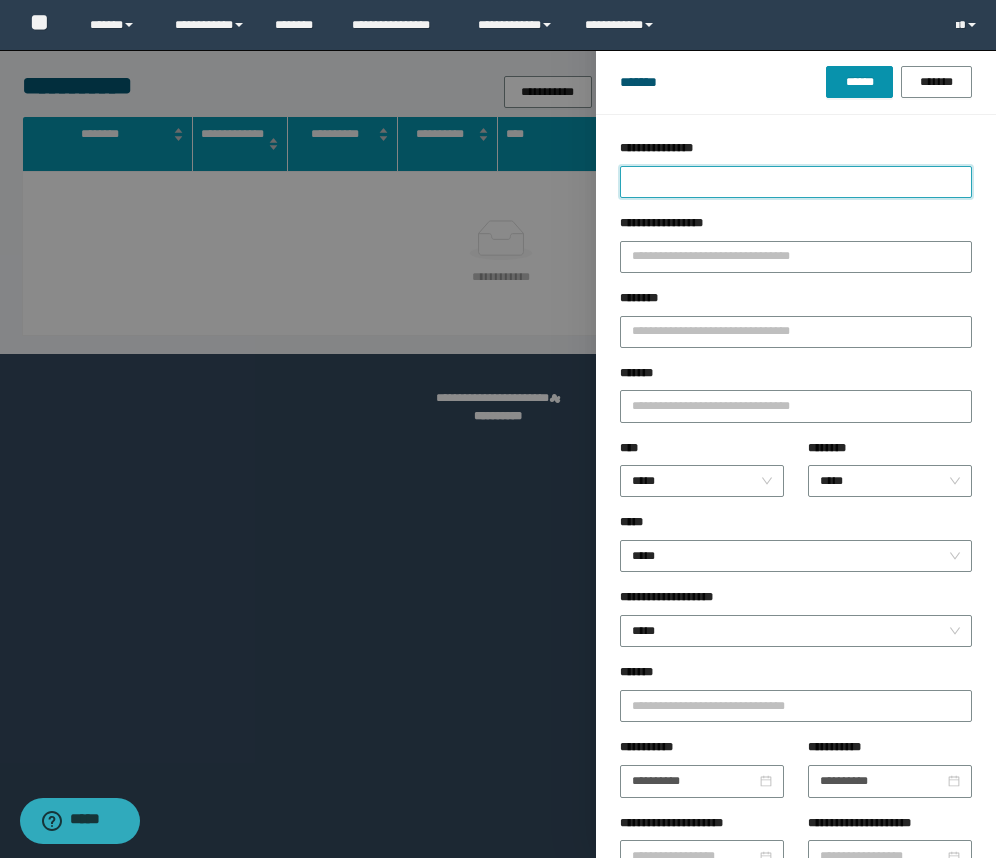 click on "**********" at bounding box center (796, 182) 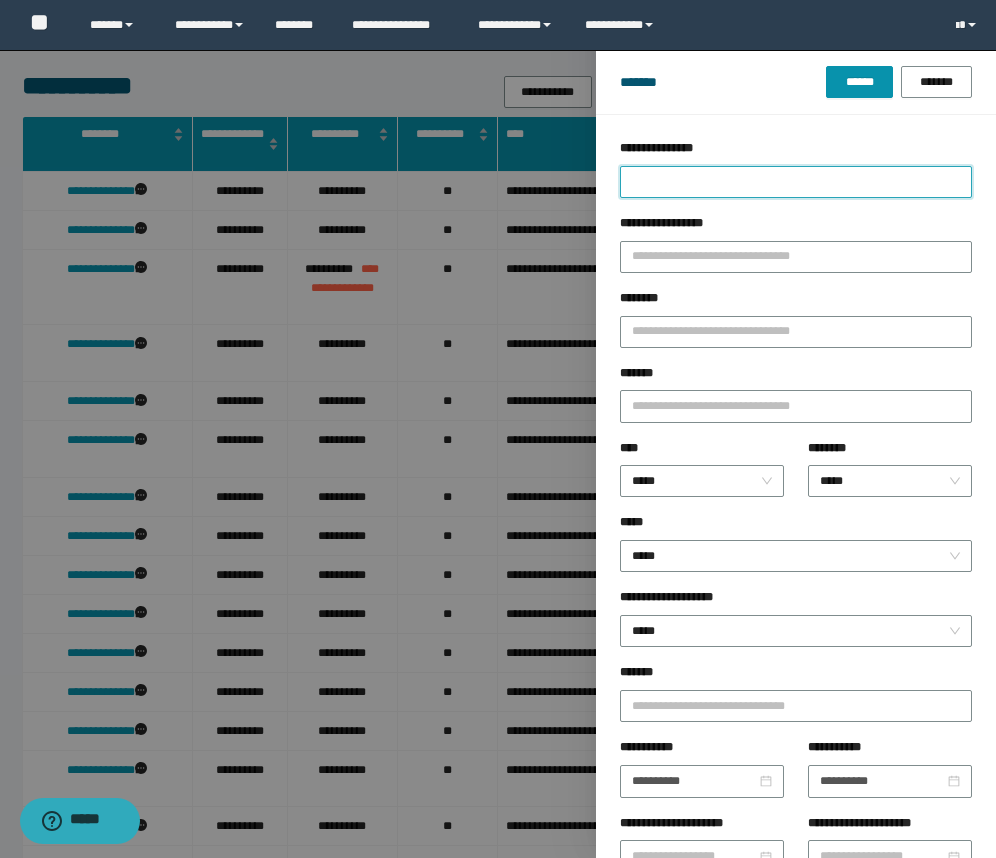type on "*" 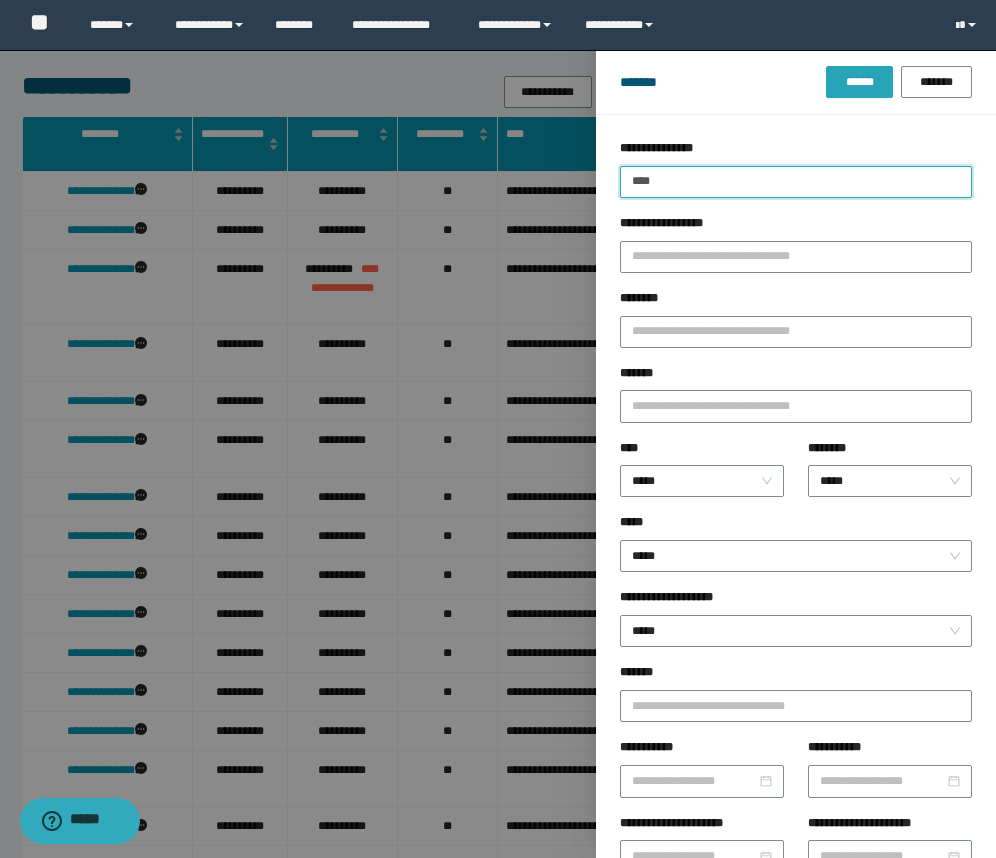 type on "****" 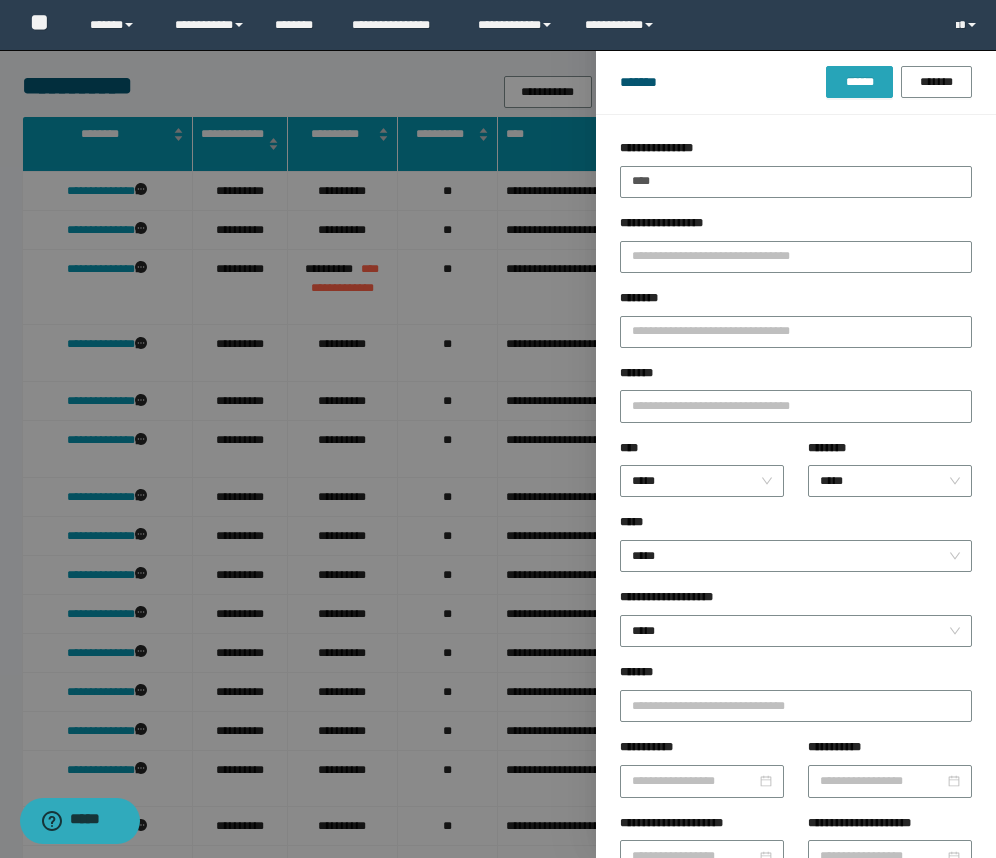 click on "******" at bounding box center (859, 82) 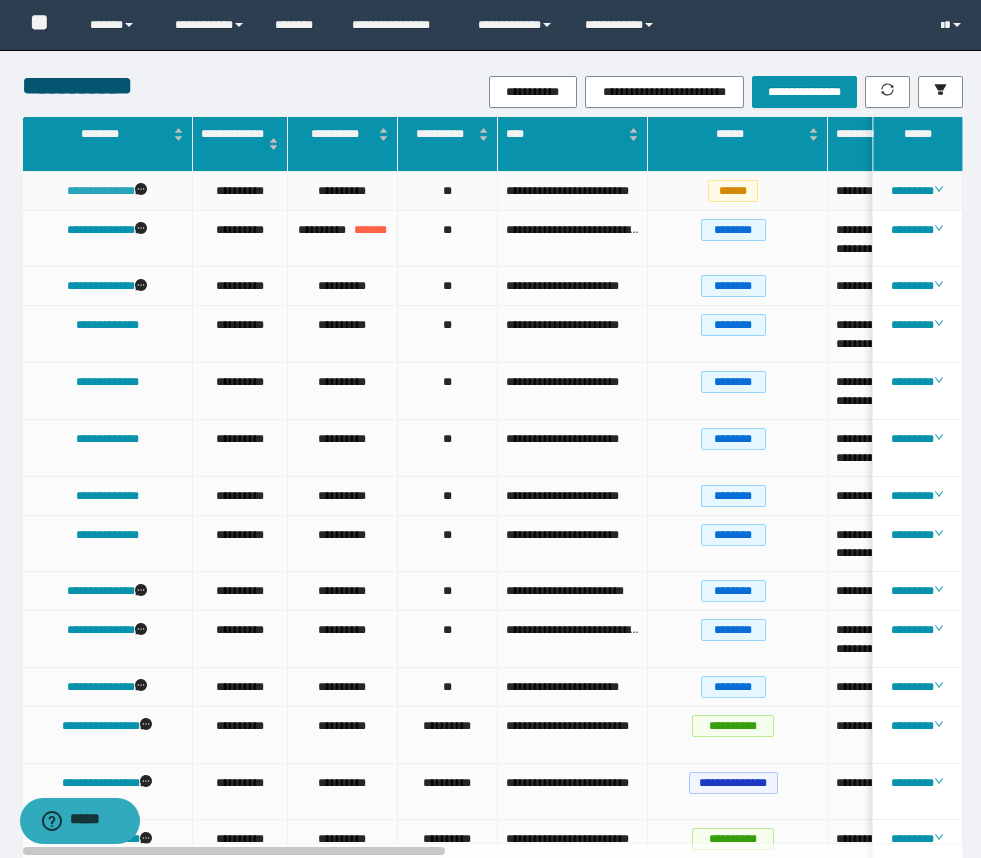 click on "**********" at bounding box center (101, 191) 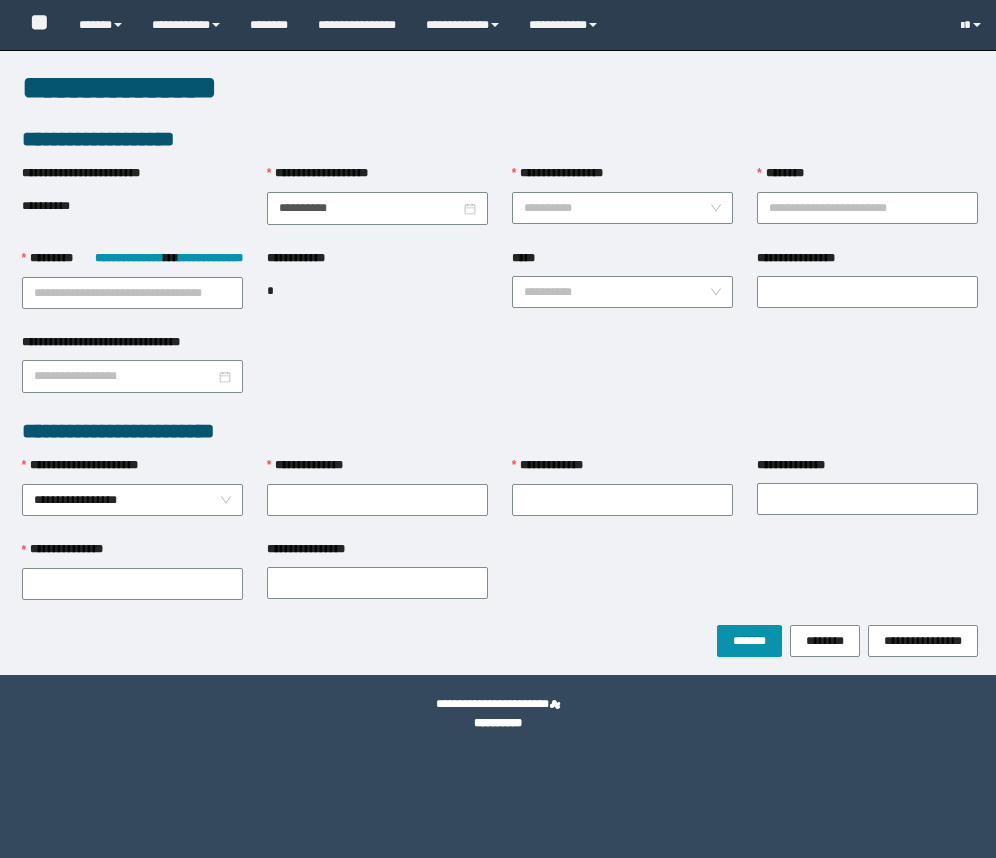 scroll, scrollTop: 0, scrollLeft: 0, axis: both 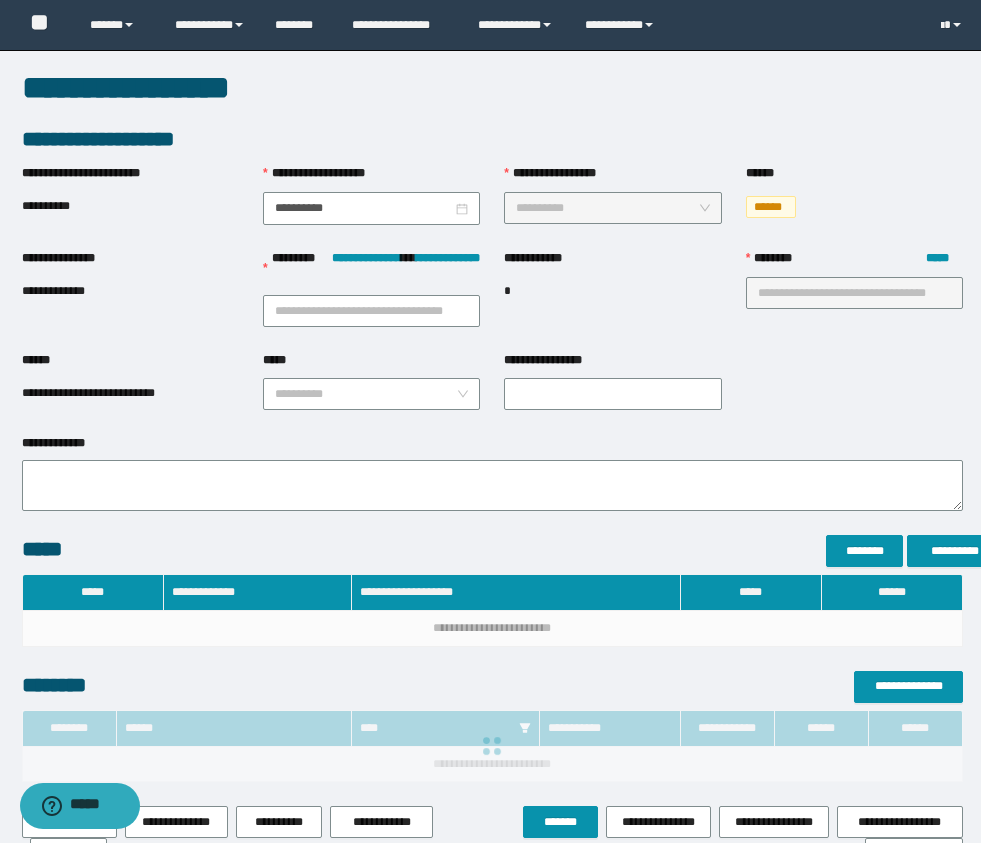 type on "**********" 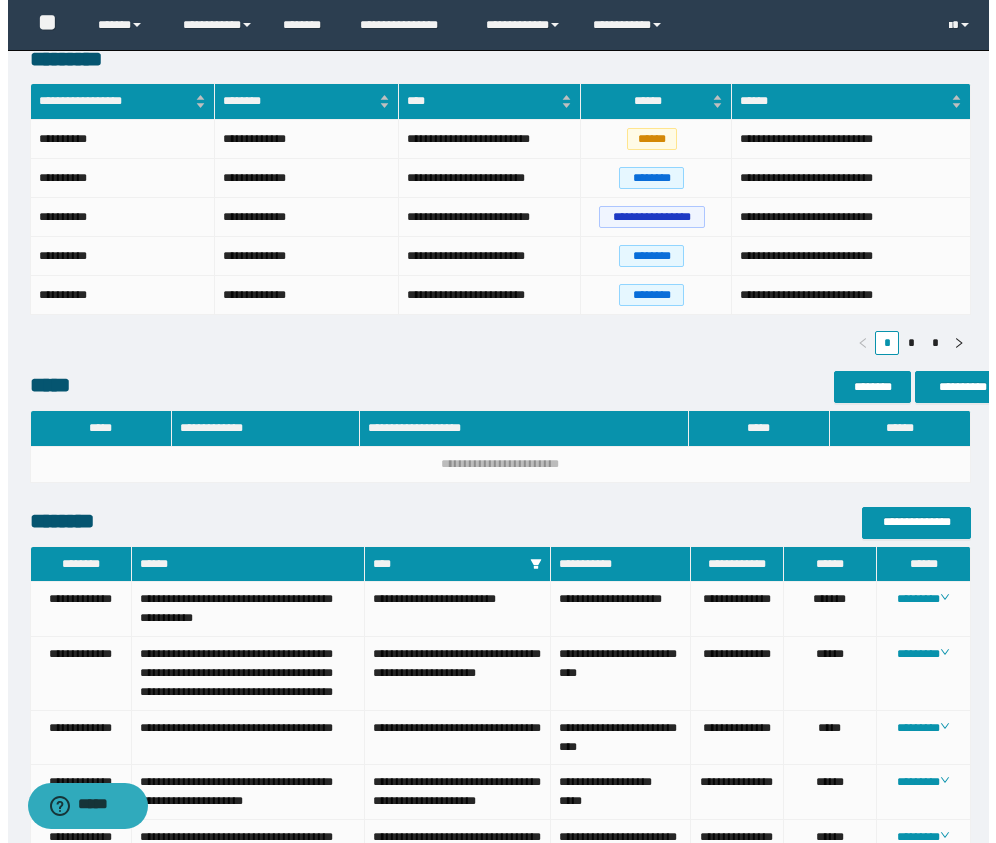 scroll, scrollTop: 742, scrollLeft: 0, axis: vertical 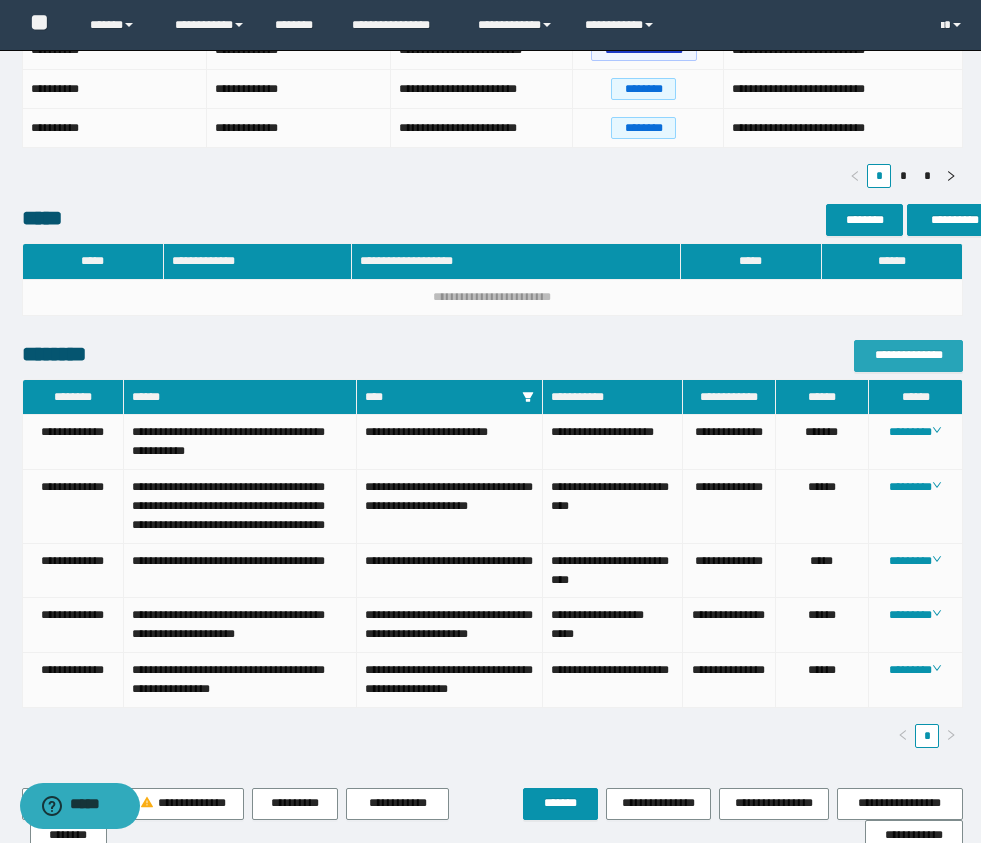 click on "**********" at bounding box center [908, 355] 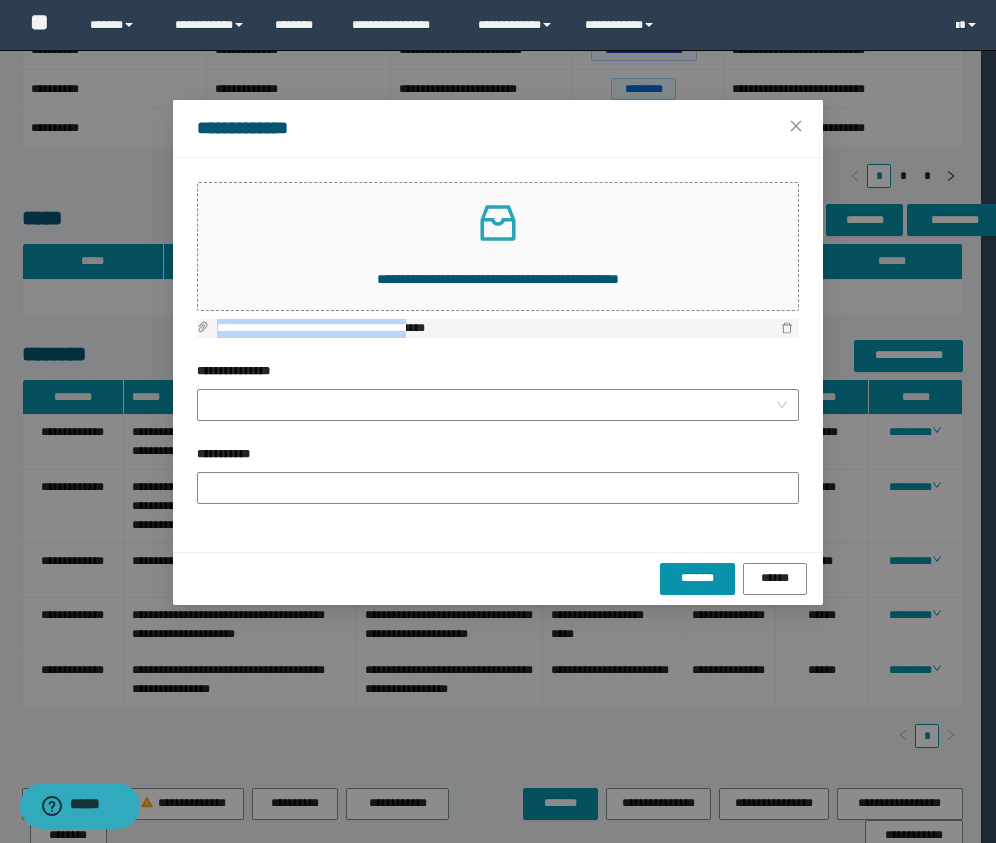 drag, startPoint x: 454, startPoint y: 324, endPoint x: 210, endPoint y: 330, distance: 244.07376 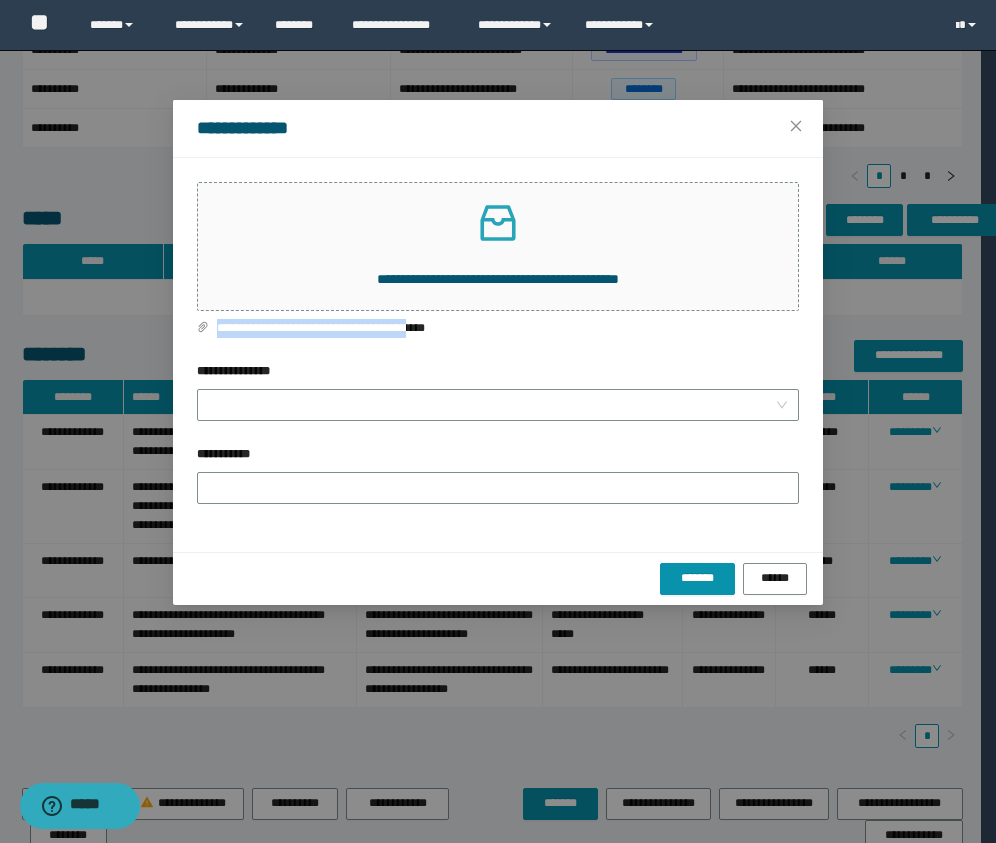 copy on "**********" 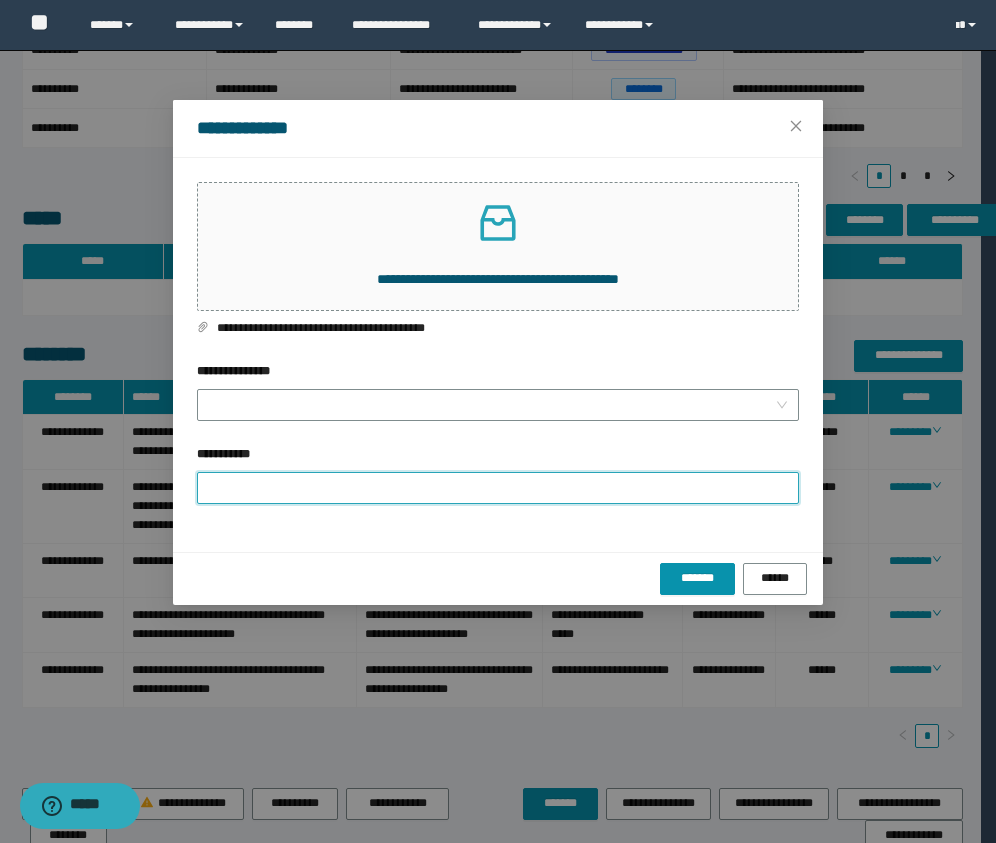 click on "**********" at bounding box center [498, 488] 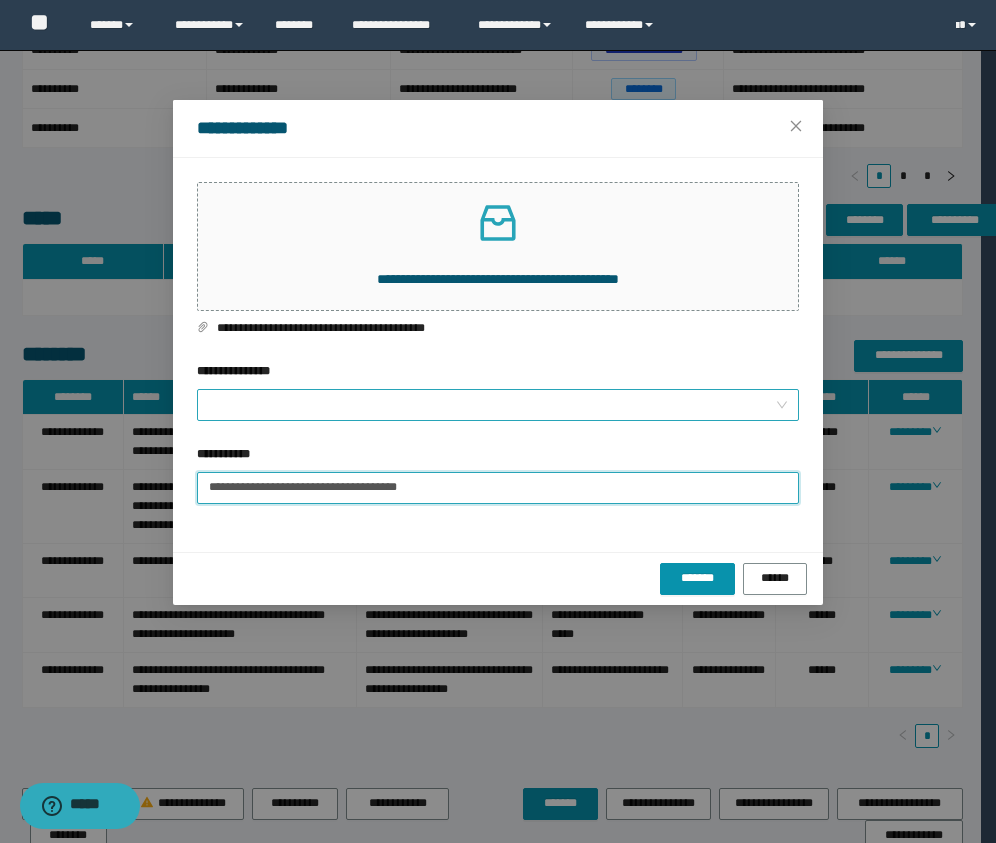 type on "**********" 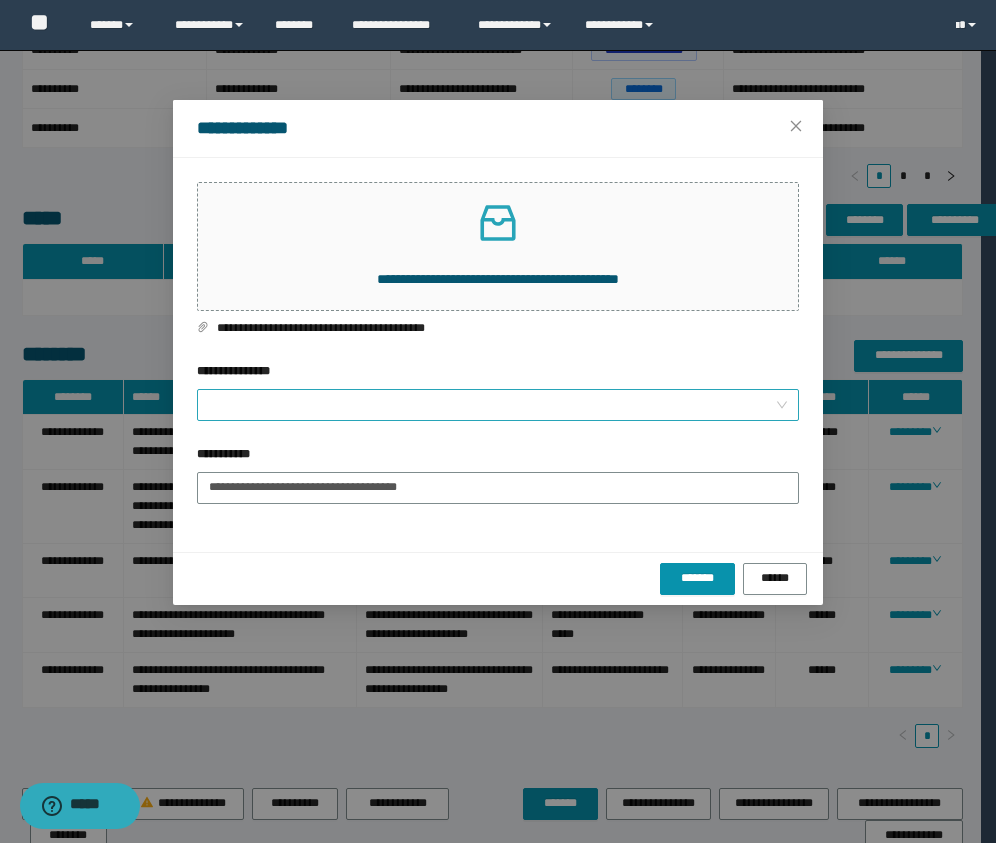 click on "**********" at bounding box center (492, 405) 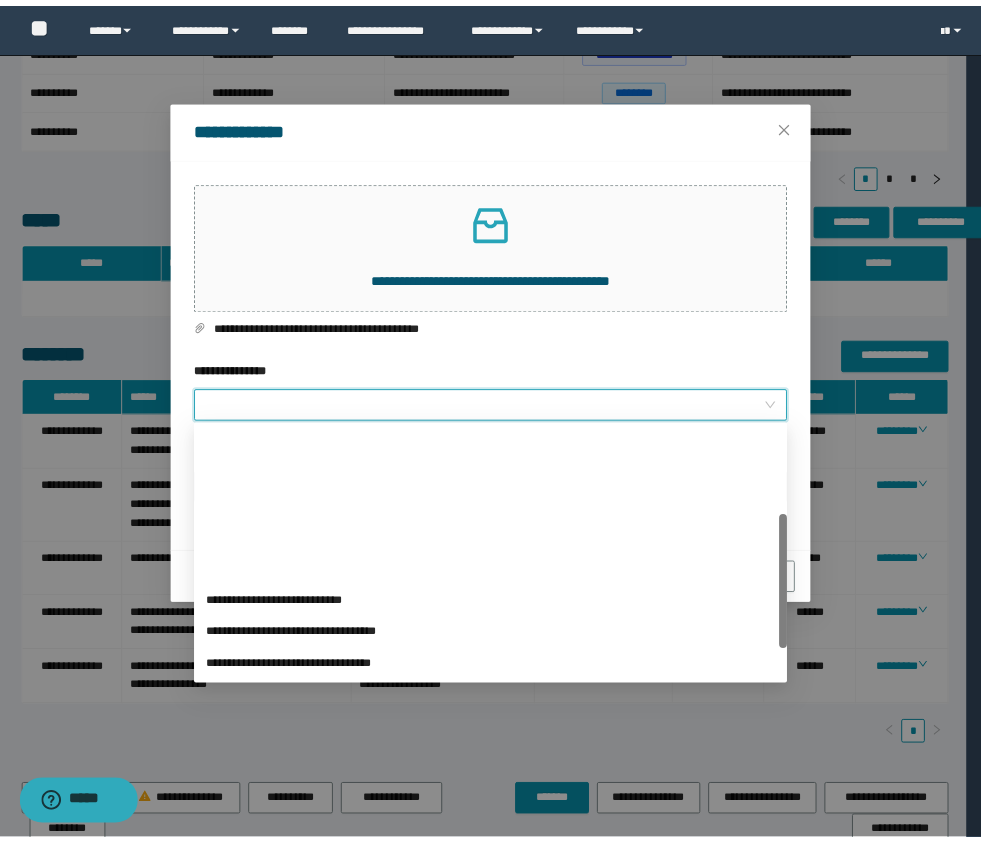 scroll, scrollTop: 167, scrollLeft: 0, axis: vertical 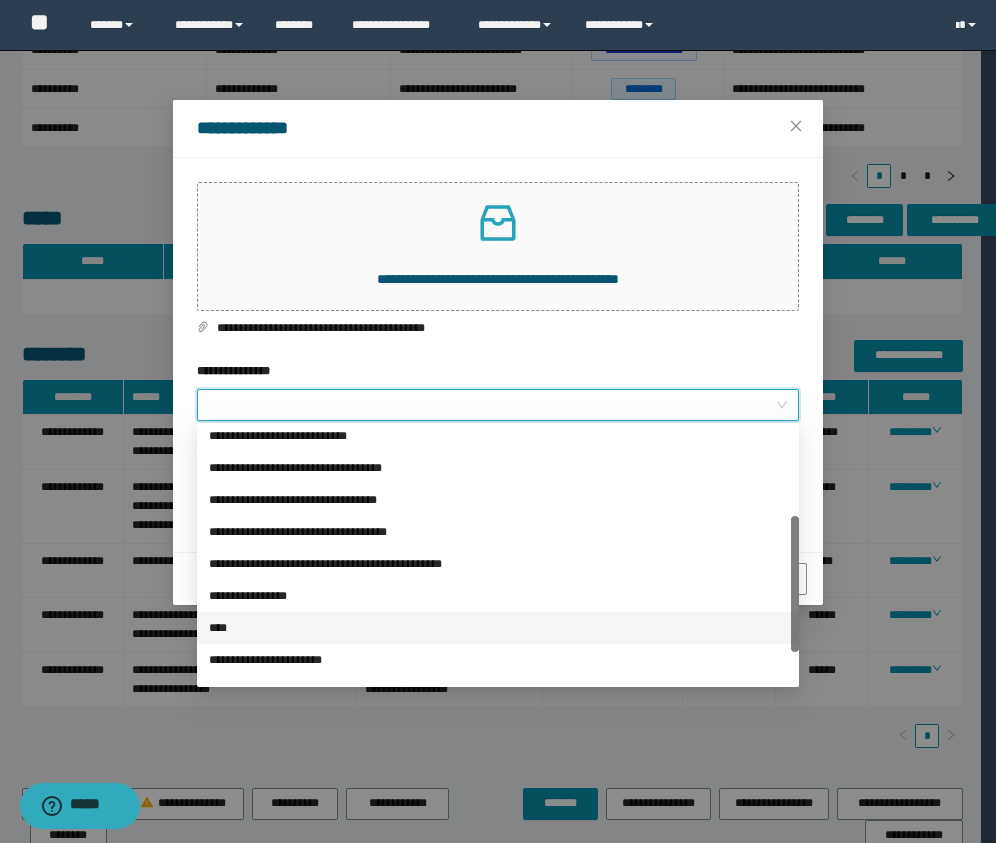 click on "****" at bounding box center (498, 628) 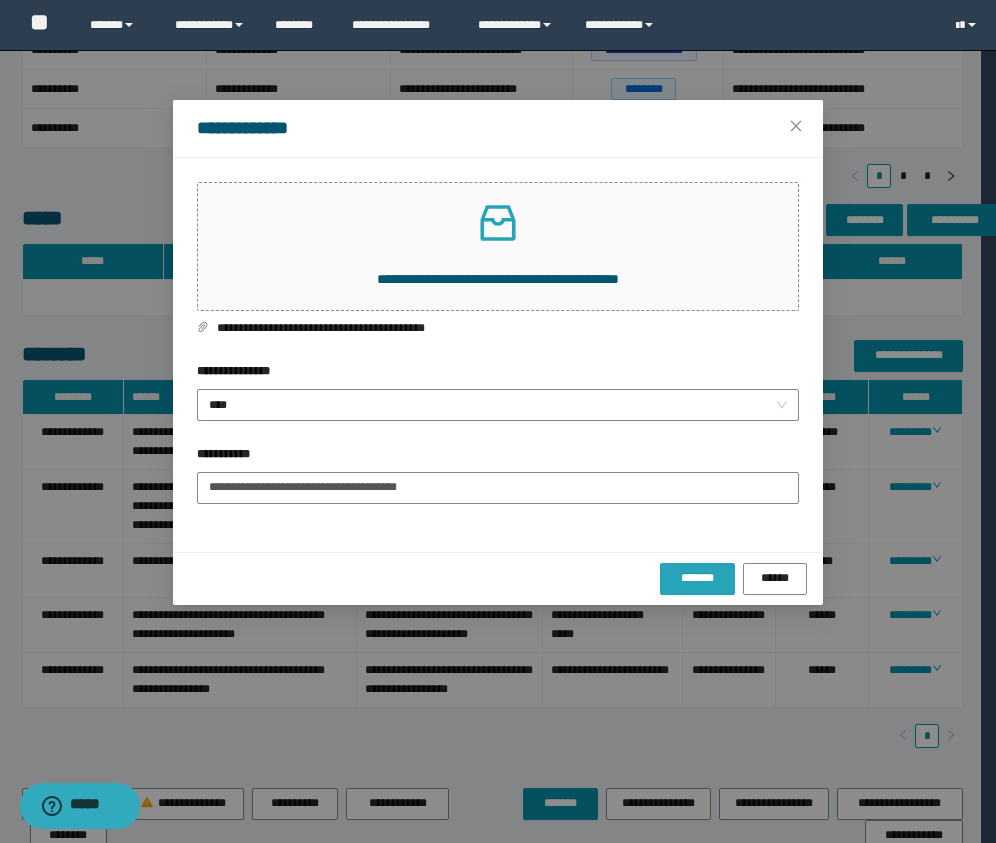click on "*******" at bounding box center (697, 578) 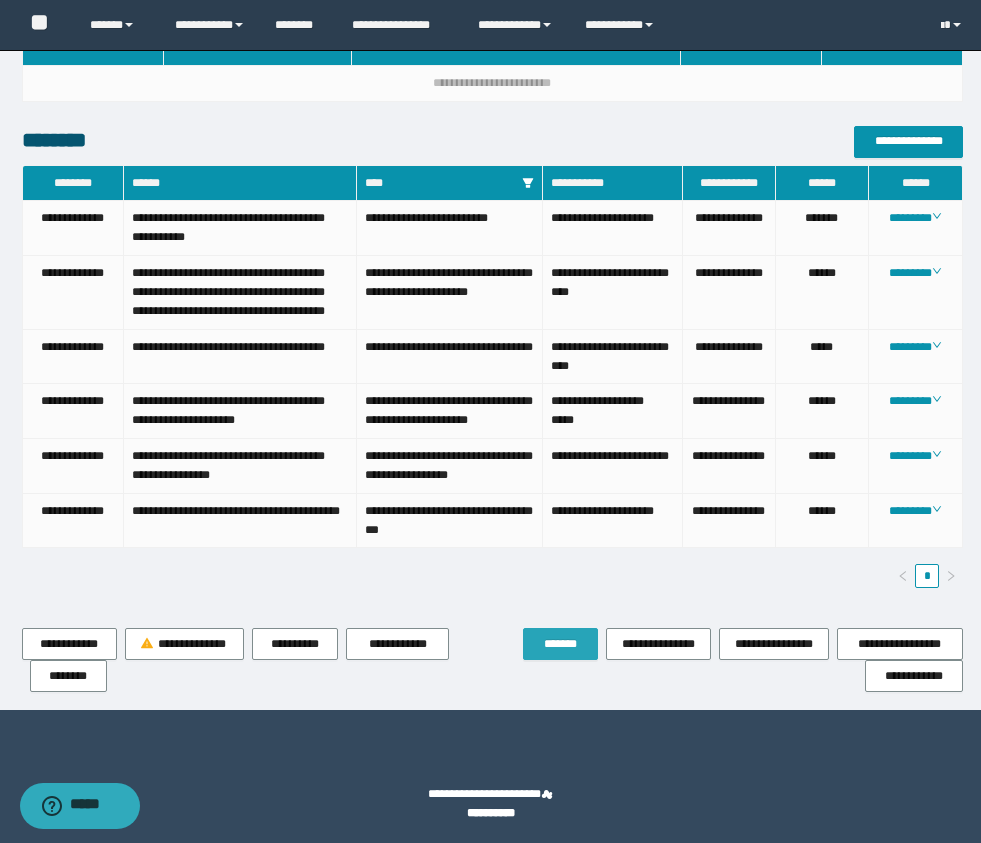click on "*******" at bounding box center (560, 644) 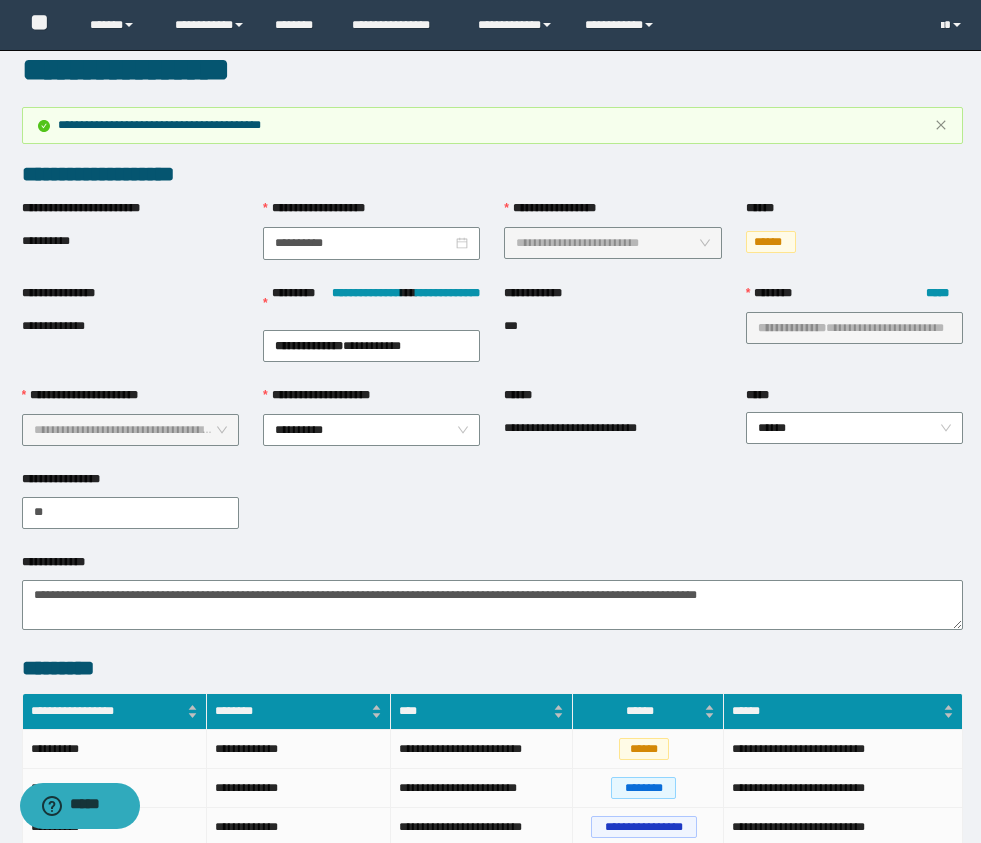 scroll, scrollTop: 0, scrollLeft: 0, axis: both 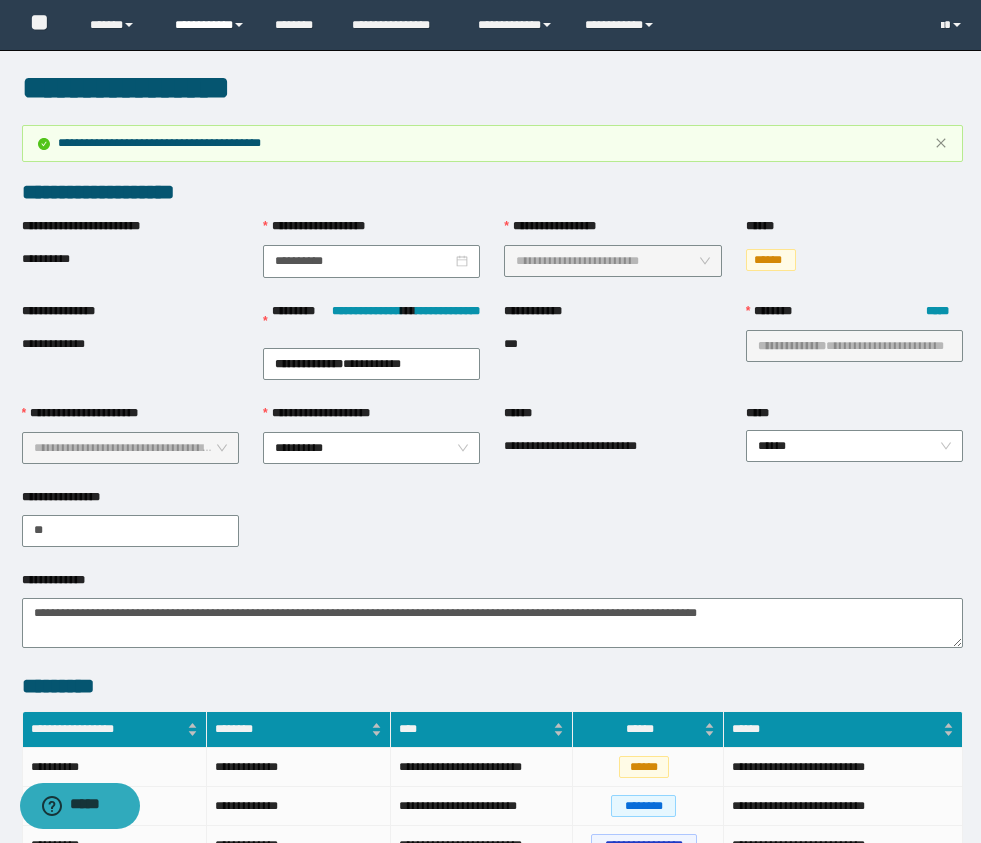 click on "**********" at bounding box center [210, 25] 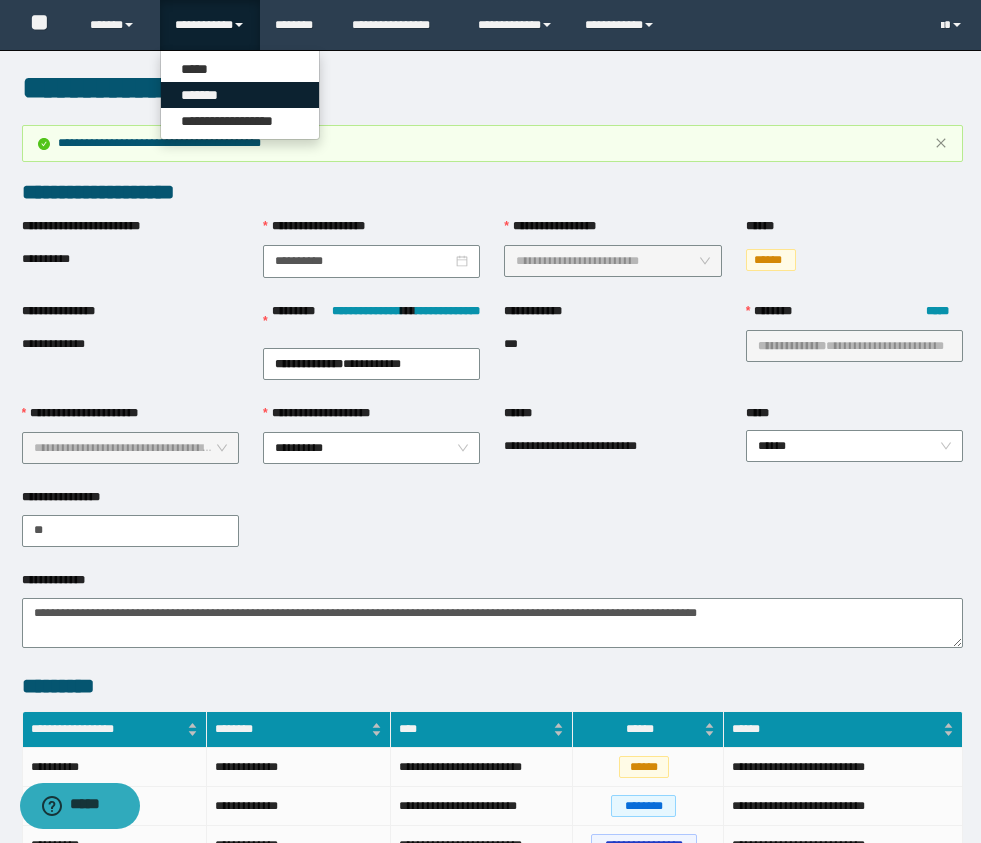 click on "*******" at bounding box center (240, 95) 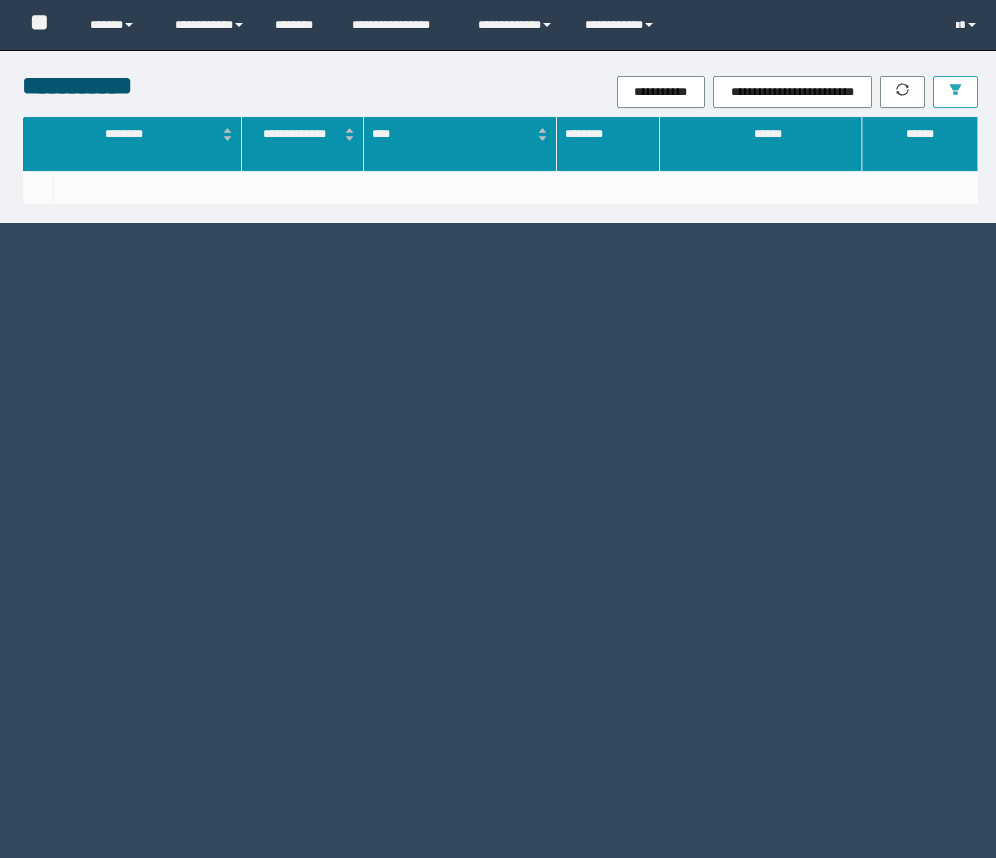 scroll, scrollTop: 0, scrollLeft: 0, axis: both 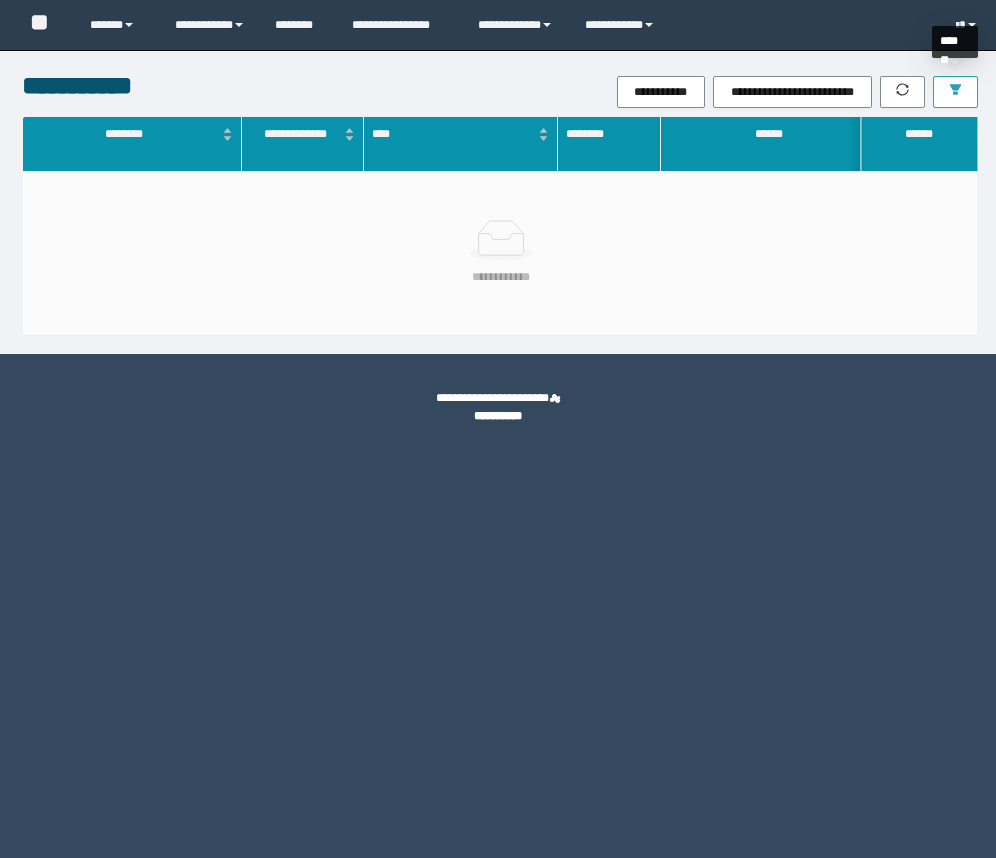 click 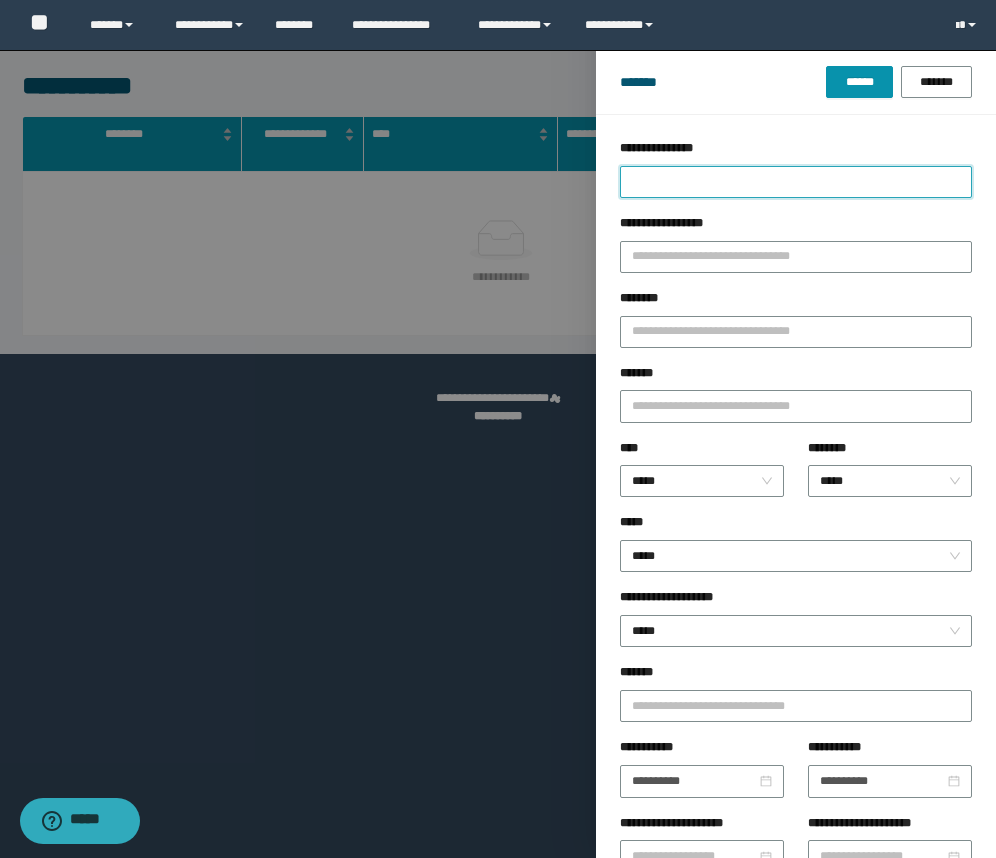 click on "**********" at bounding box center [796, 182] 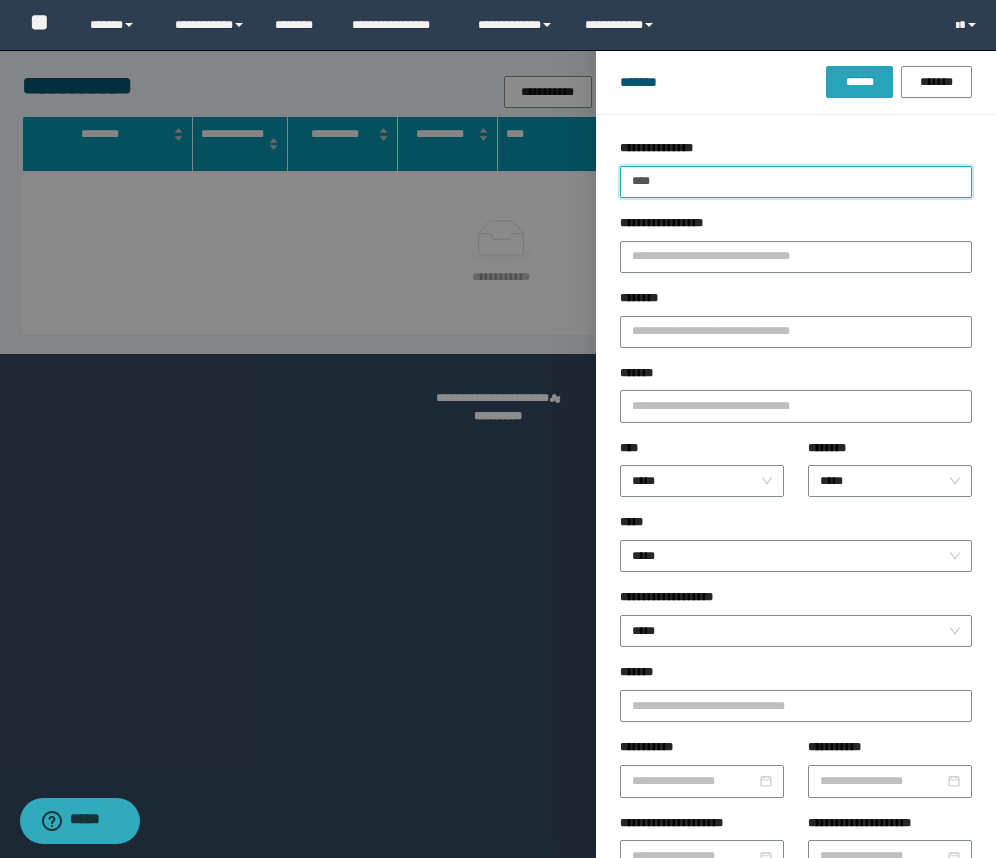 type on "****" 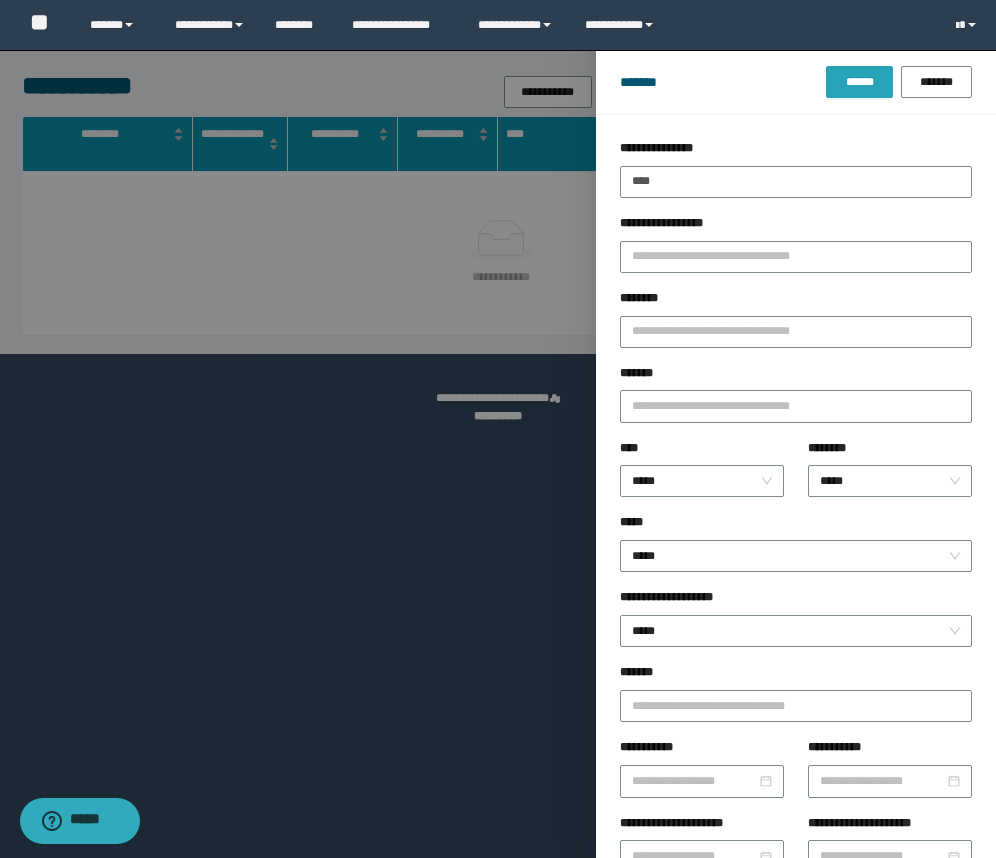 click on "******" at bounding box center [859, 82] 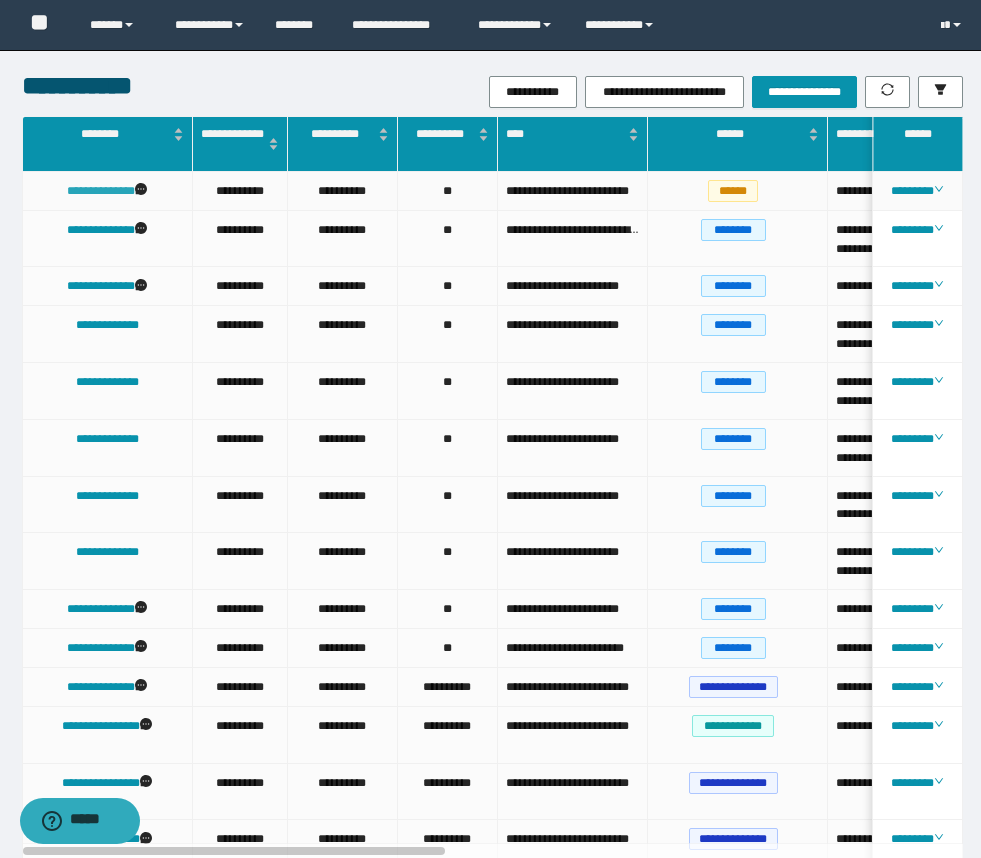 click on "**********" at bounding box center [101, 191] 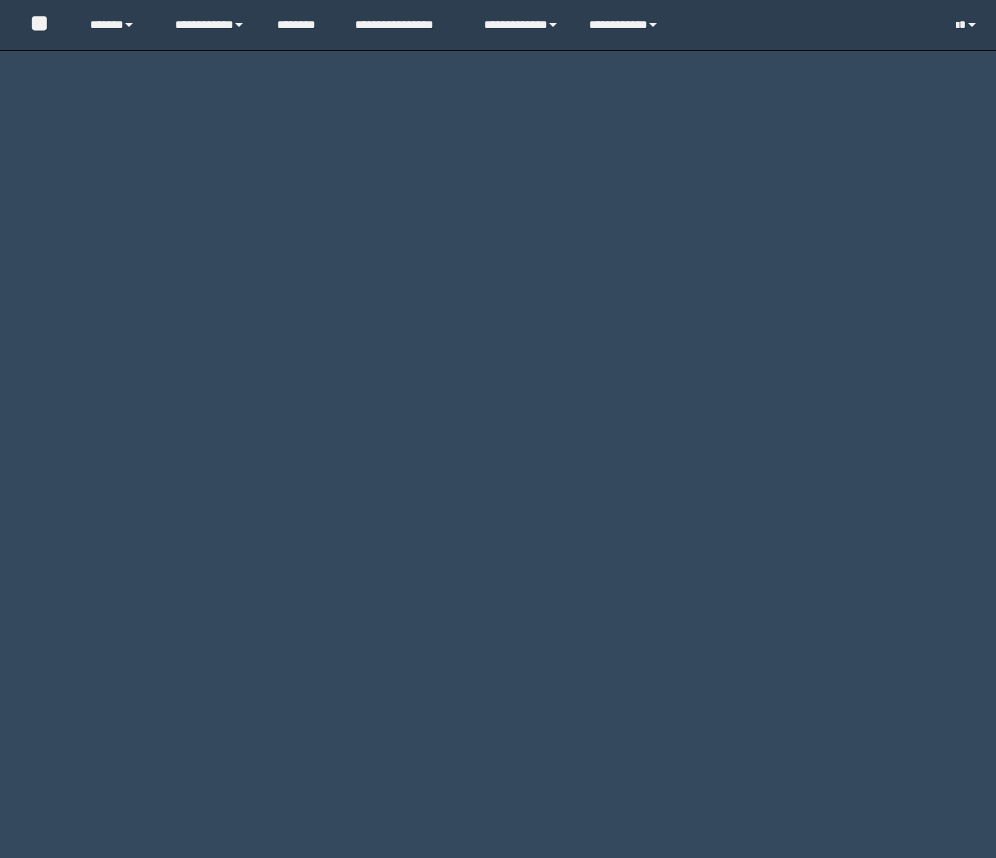 scroll, scrollTop: 0, scrollLeft: 0, axis: both 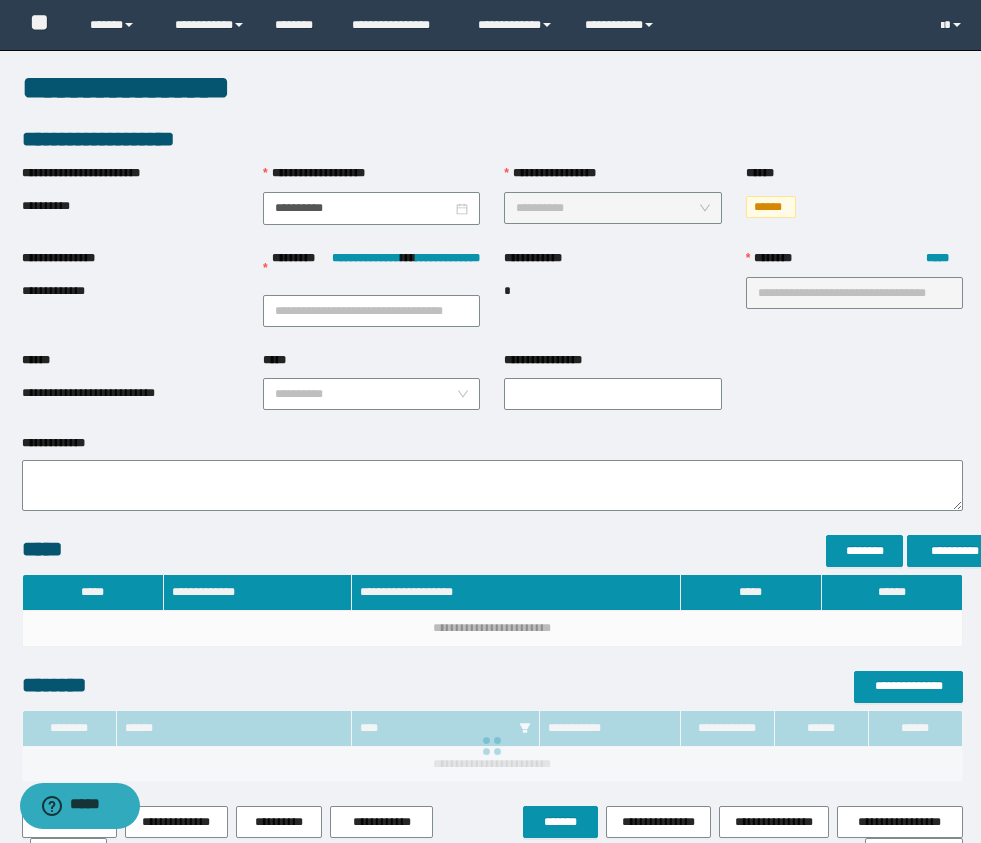 type on "**********" 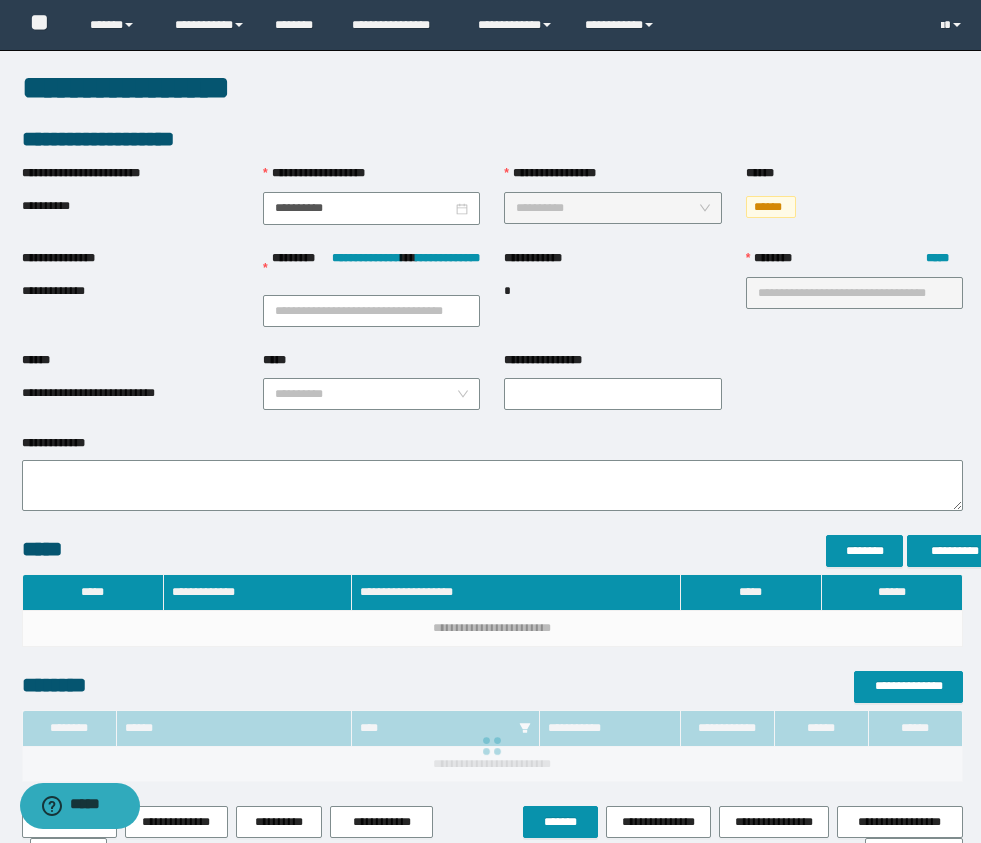 type on "***" 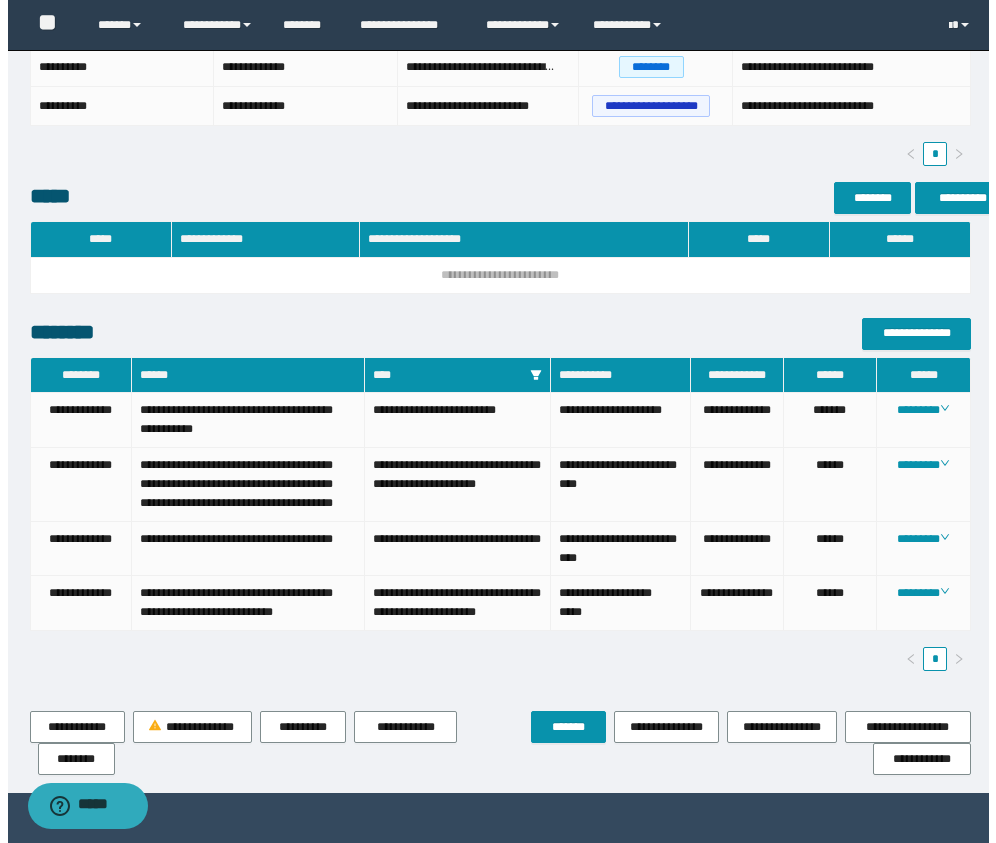 scroll, scrollTop: 750, scrollLeft: 0, axis: vertical 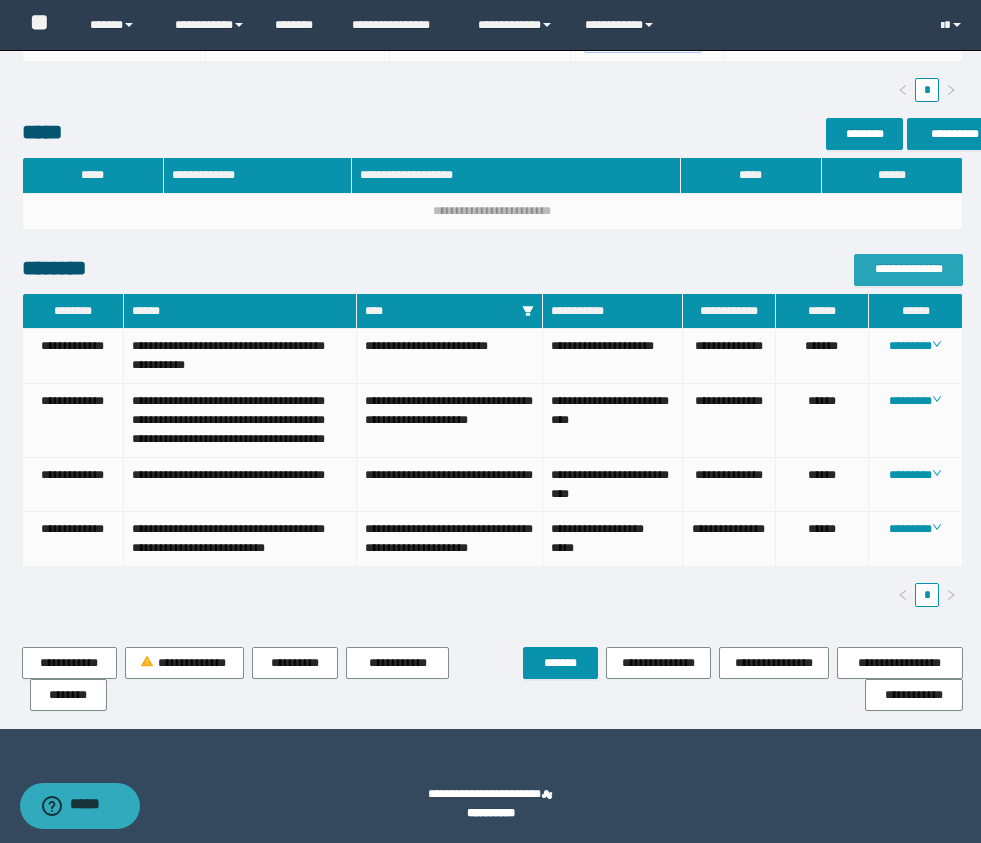 click on "**********" at bounding box center [908, 269] 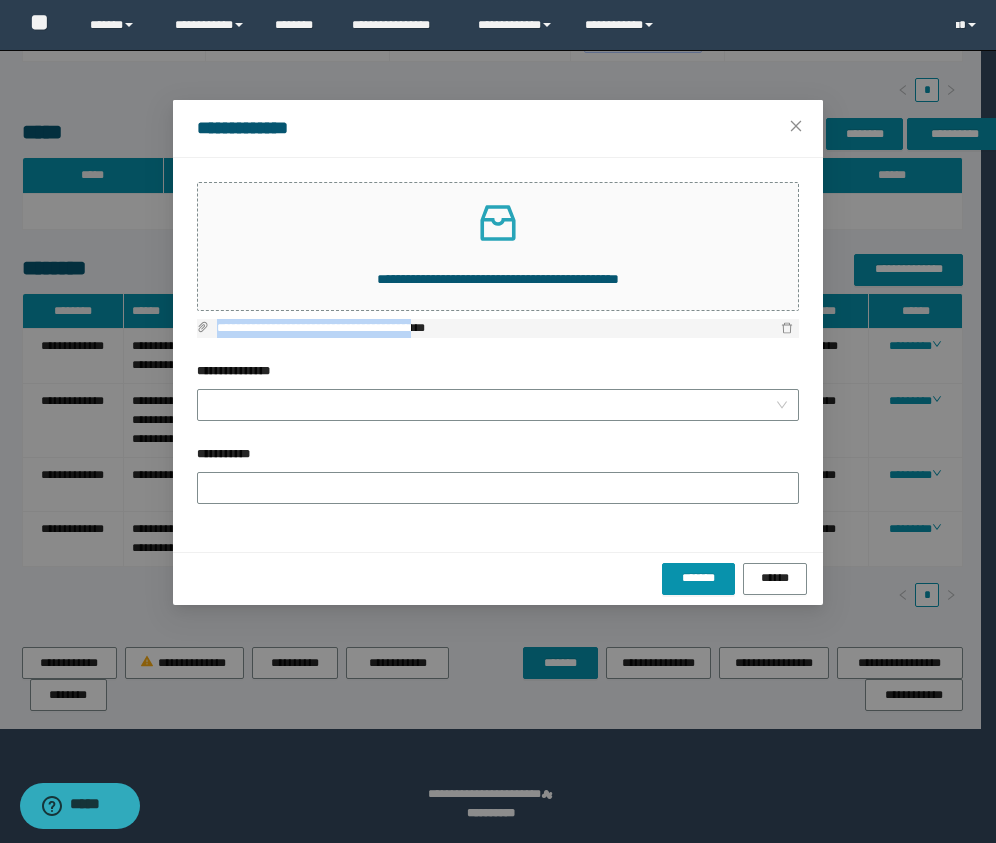 drag, startPoint x: 457, startPoint y: 324, endPoint x: 197, endPoint y: 324, distance: 260 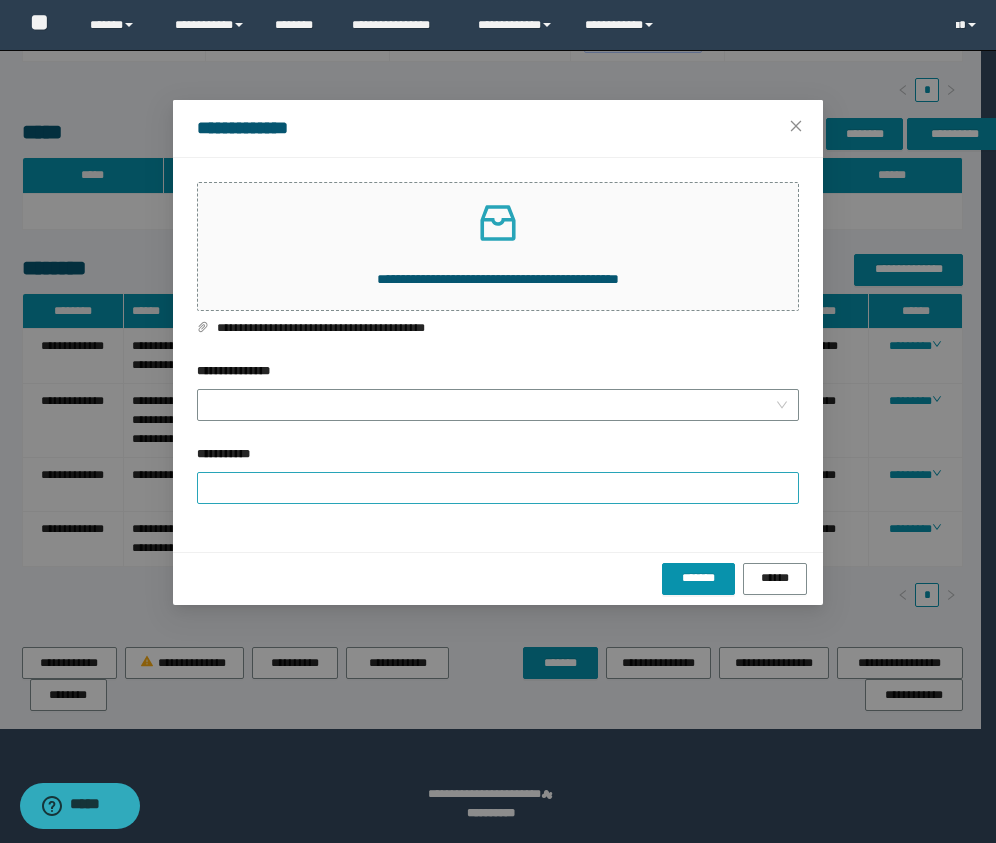 click on "**********" at bounding box center (498, 474) 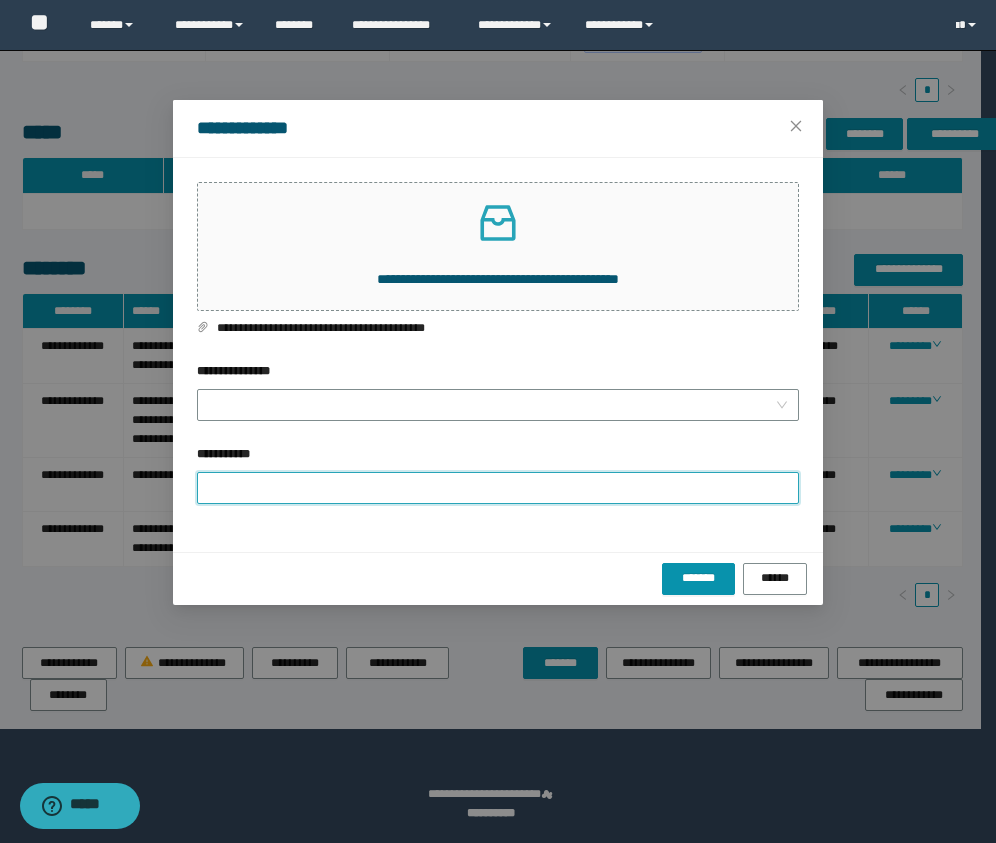 click on "**********" at bounding box center (498, 488) 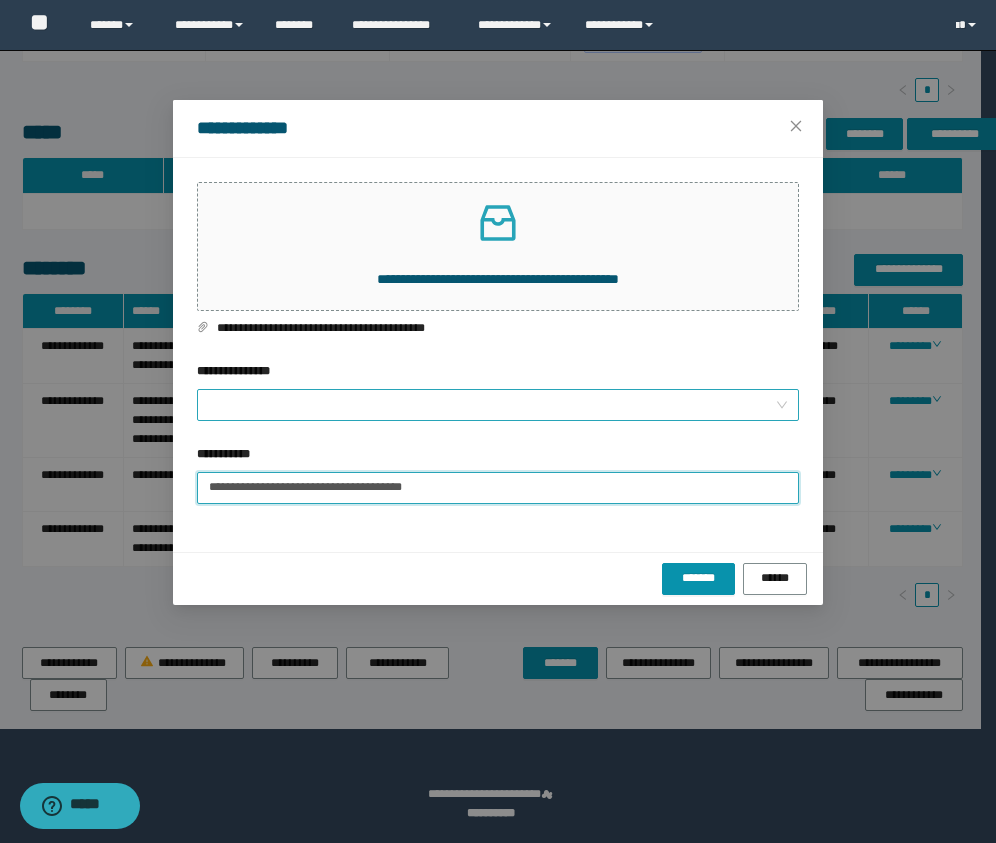 type on "**********" 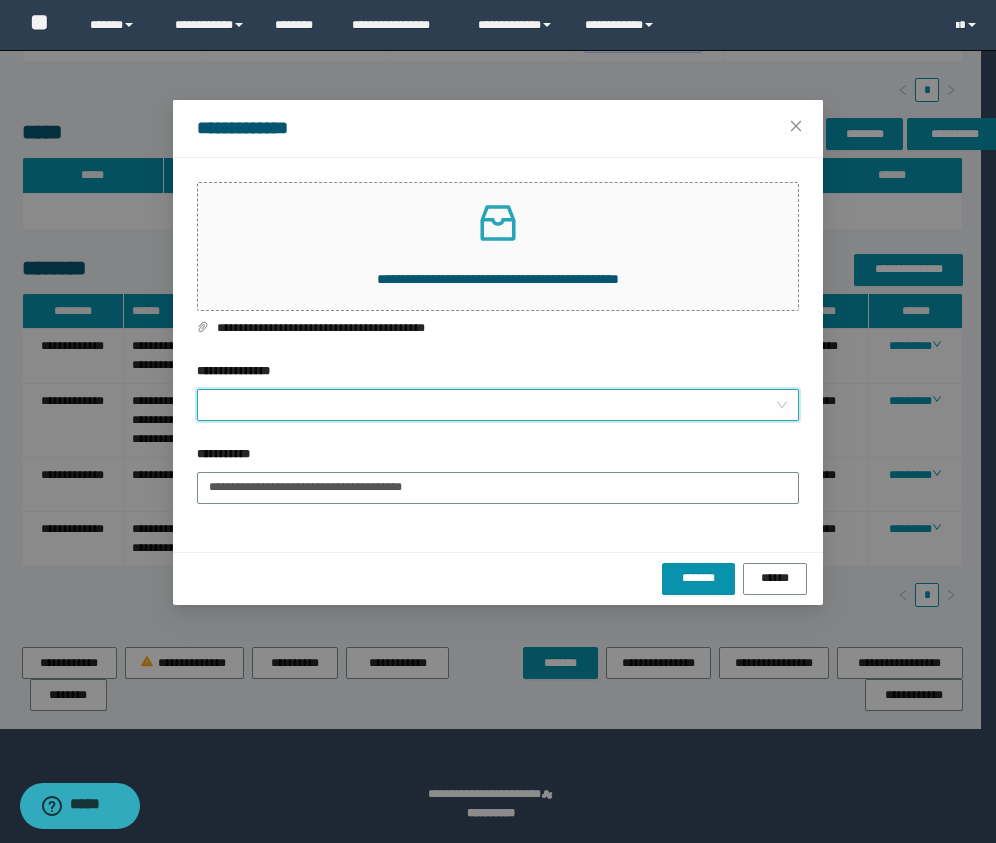 click on "**********" at bounding box center (492, 405) 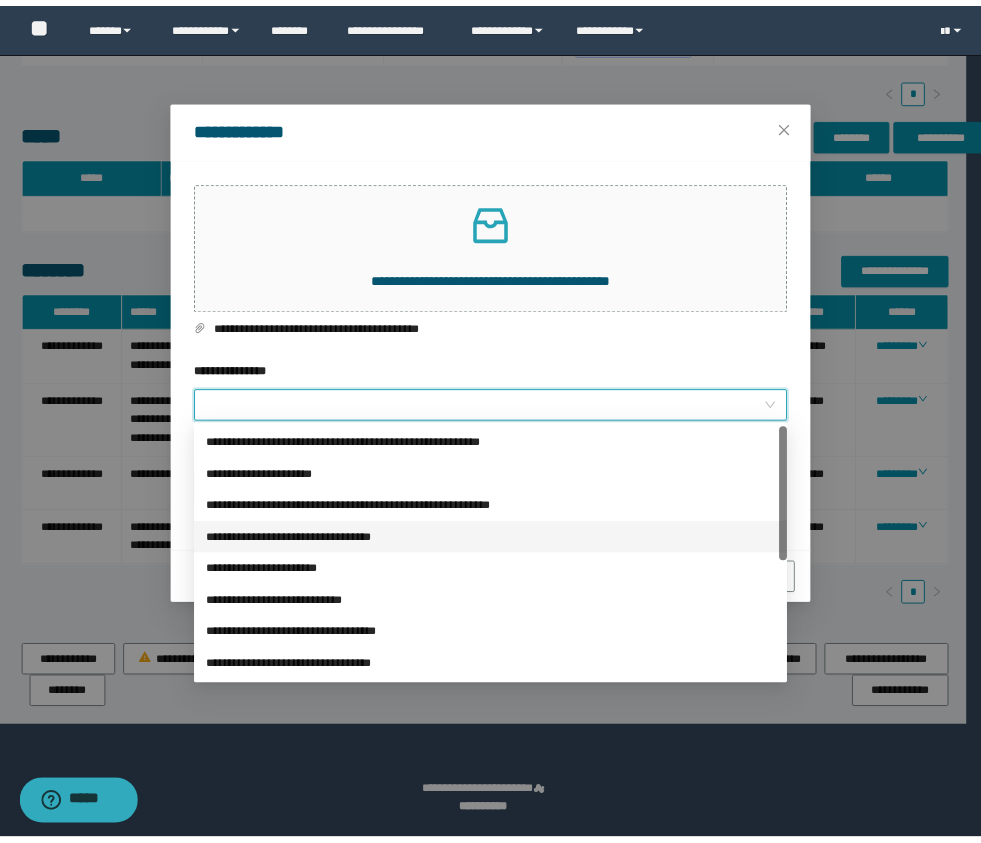 scroll, scrollTop: 224, scrollLeft: 0, axis: vertical 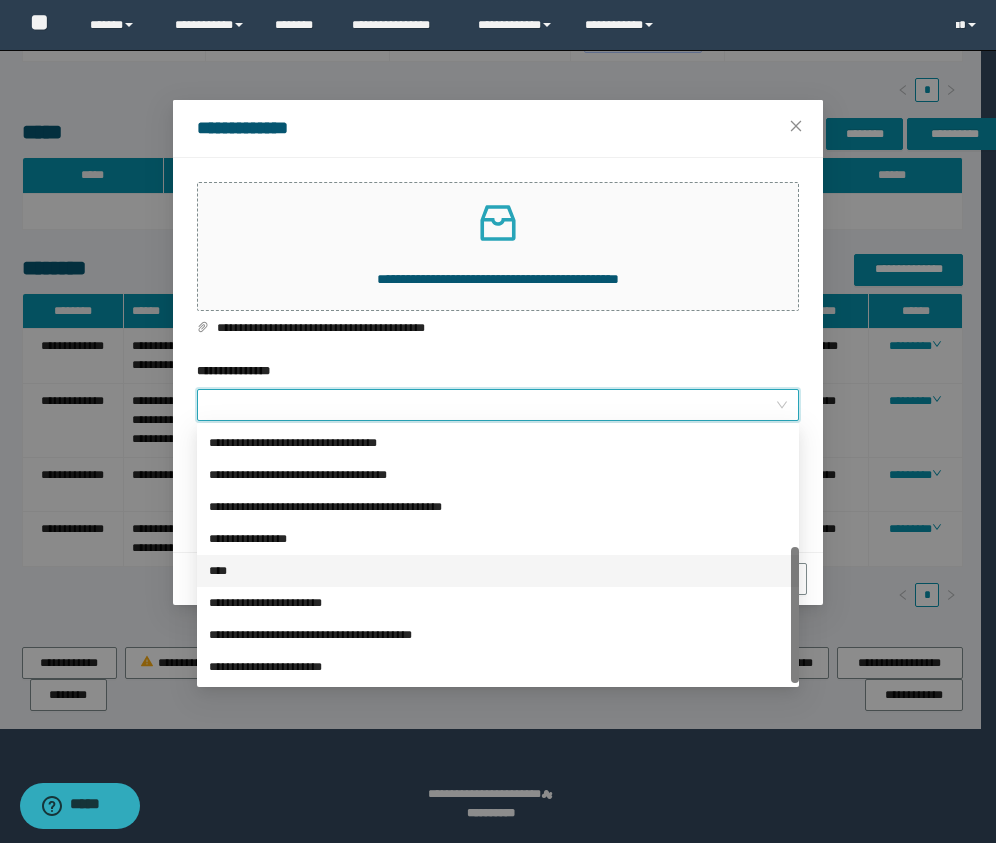 drag, startPoint x: 228, startPoint y: 566, endPoint x: 504, endPoint y: 560, distance: 276.06522 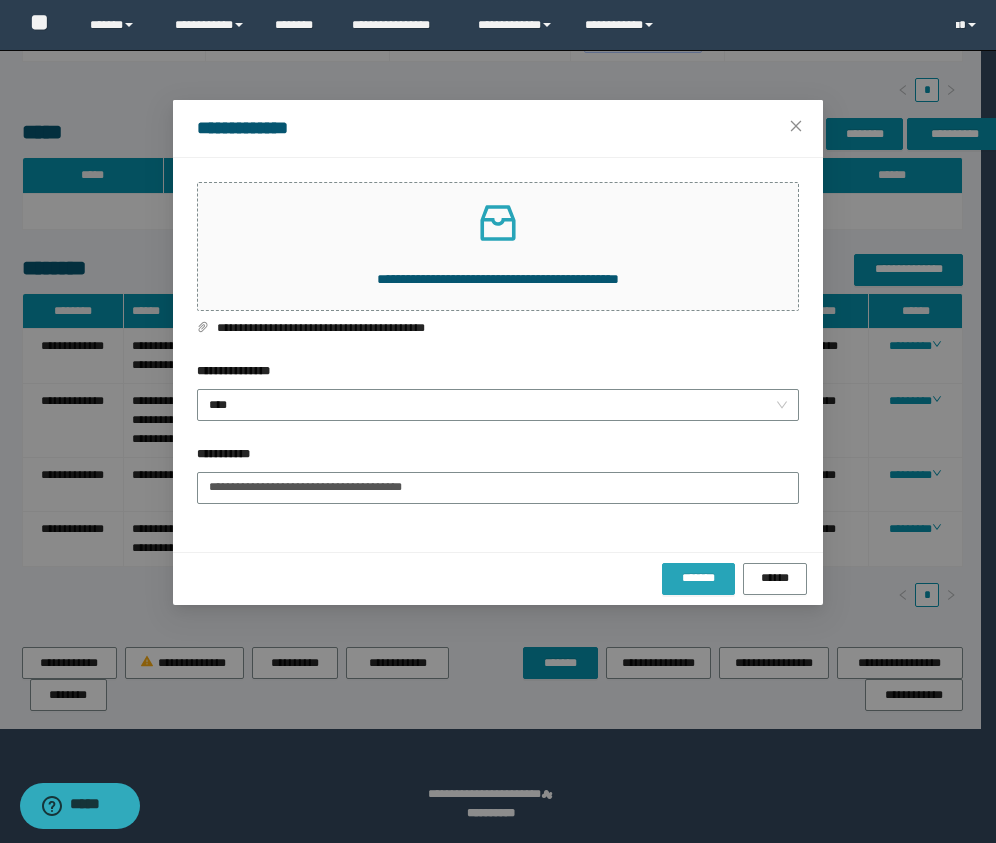 click on "*******" at bounding box center [699, 578] 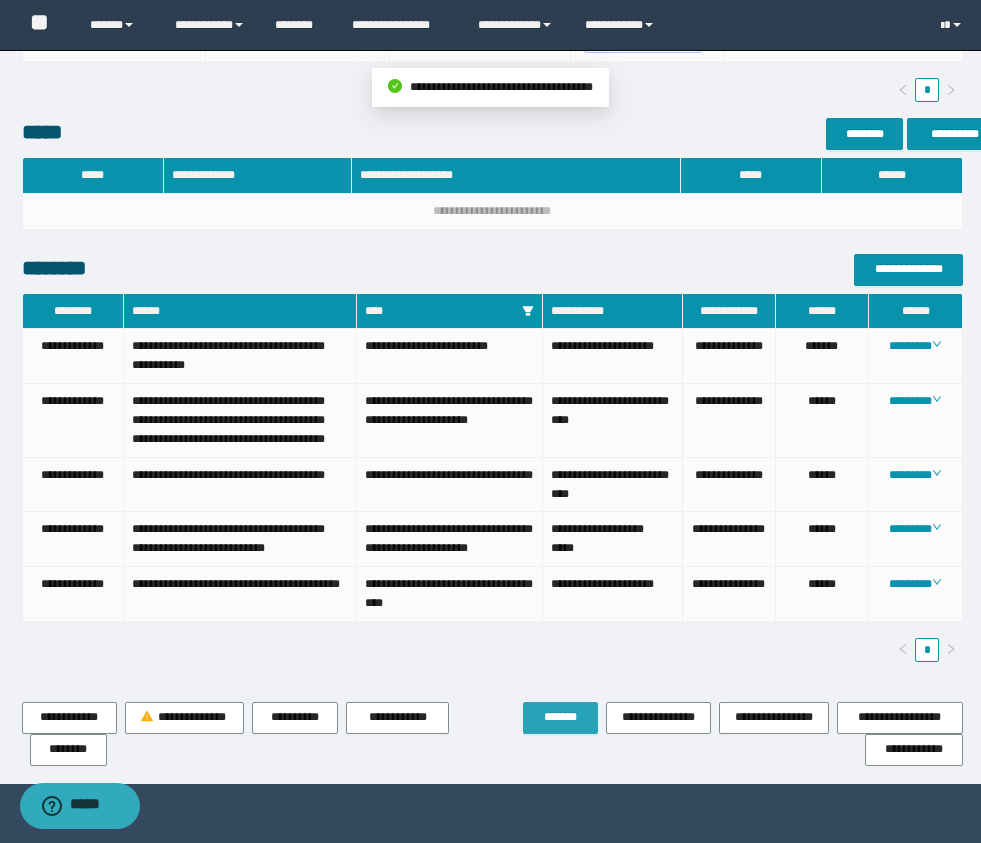 click on "*******" at bounding box center [560, 717] 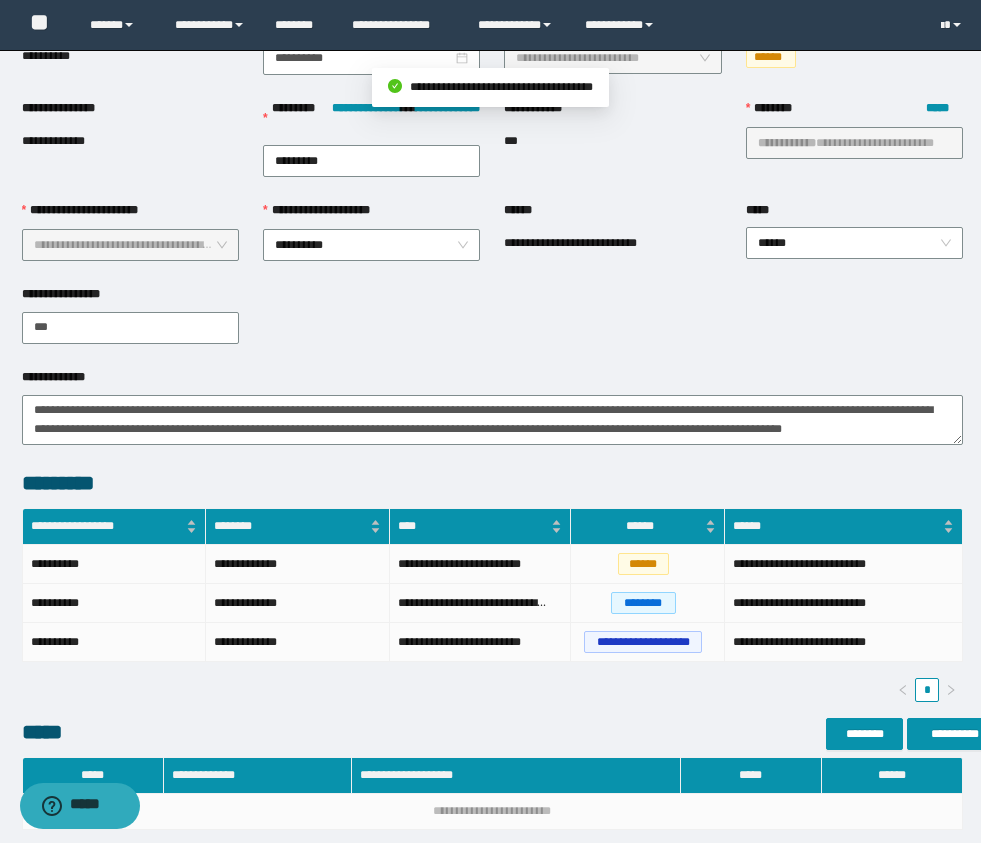 scroll, scrollTop: 0, scrollLeft: 0, axis: both 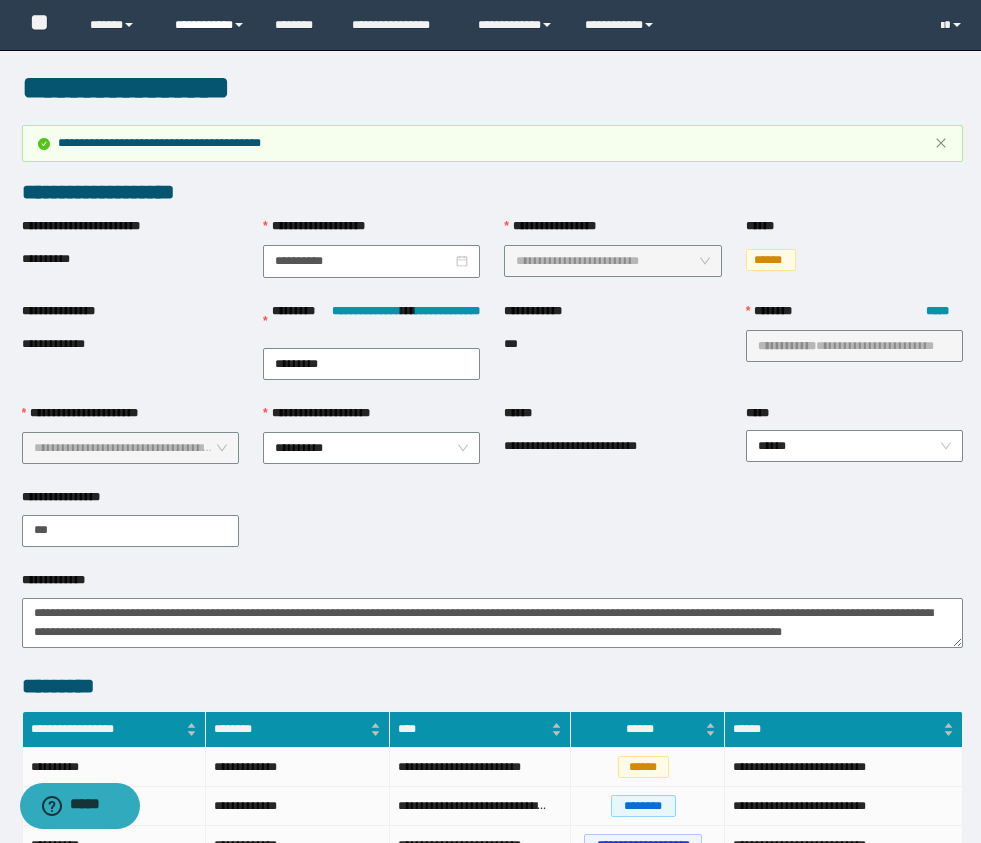 click on "**********" at bounding box center [210, 25] 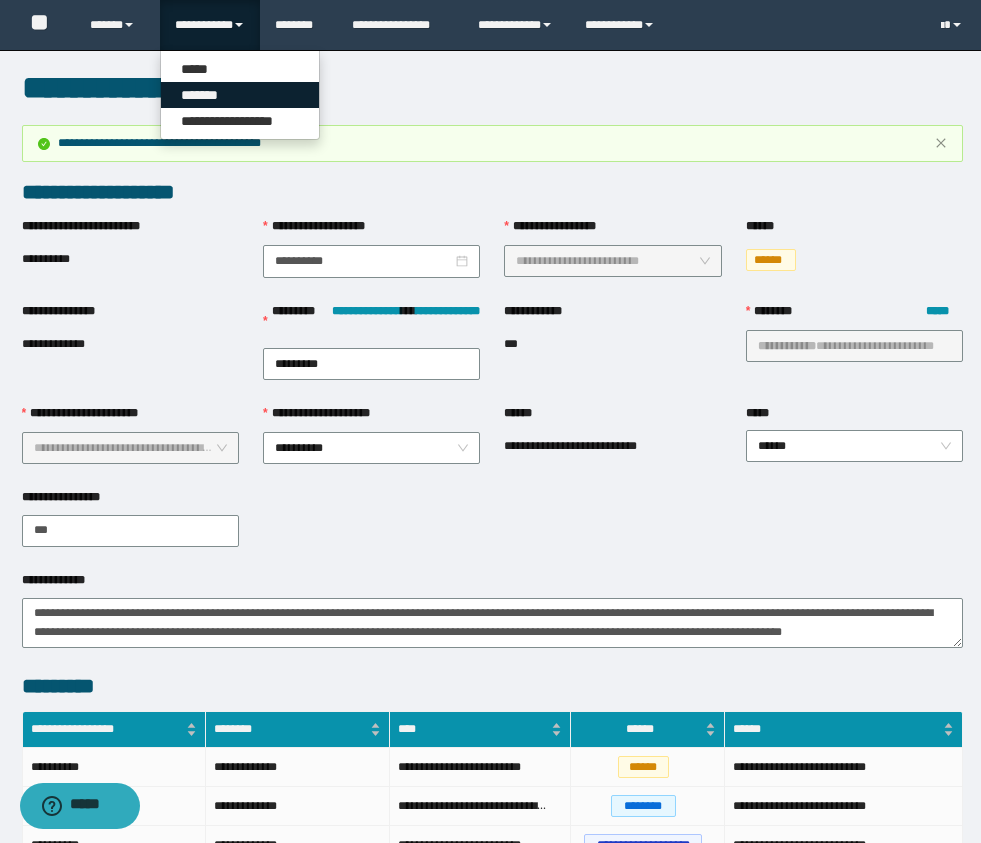 click on "*******" at bounding box center (240, 95) 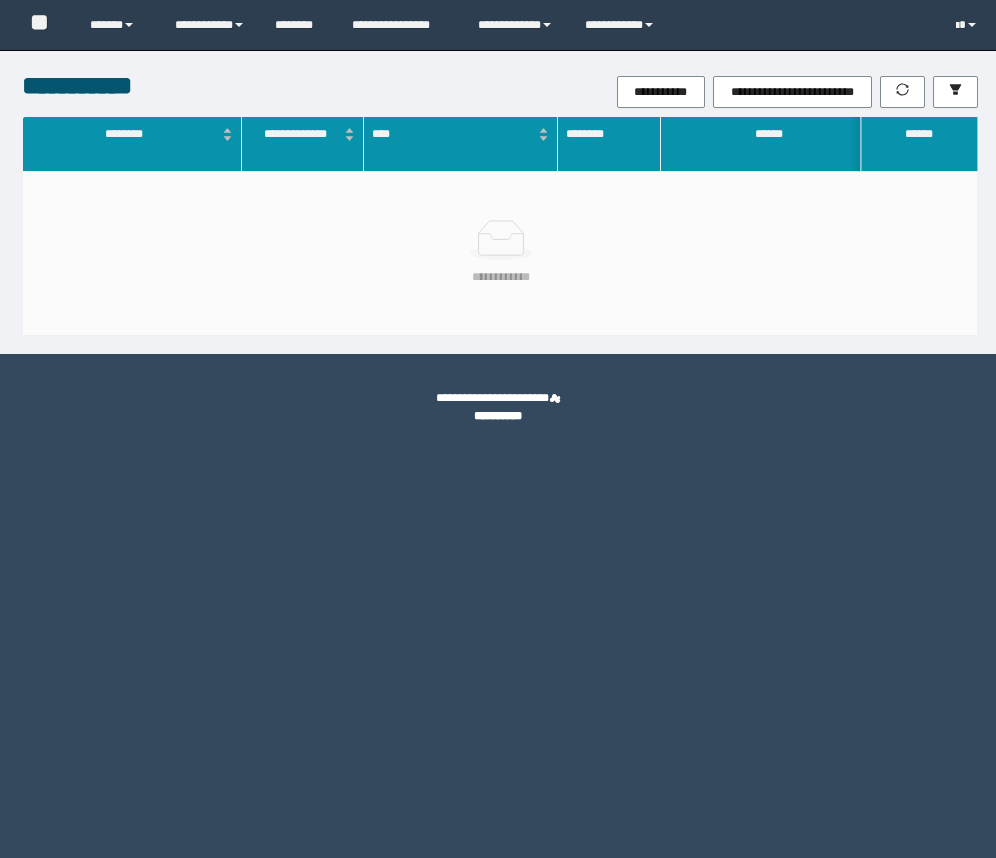 scroll, scrollTop: 0, scrollLeft: 0, axis: both 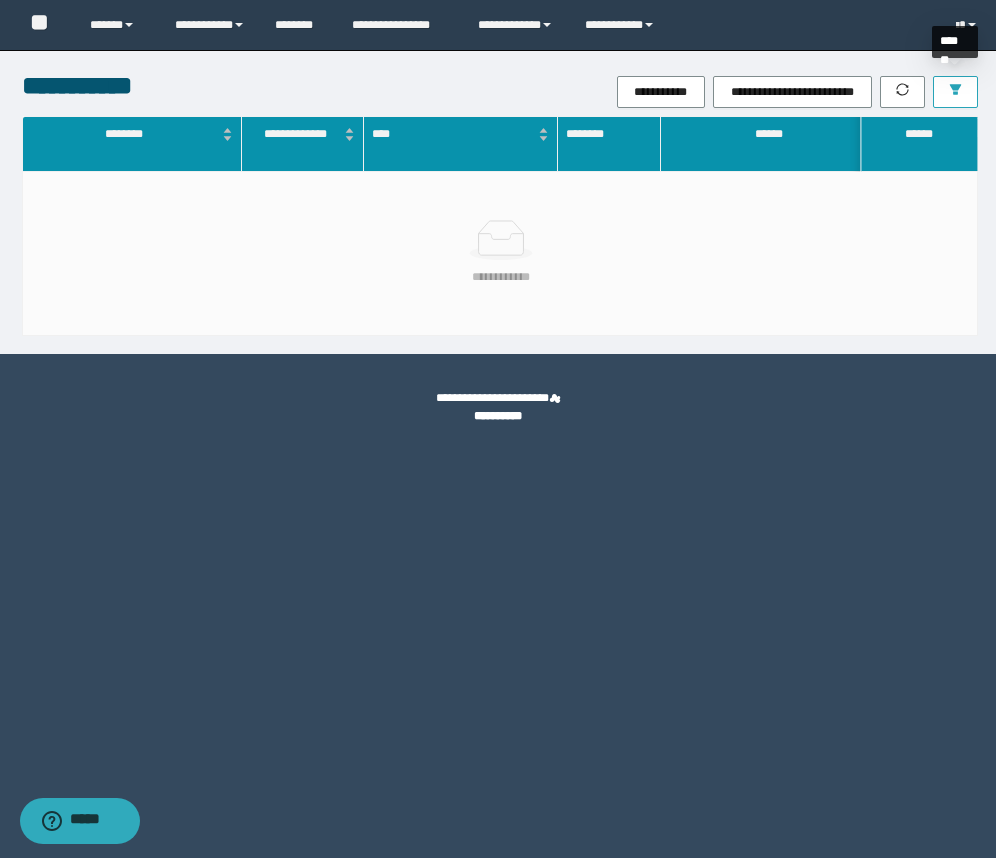 click at bounding box center [955, 92] 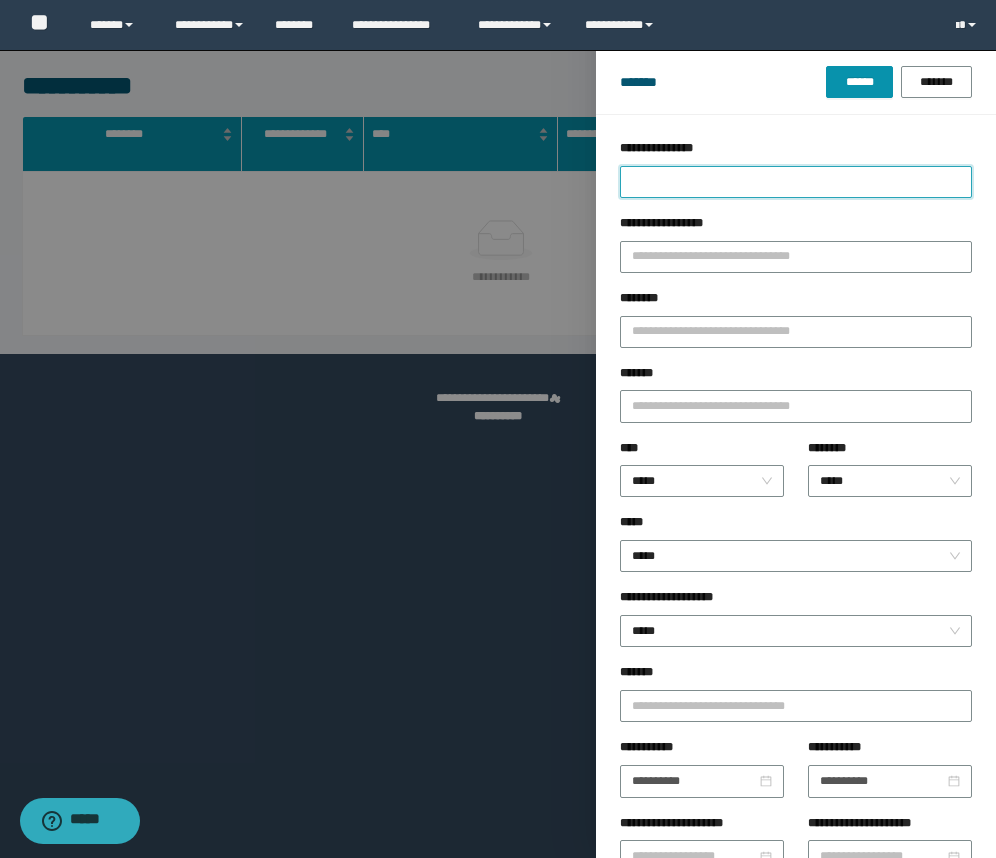 click on "**********" at bounding box center [796, 182] 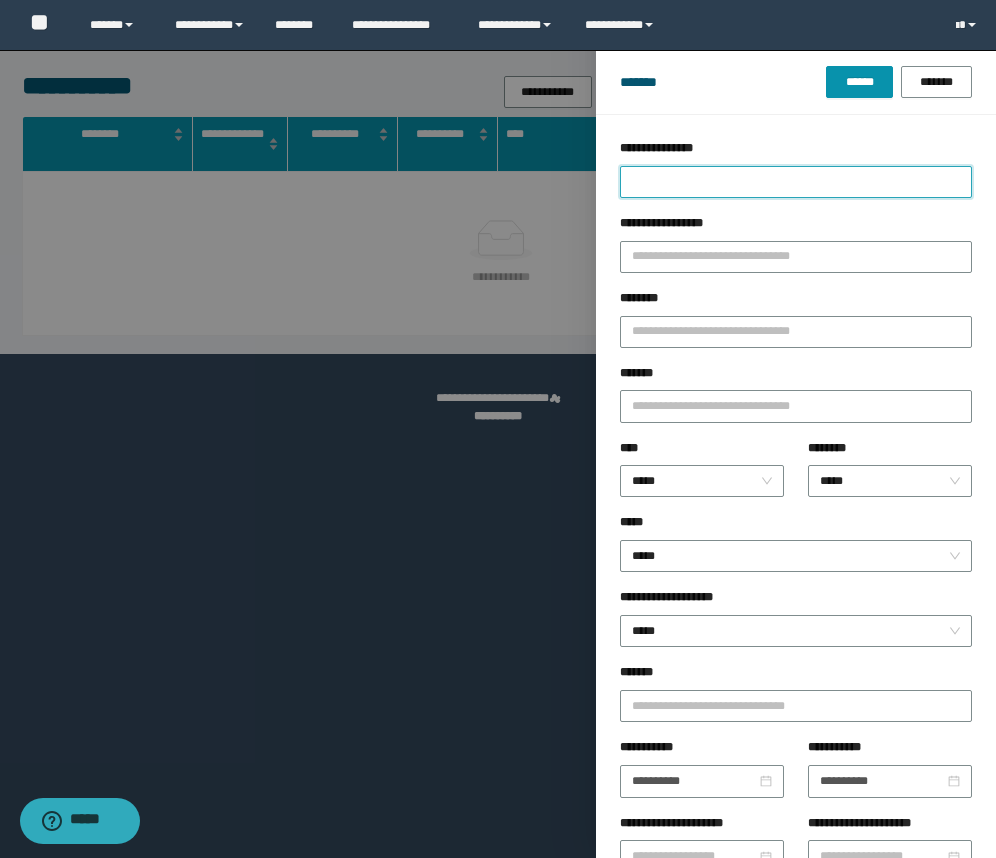 type on "*" 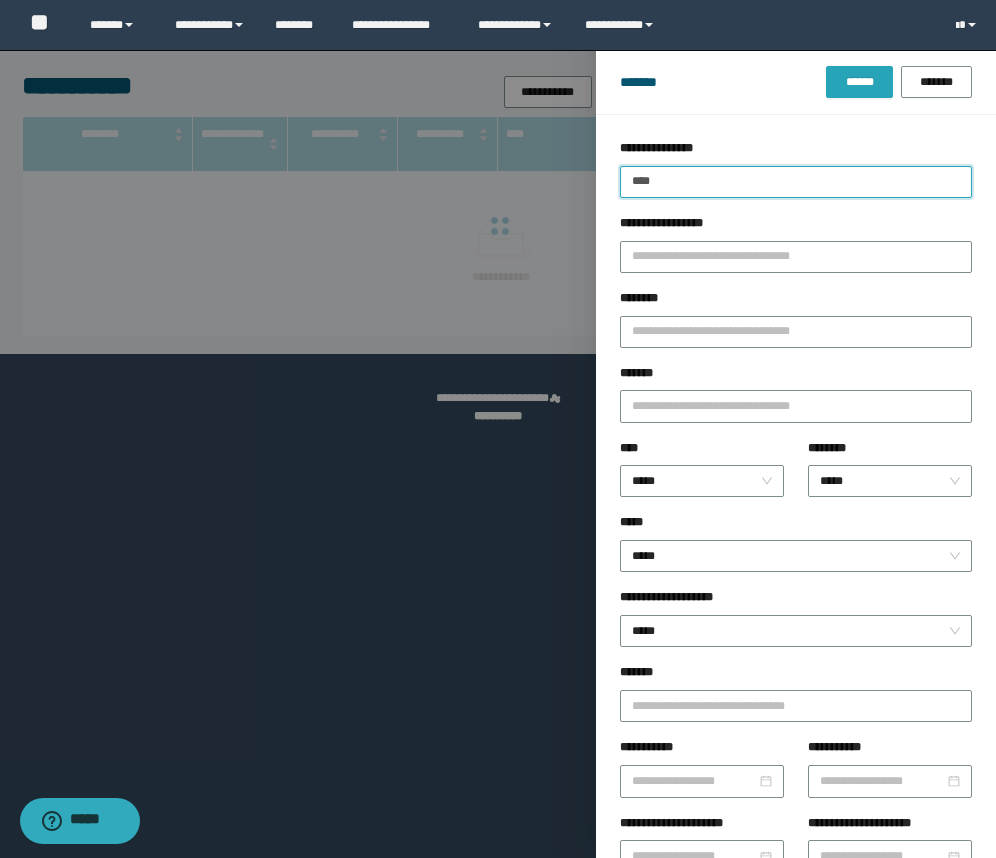 type on "****" 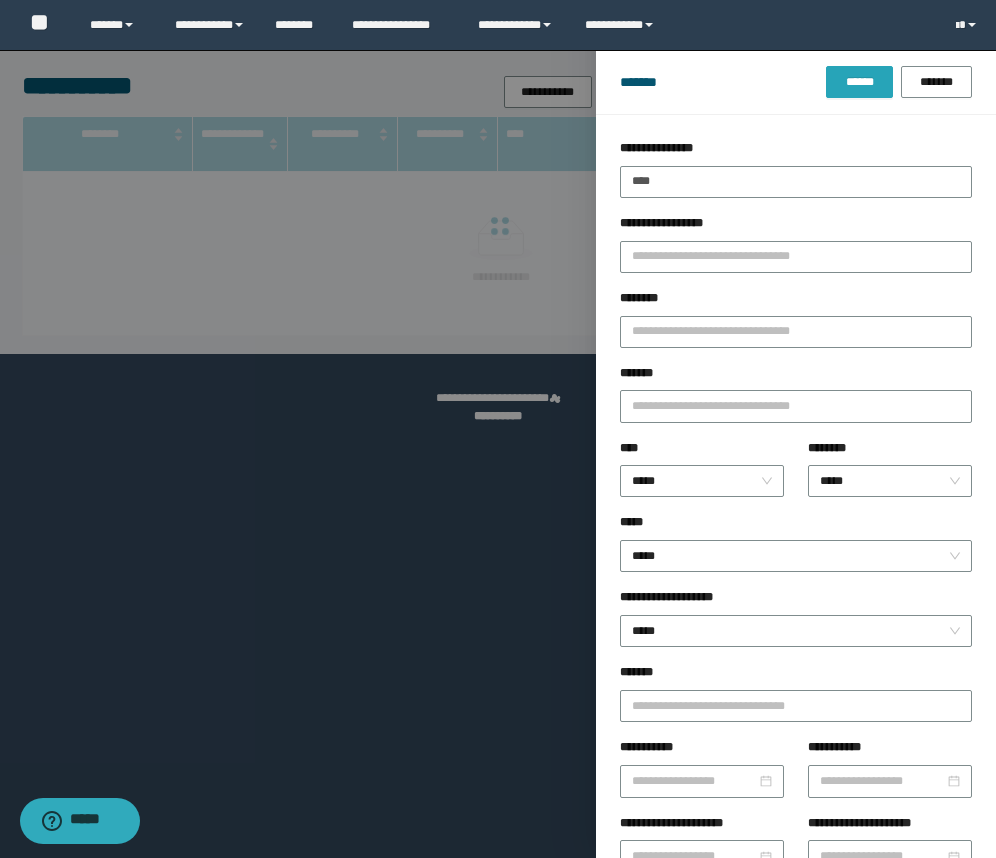 click on "******" at bounding box center [859, 82] 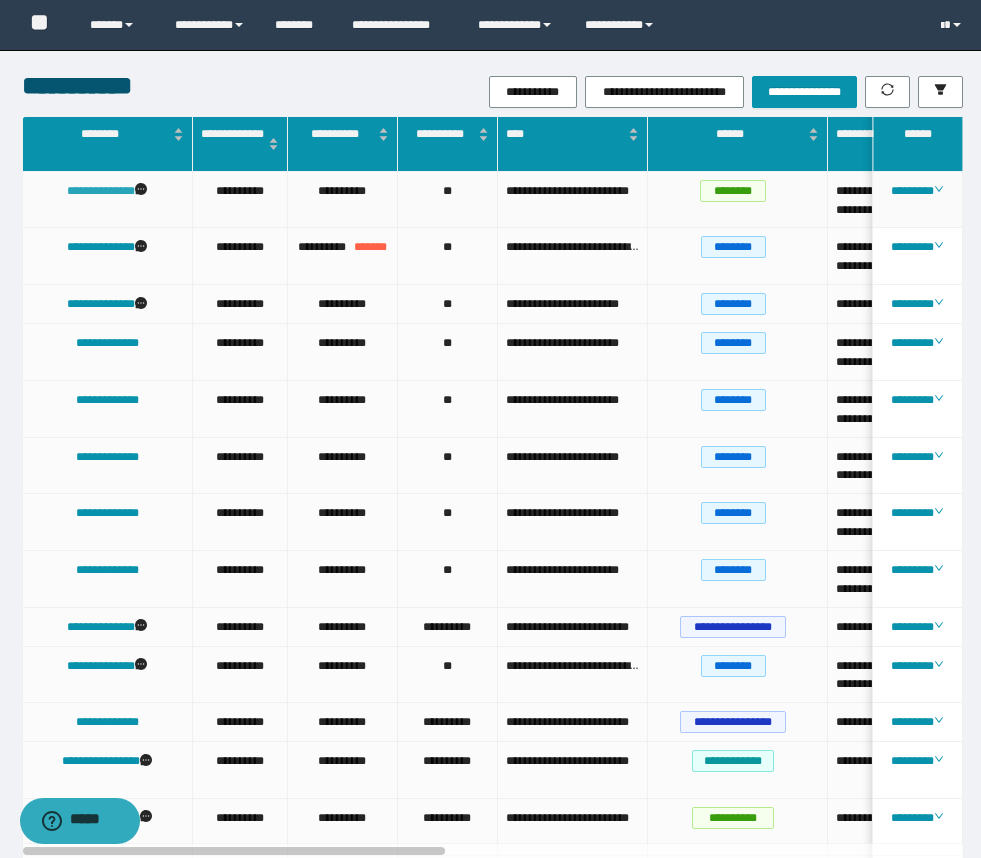 click on "**********" at bounding box center [101, 191] 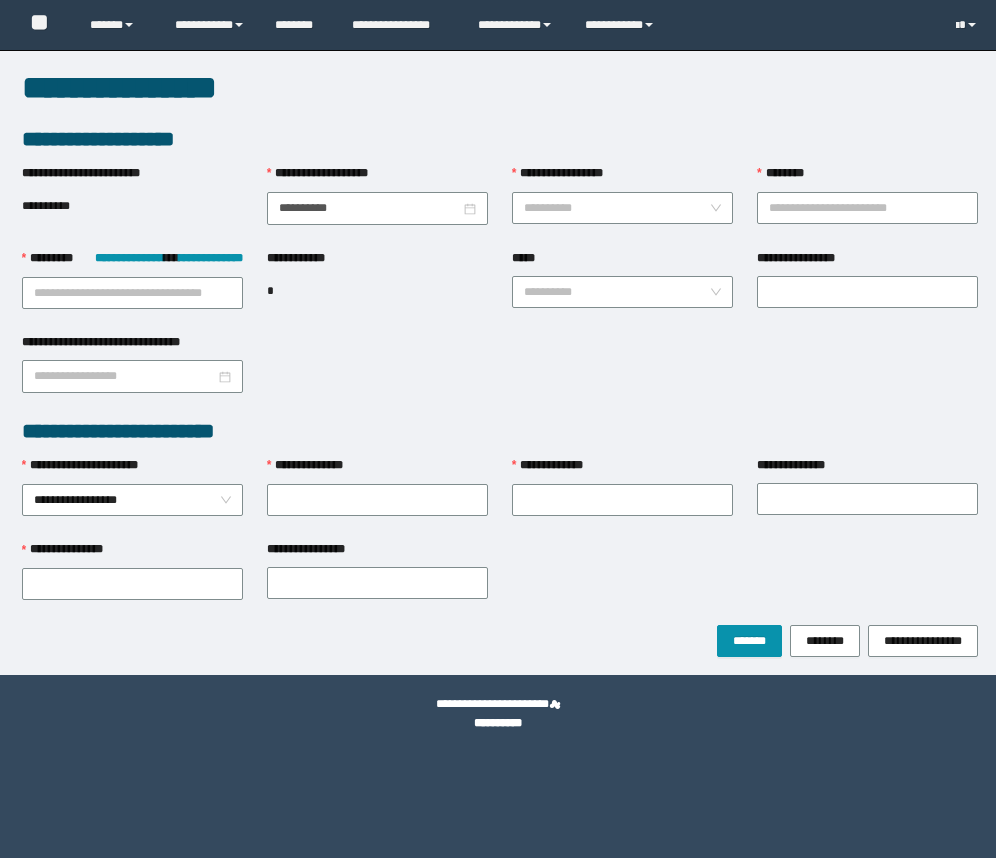 scroll, scrollTop: 0, scrollLeft: 0, axis: both 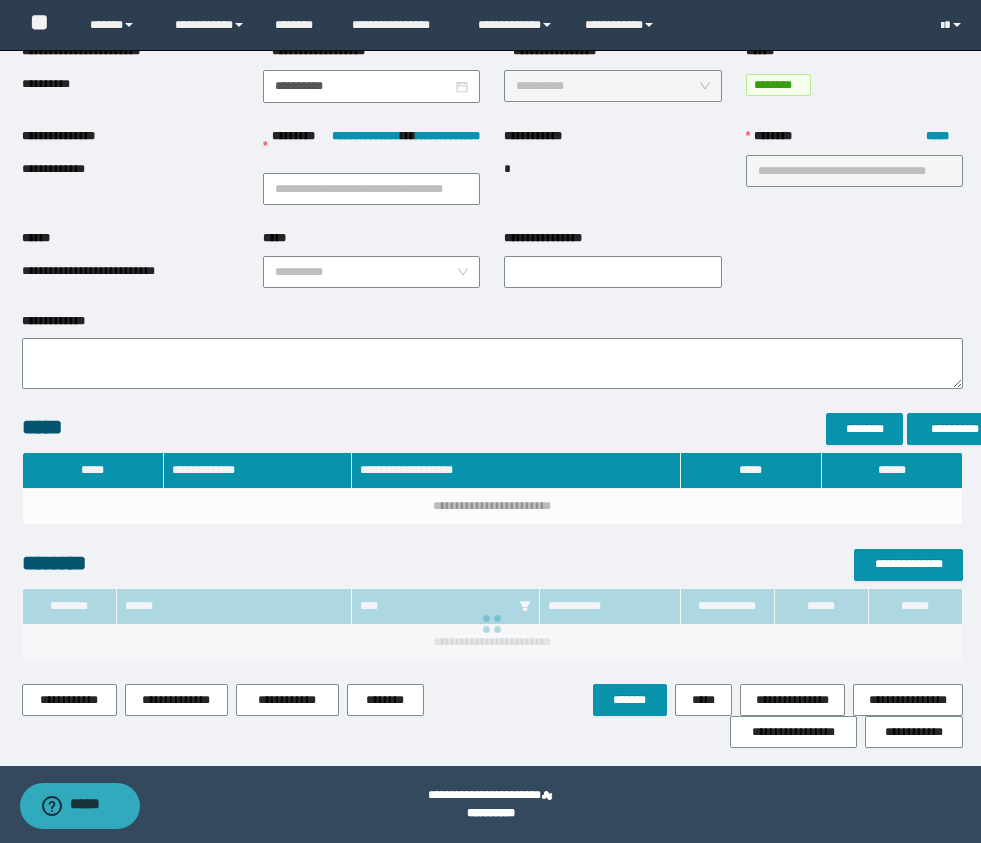 type on "**********" 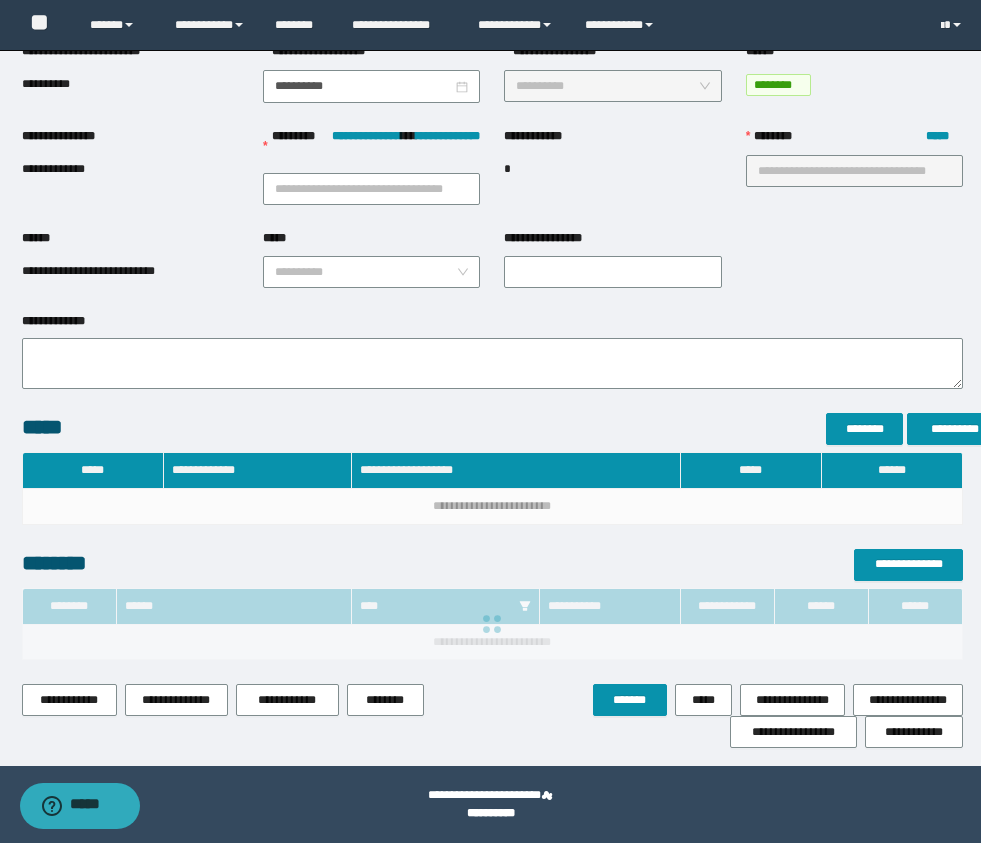 type on "**" 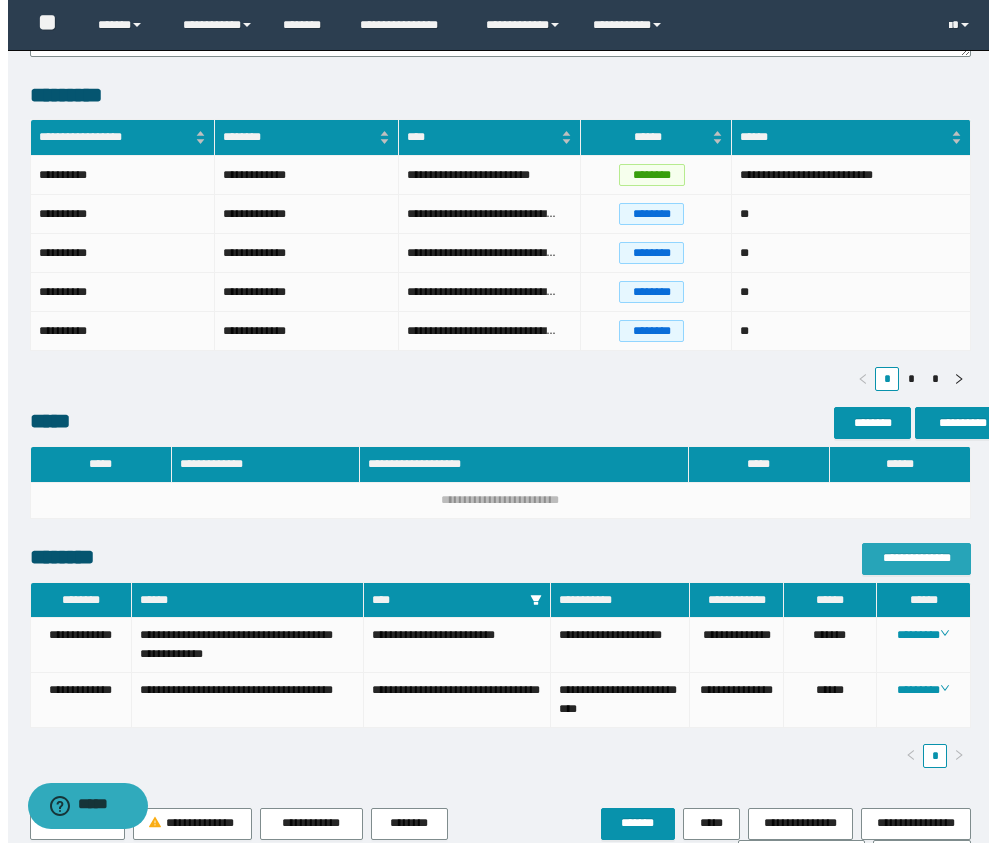 scroll, scrollTop: 662, scrollLeft: 0, axis: vertical 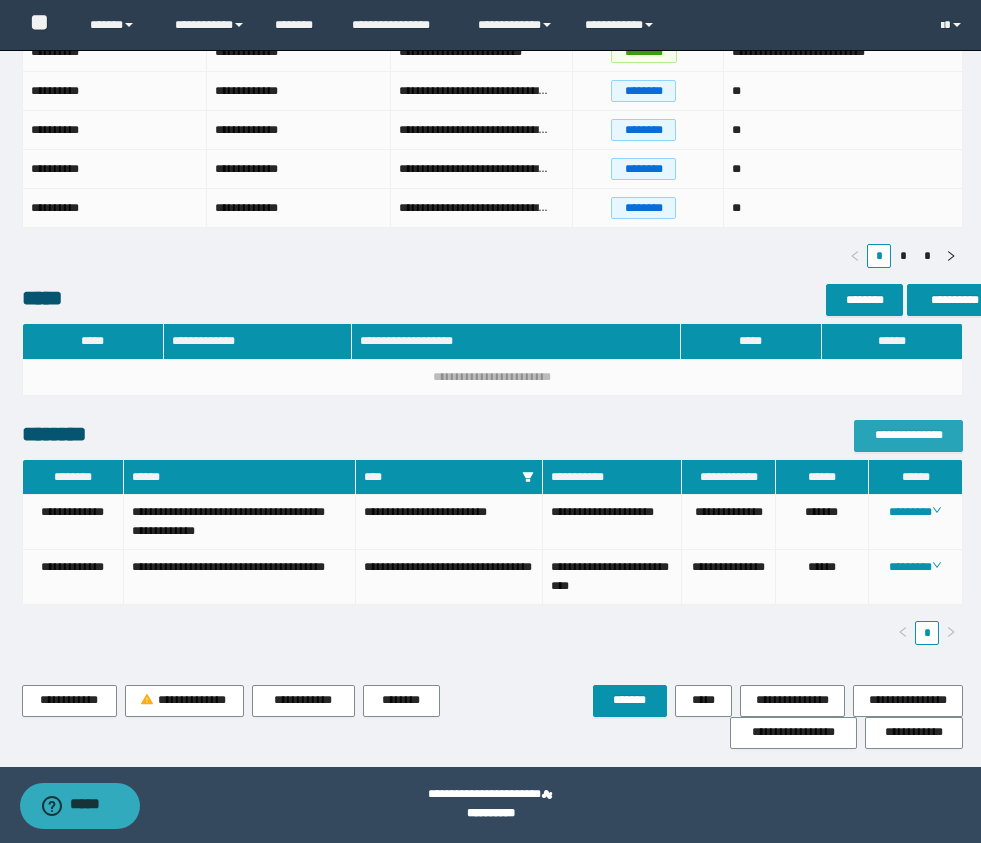 click on "**********" at bounding box center (908, 435) 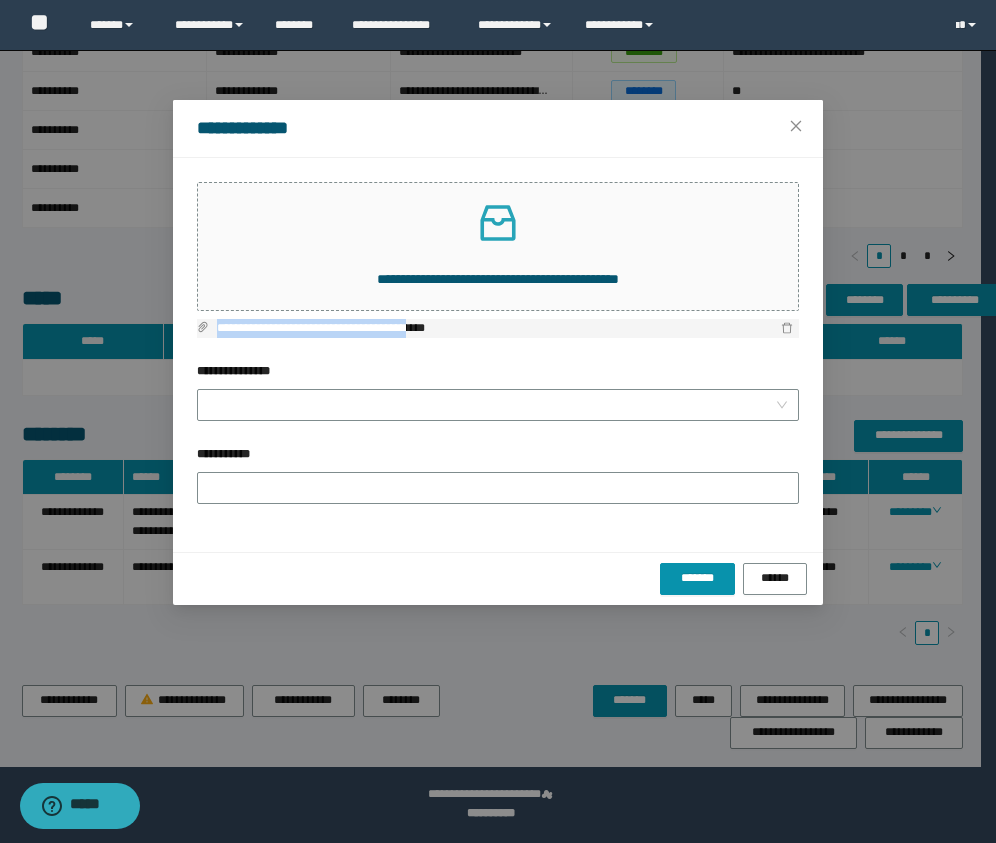 drag, startPoint x: 455, startPoint y: 330, endPoint x: 210, endPoint y: 337, distance: 245.09998 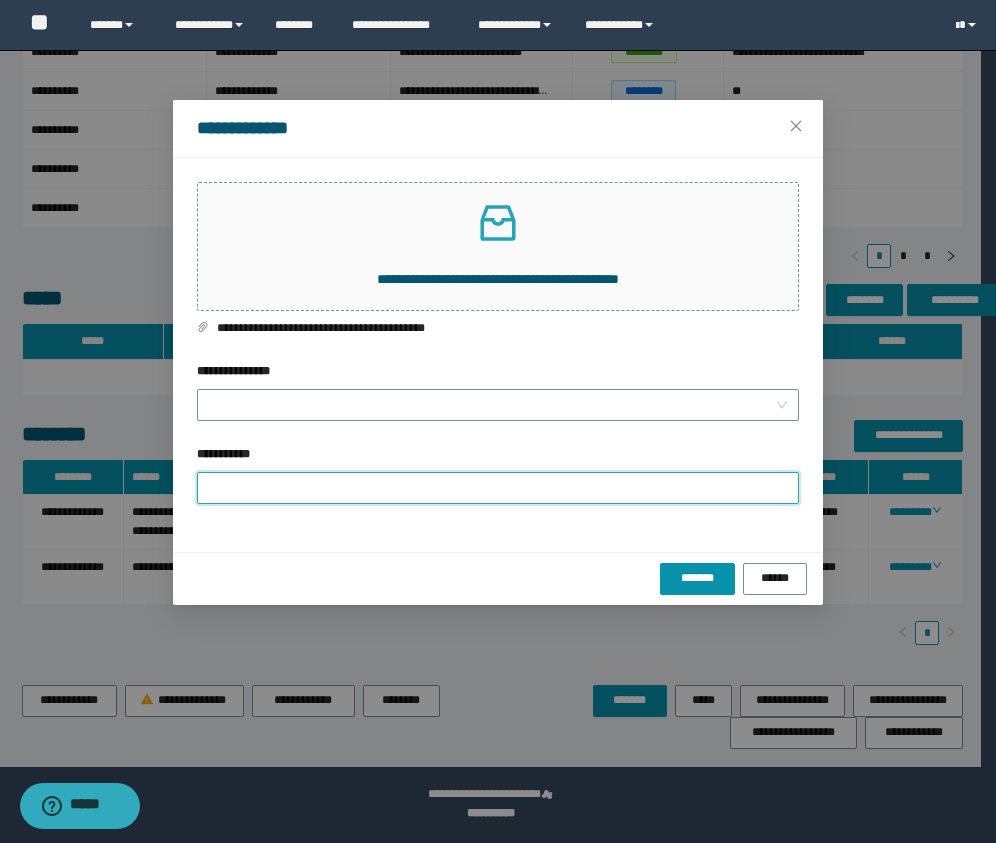 click on "**********" at bounding box center (498, 488) 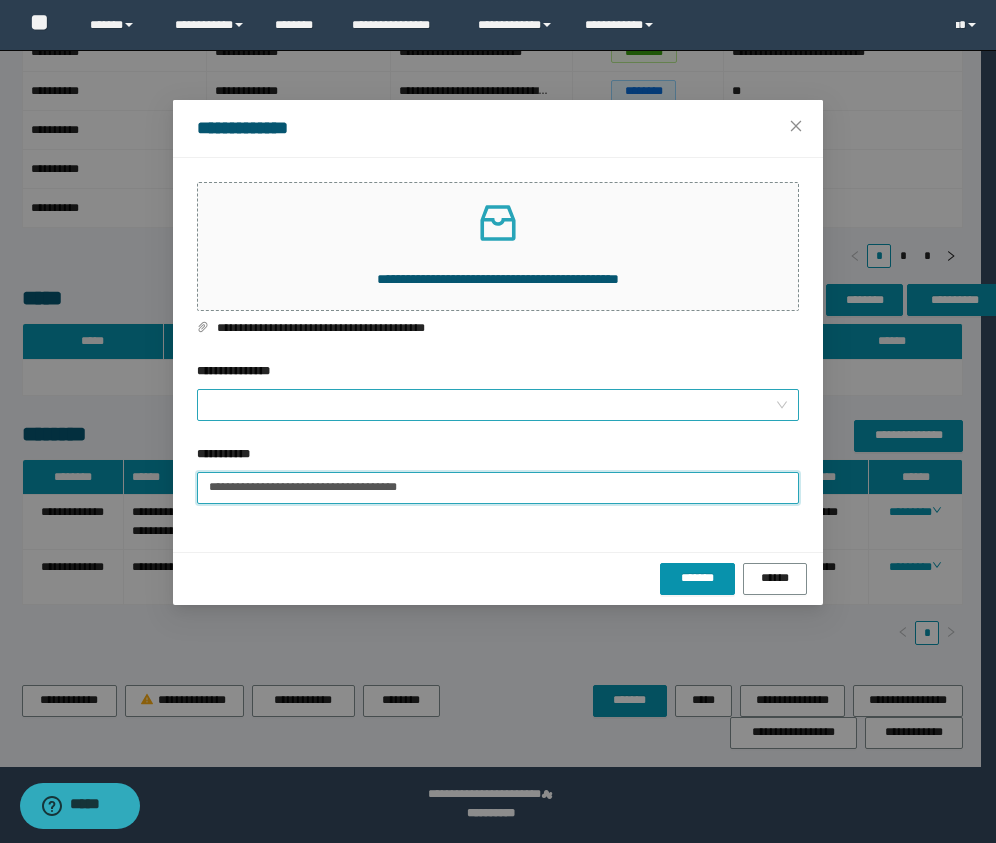 type on "**********" 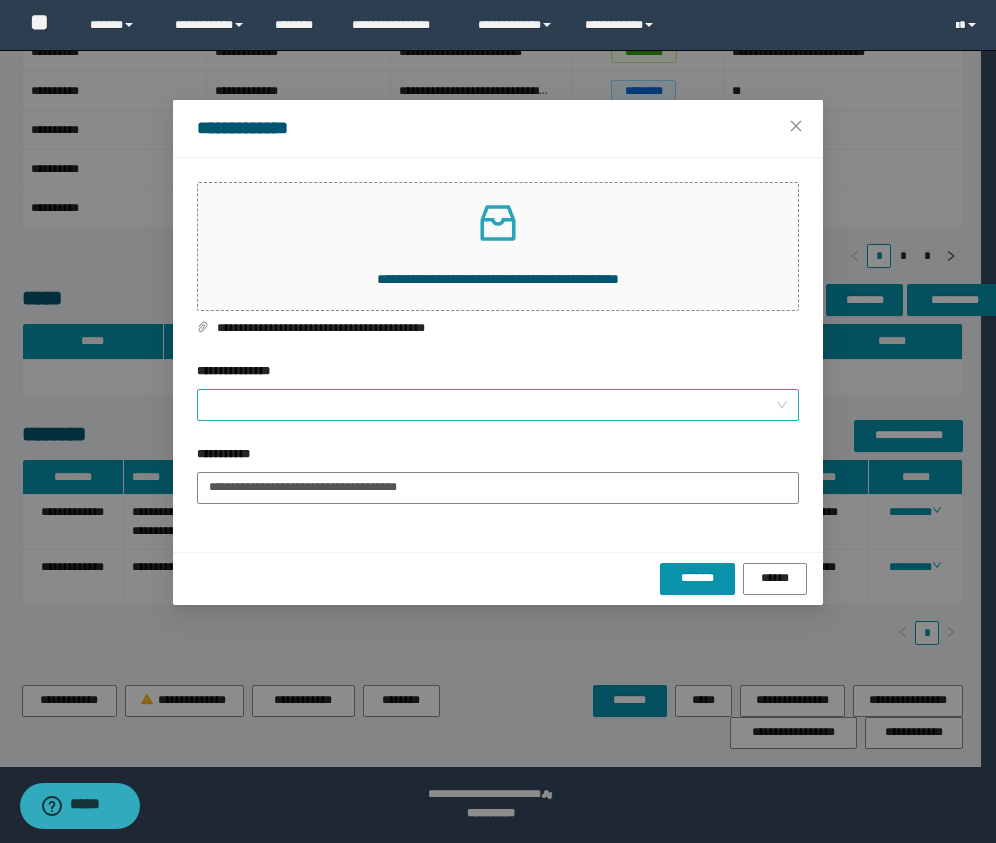 click on "**********" at bounding box center (492, 405) 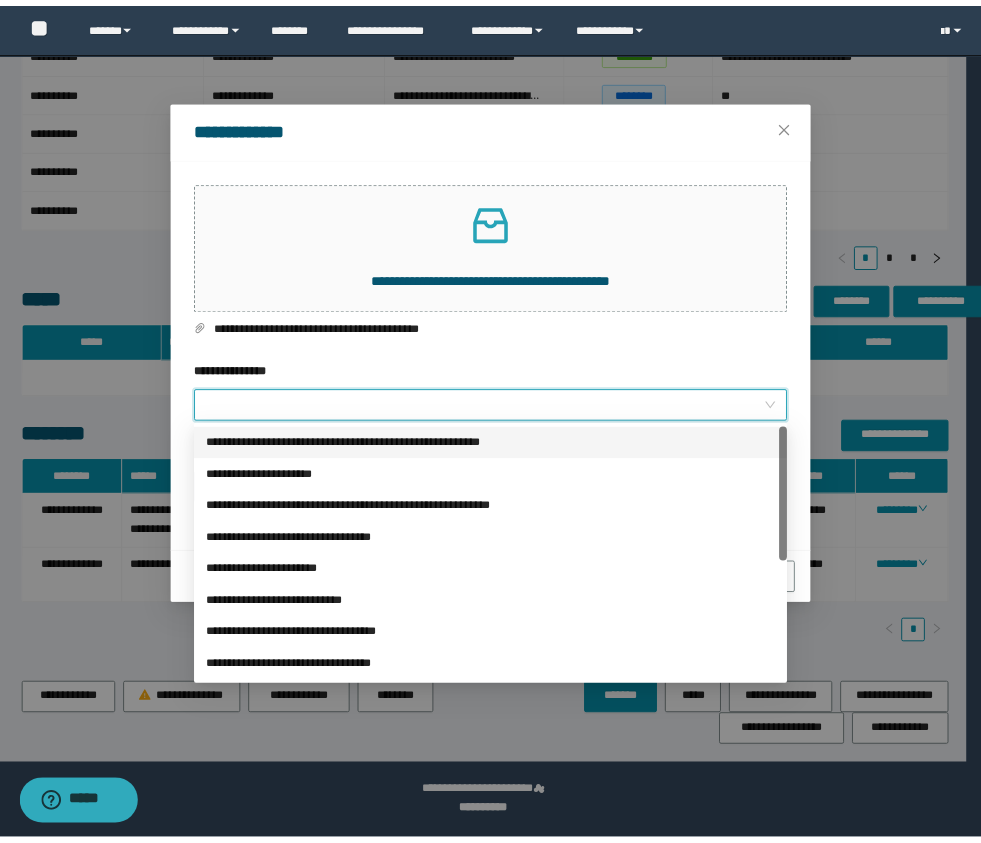 scroll, scrollTop: 224, scrollLeft: 0, axis: vertical 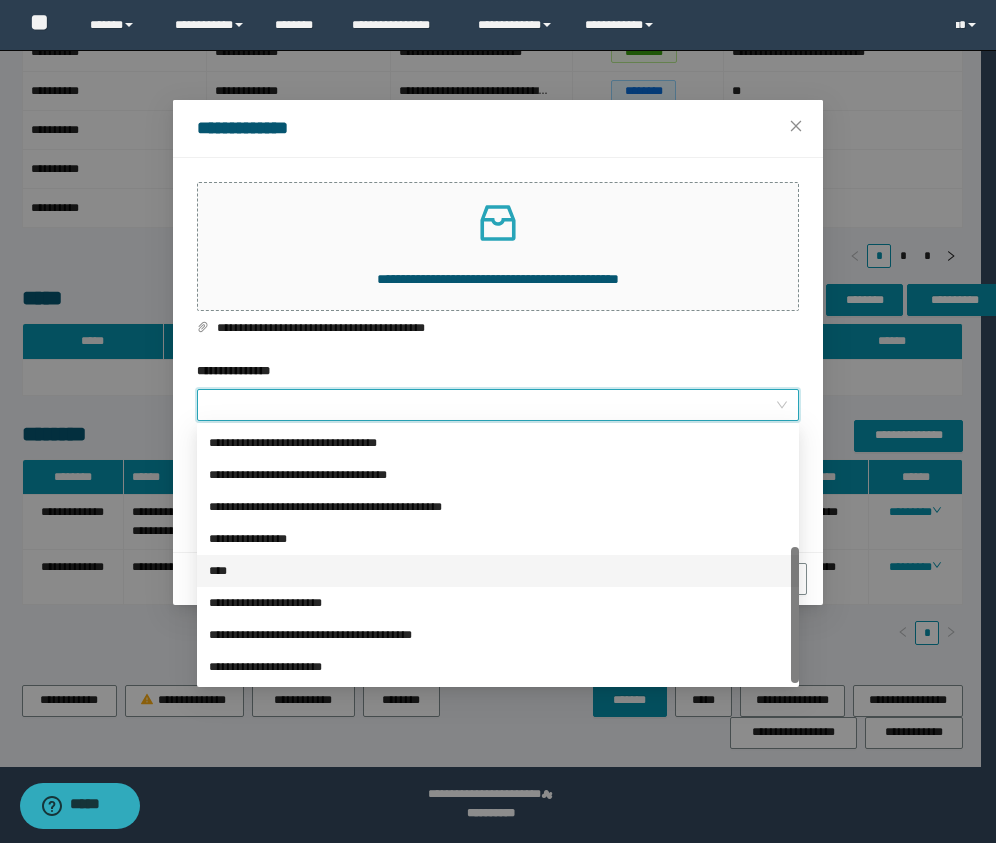 drag, startPoint x: 329, startPoint y: 578, endPoint x: 373, endPoint y: 543, distance: 56.22277 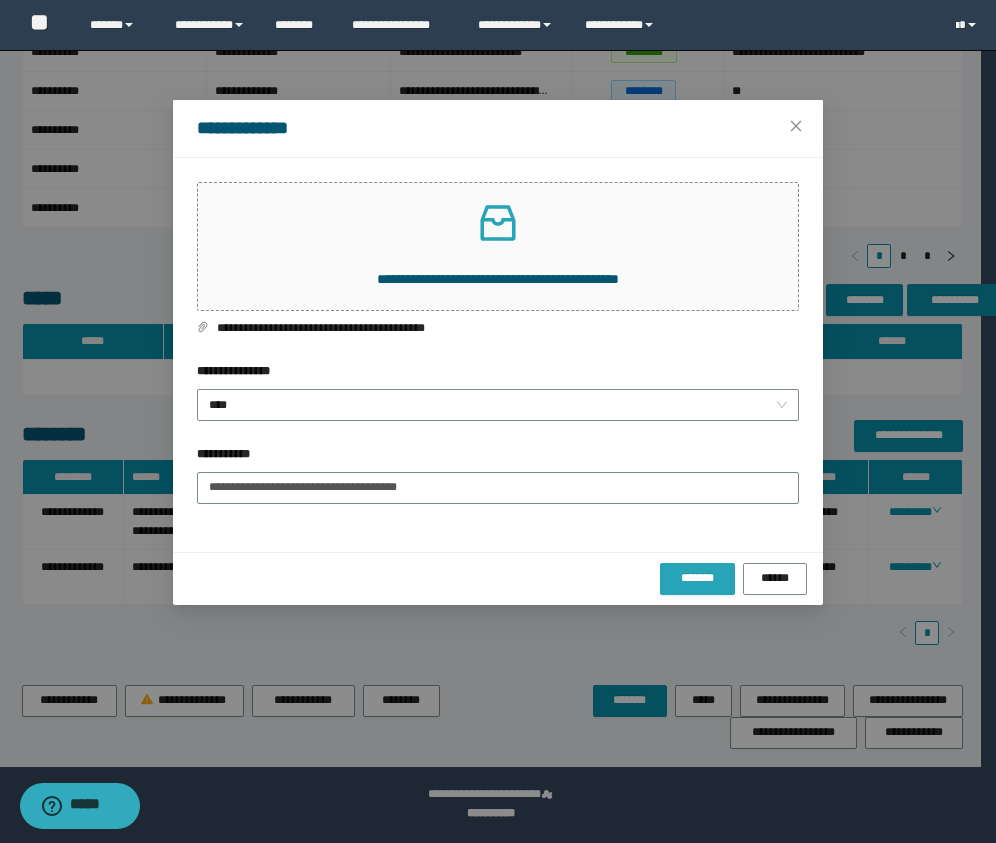 click on "*******" at bounding box center (697, 579) 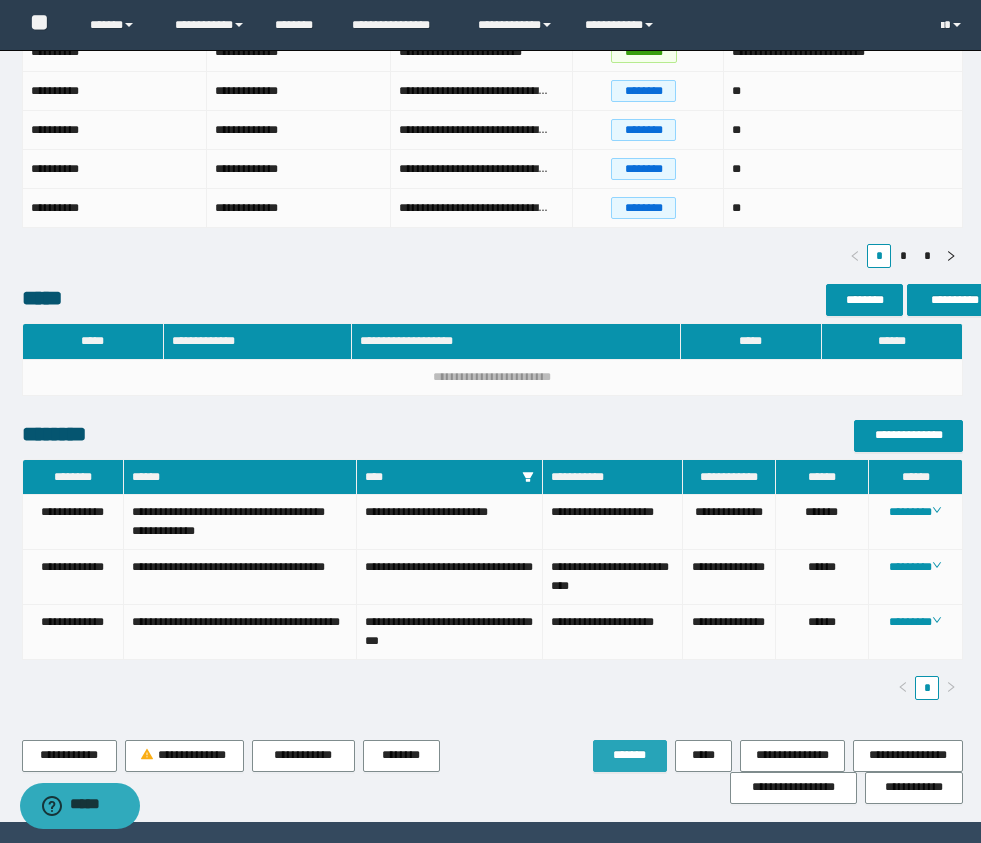 click on "*******" at bounding box center (630, 755) 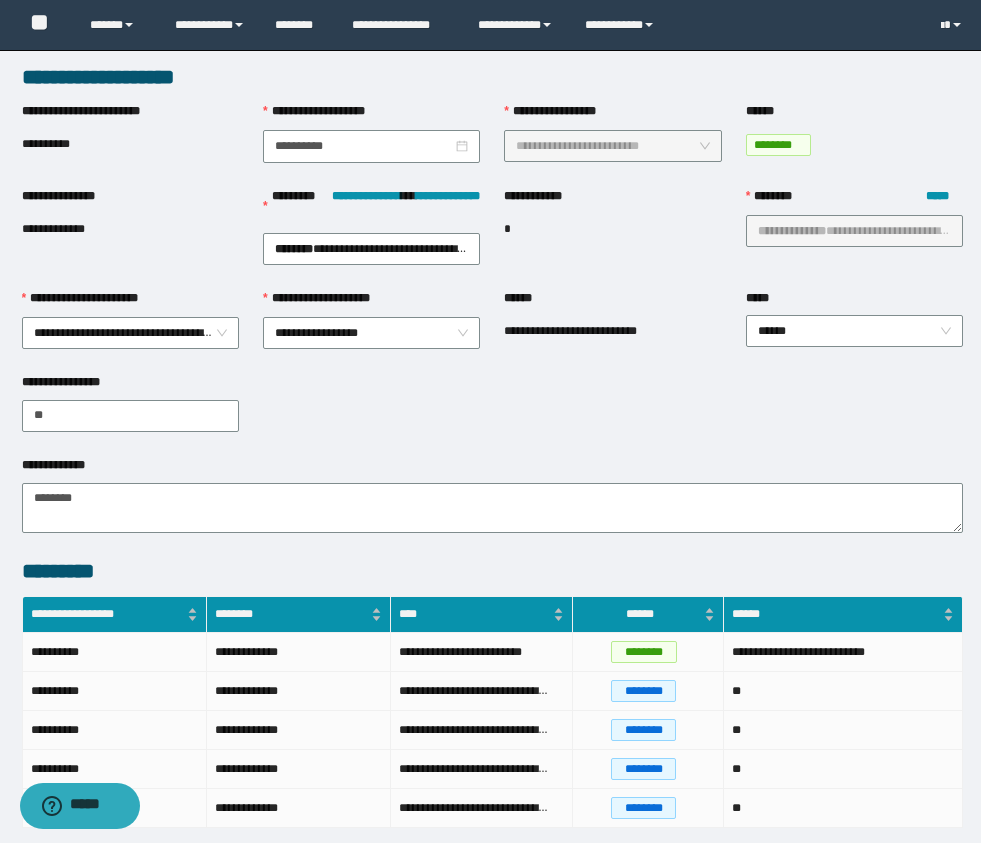 scroll, scrollTop: 0, scrollLeft: 0, axis: both 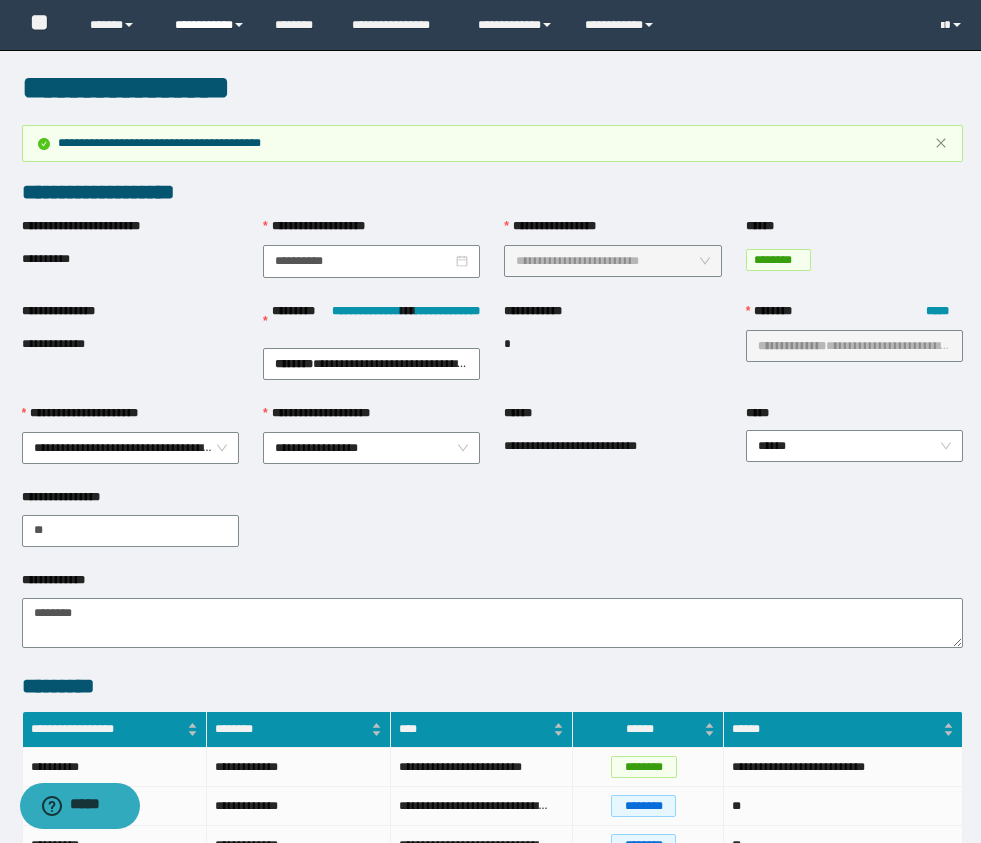 click on "**********" at bounding box center [210, 25] 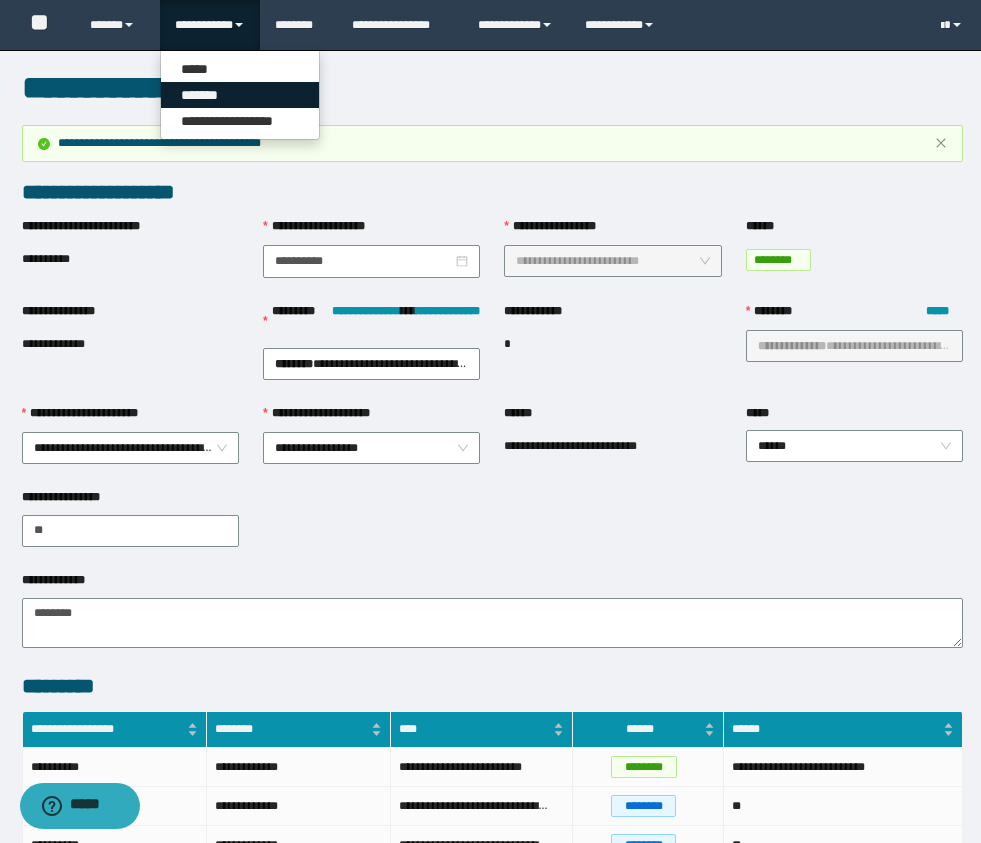 click on "*******" at bounding box center [240, 95] 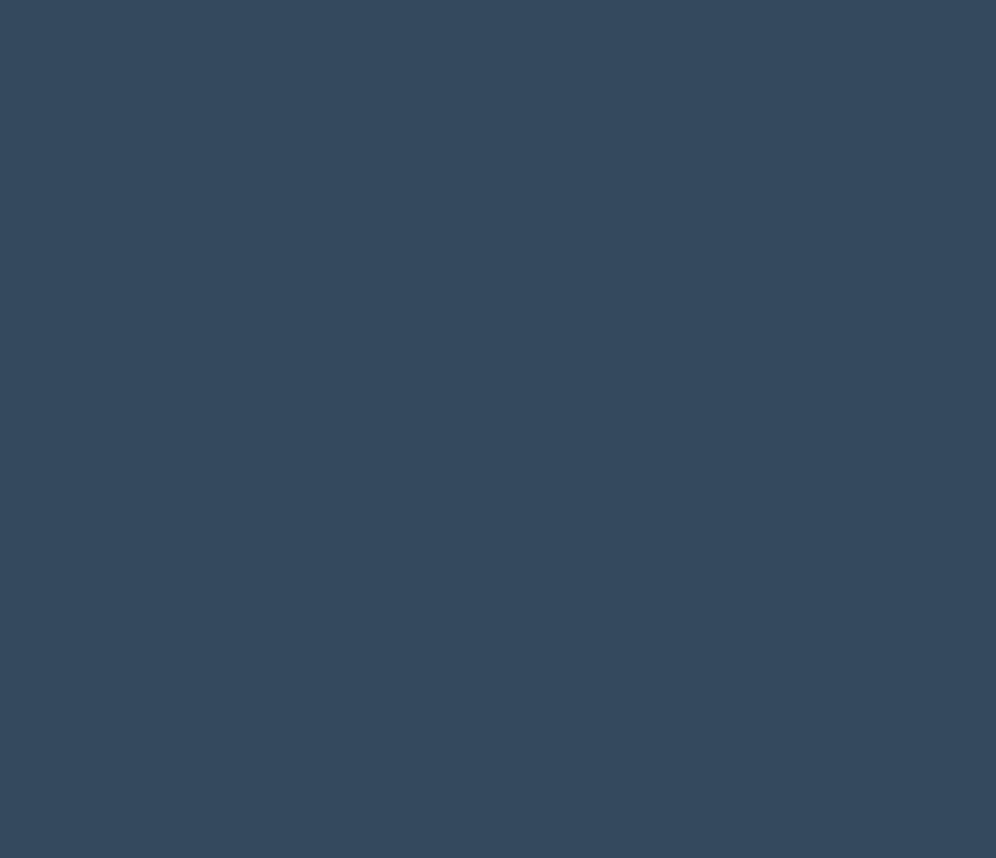 scroll, scrollTop: 0, scrollLeft: 0, axis: both 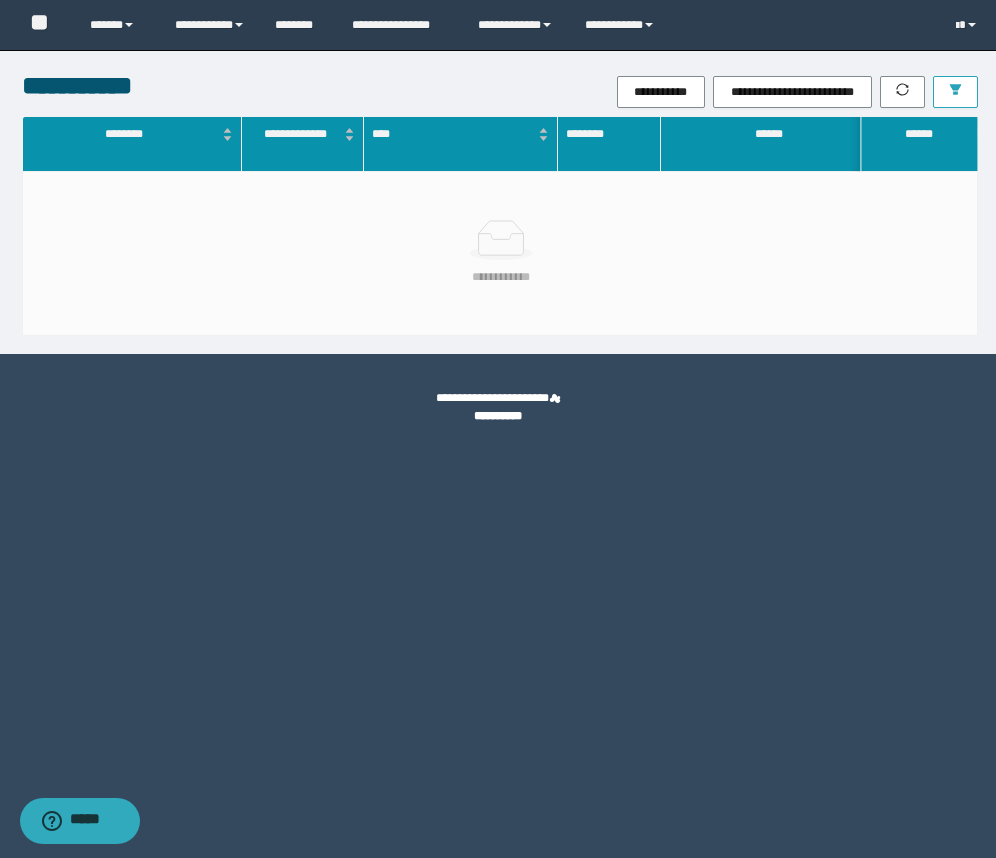 click at bounding box center (955, 92) 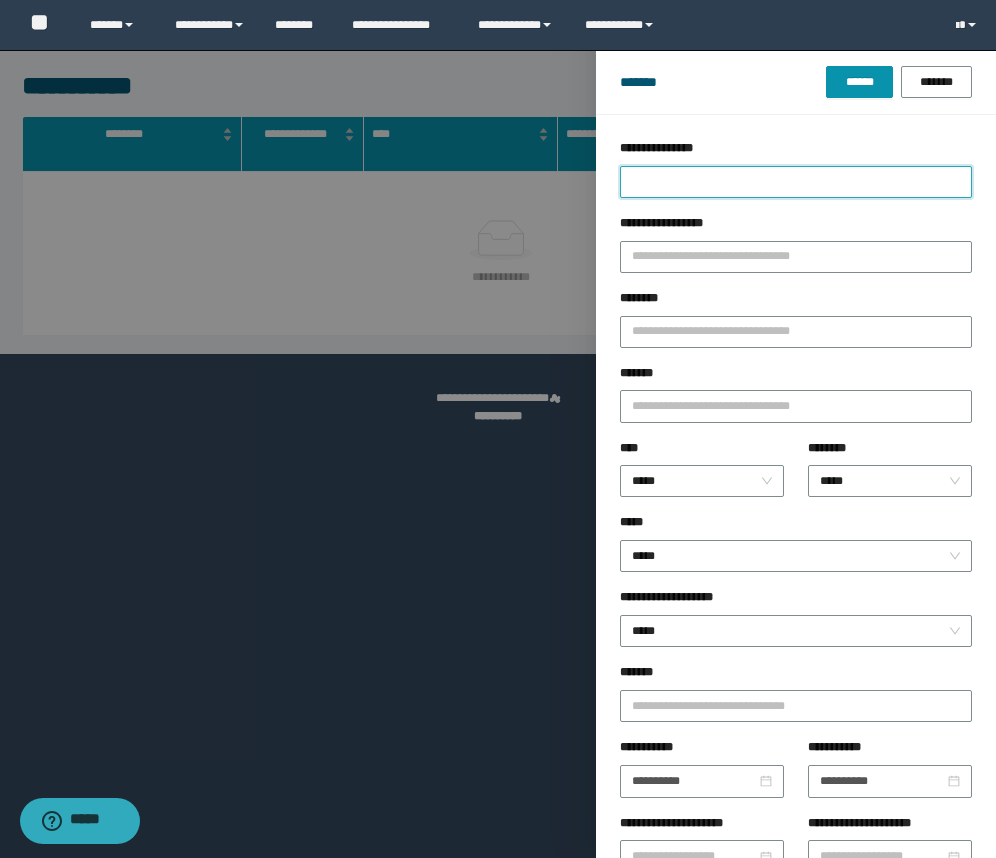 click on "**********" at bounding box center (796, 182) 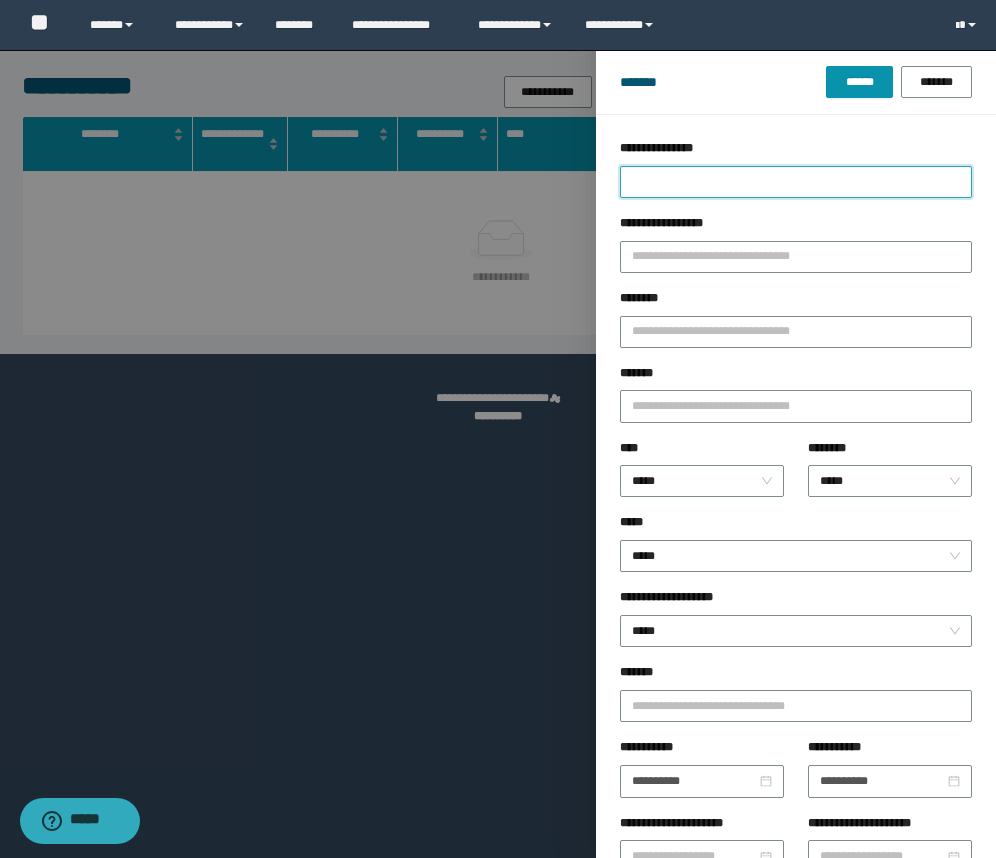 type on "*" 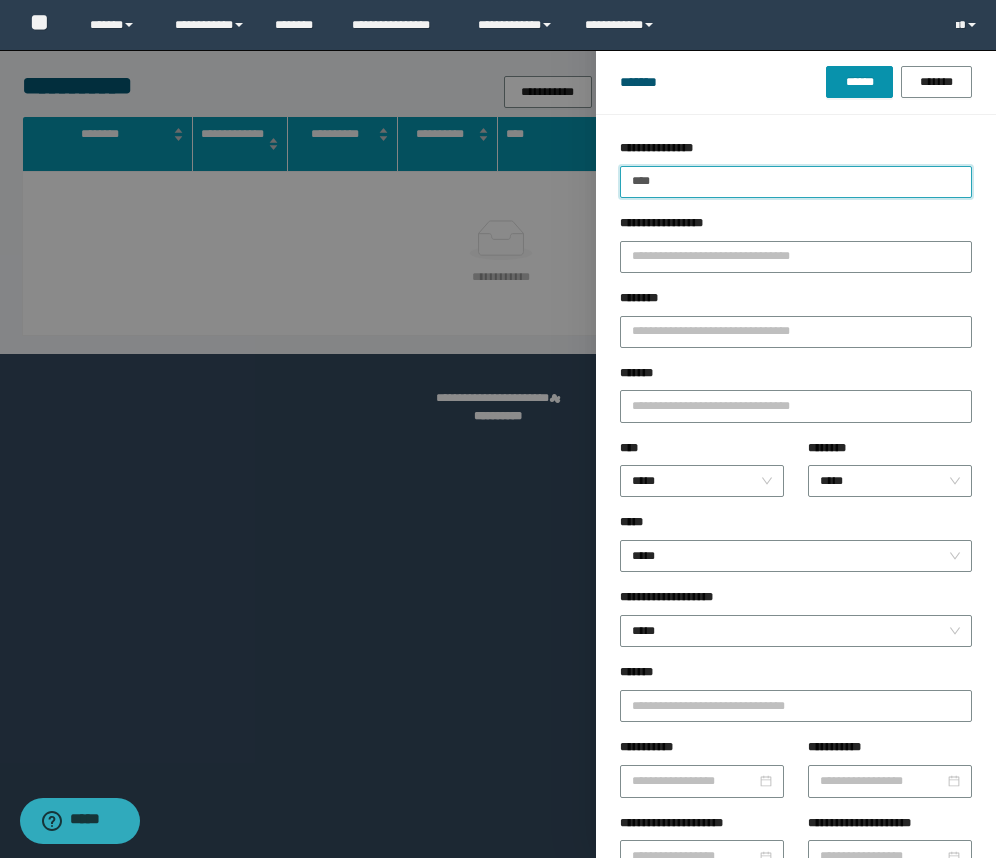 click on "******" at bounding box center (859, 82) 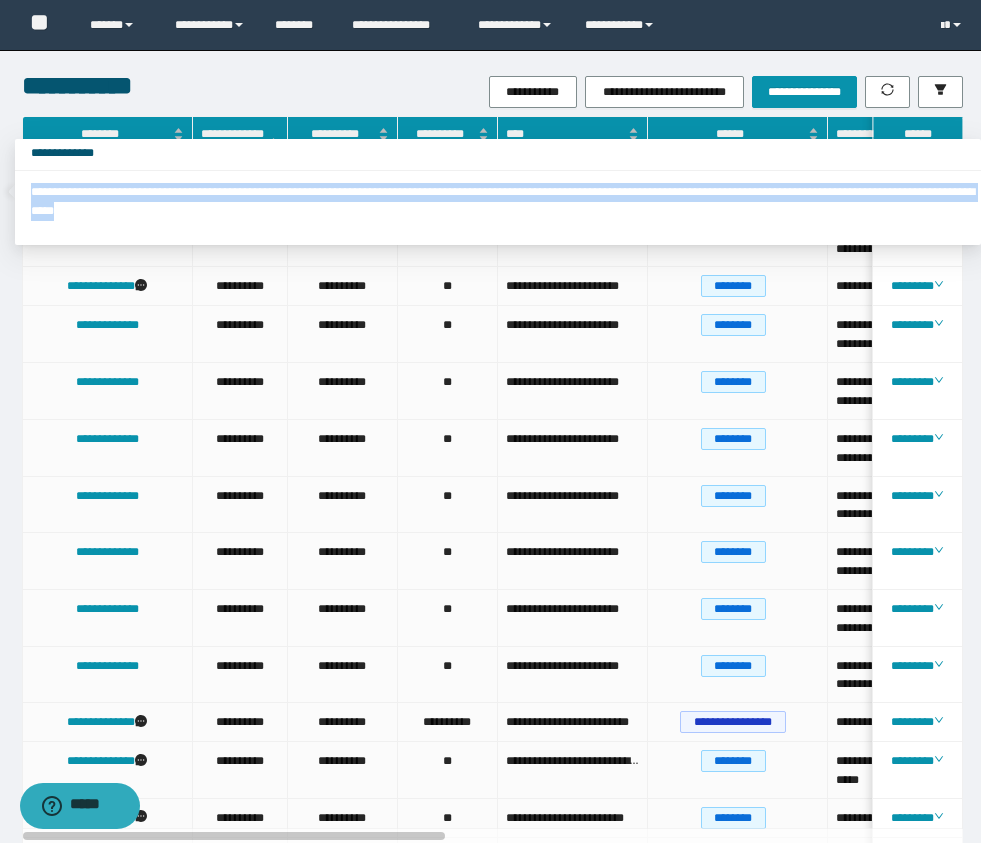 drag, startPoint x: 34, startPoint y: 192, endPoint x: 390, endPoint y: 207, distance: 356.31586 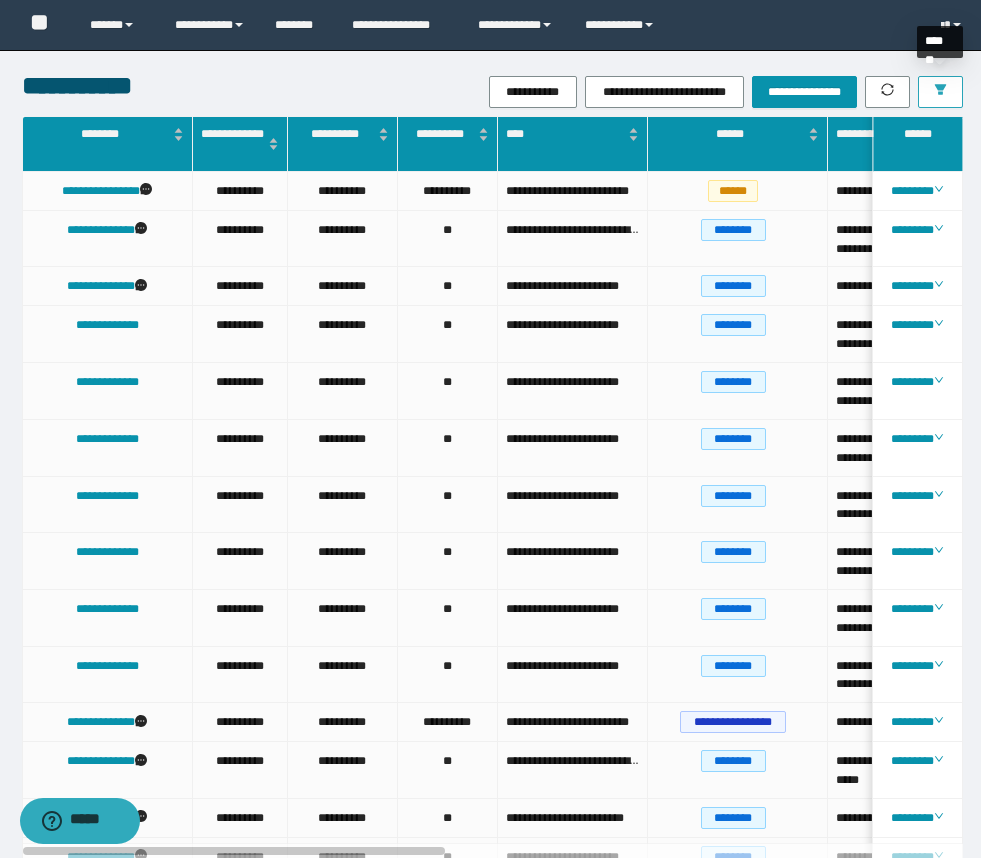 click 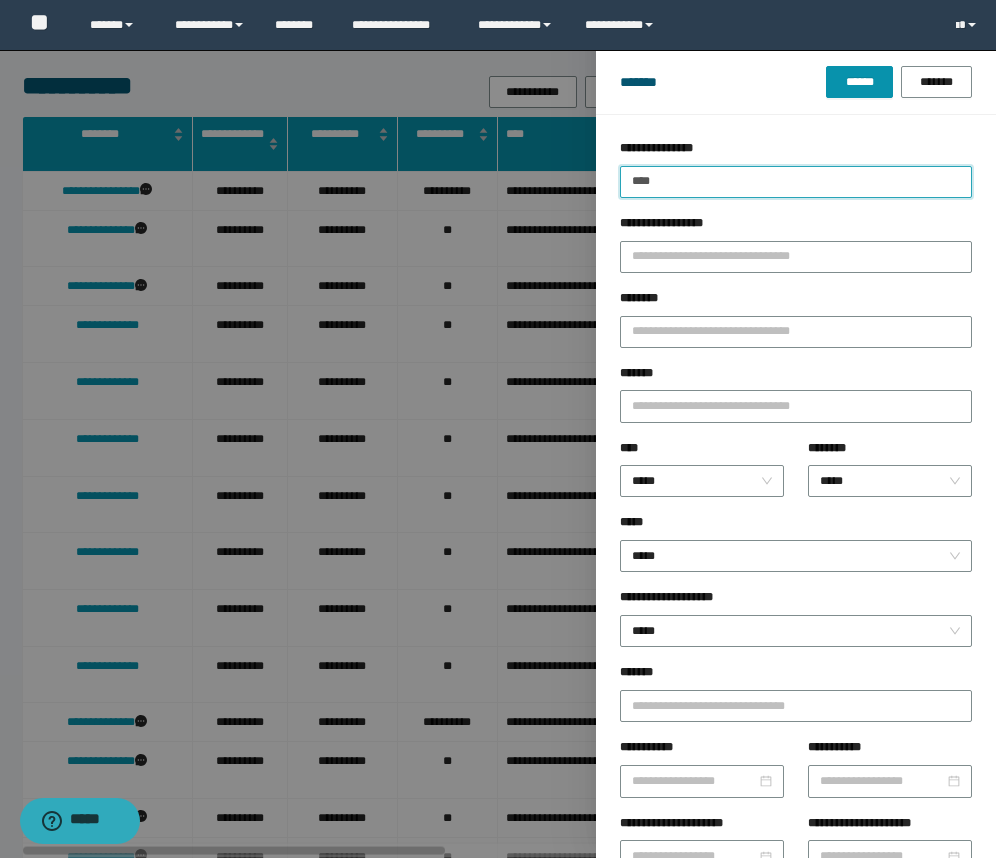 drag, startPoint x: 809, startPoint y: 183, endPoint x: 609, endPoint y: 185, distance: 200.01 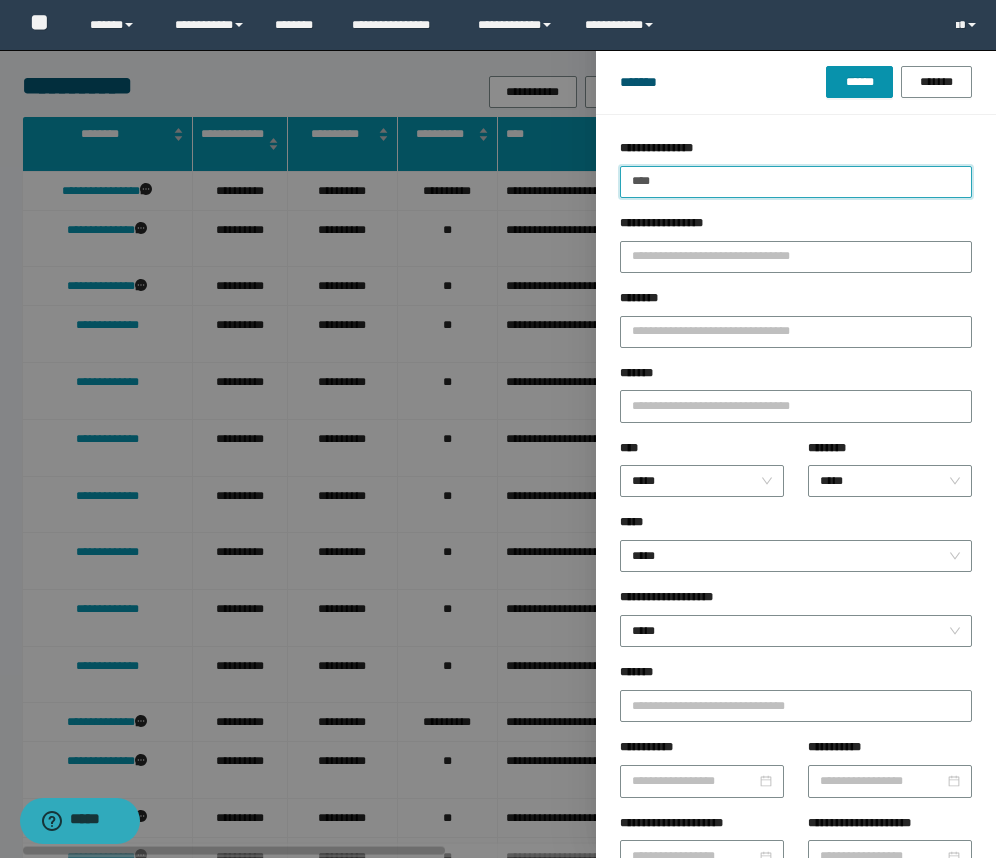 click on "******" at bounding box center (859, 82) 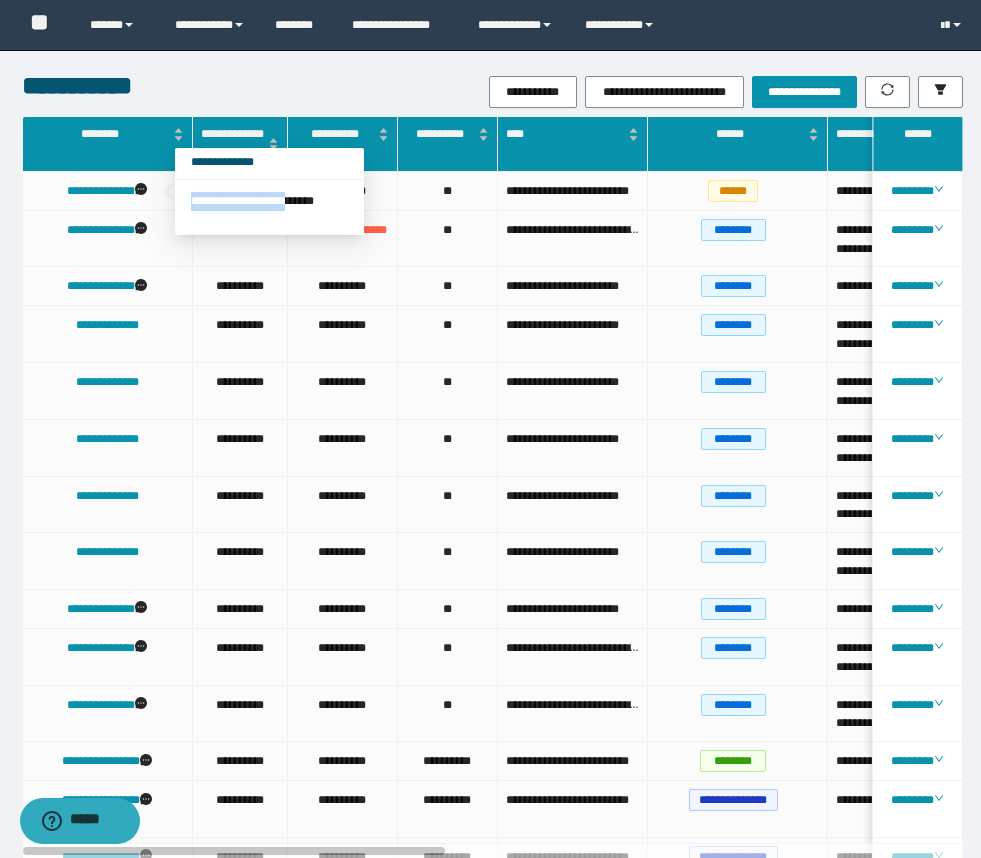 drag, startPoint x: 182, startPoint y: 209, endPoint x: 318, endPoint y: 214, distance: 136.09187 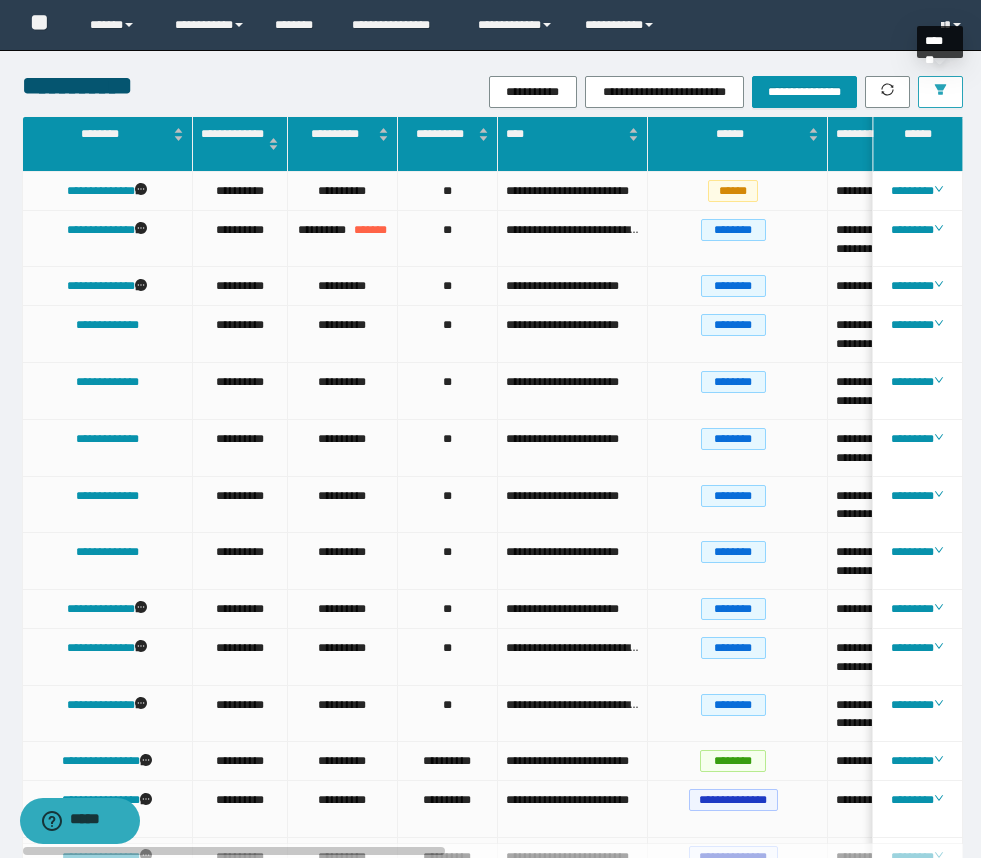 click 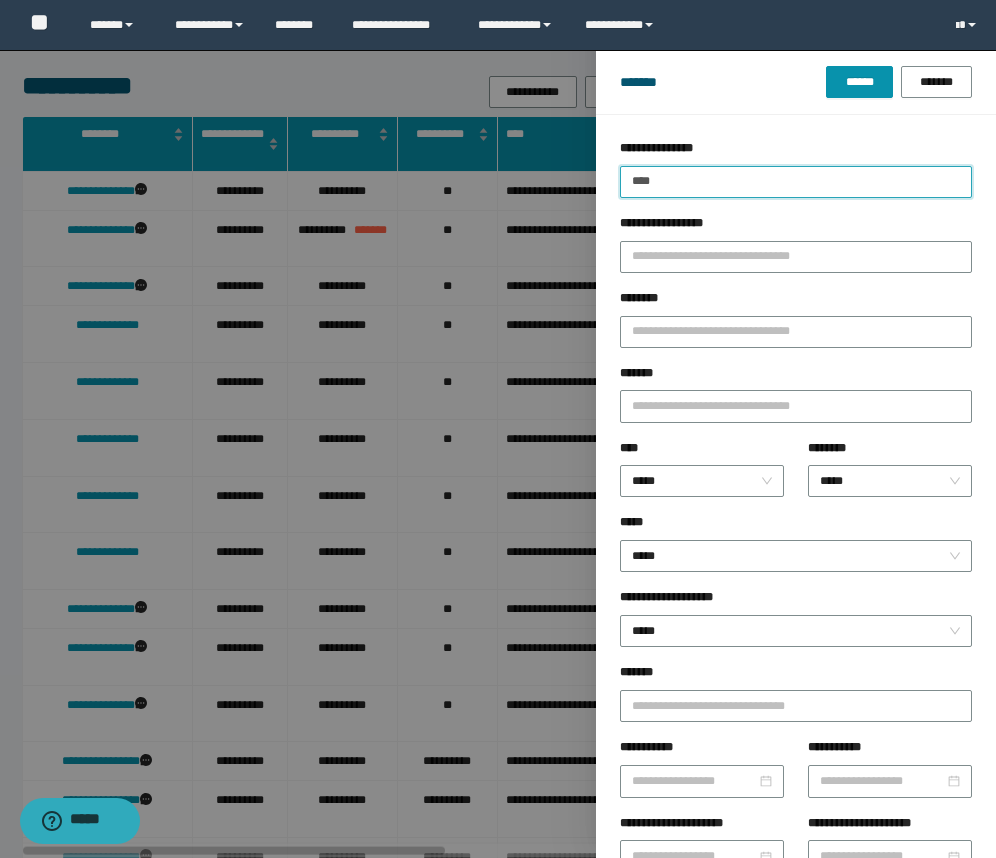 drag, startPoint x: 693, startPoint y: 193, endPoint x: 548, endPoint y: 198, distance: 145.08618 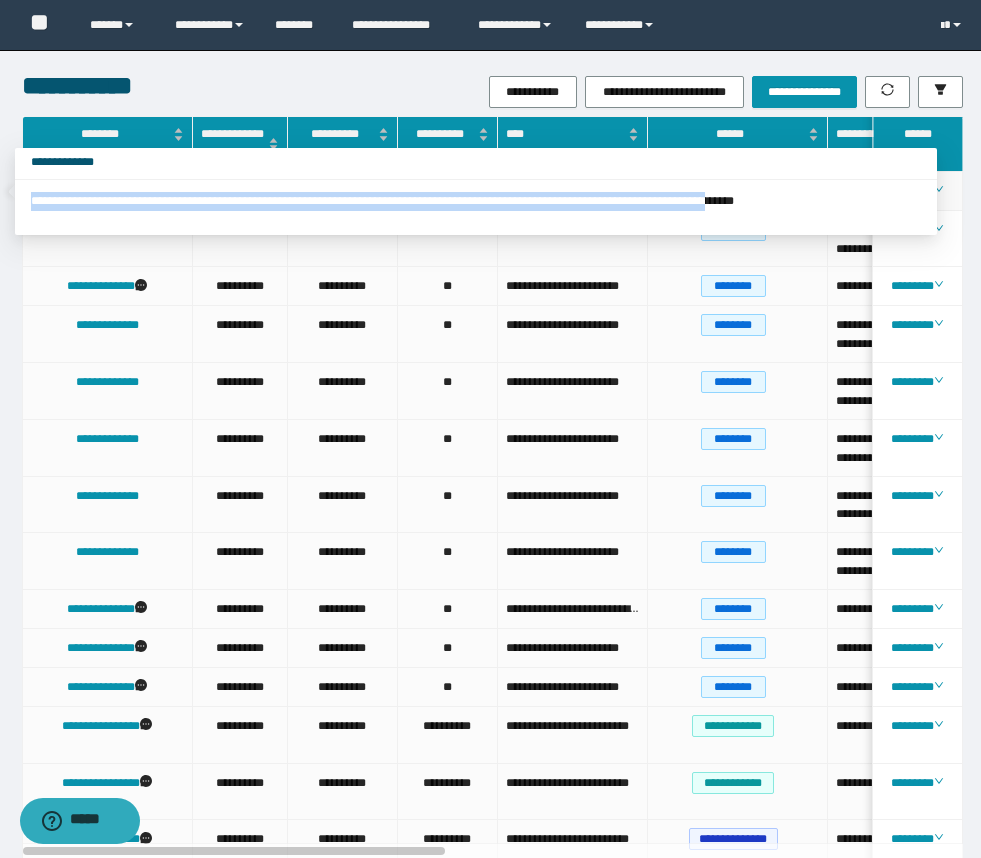 drag, startPoint x: 35, startPoint y: 202, endPoint x: 890, endPoint y: 198, distance: 855.00934 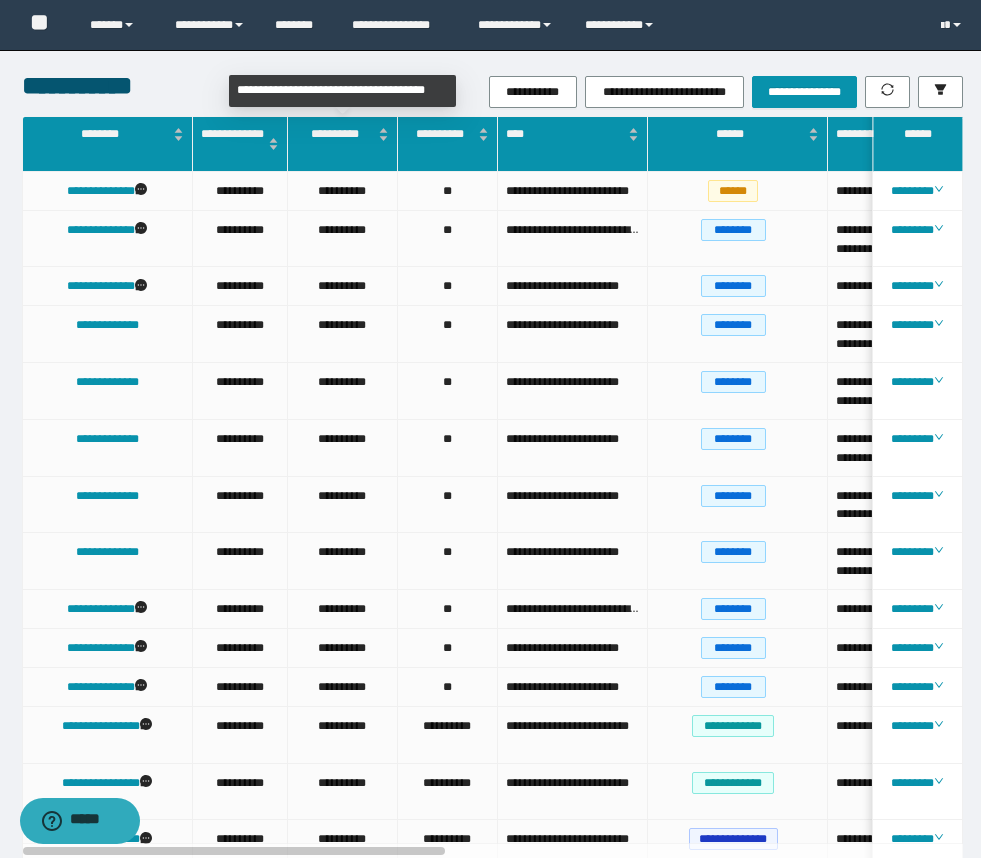click on "**********" at bounding box center (342, 98) 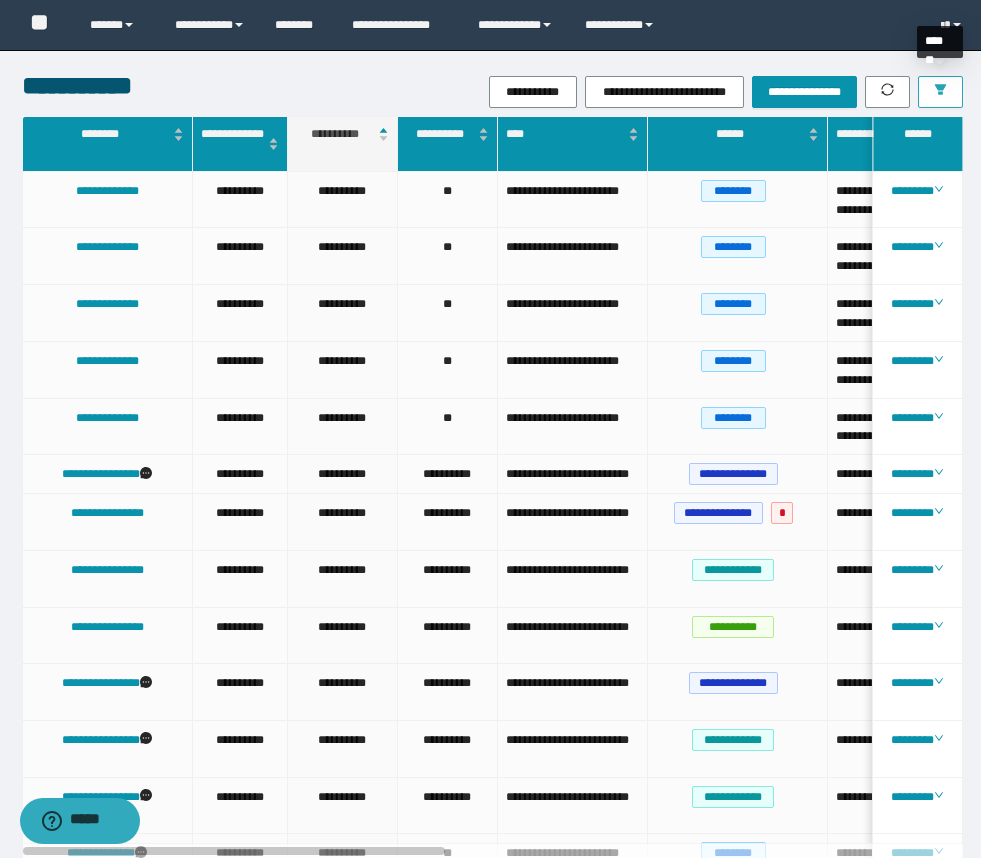 click at bounding box center [940, 92] 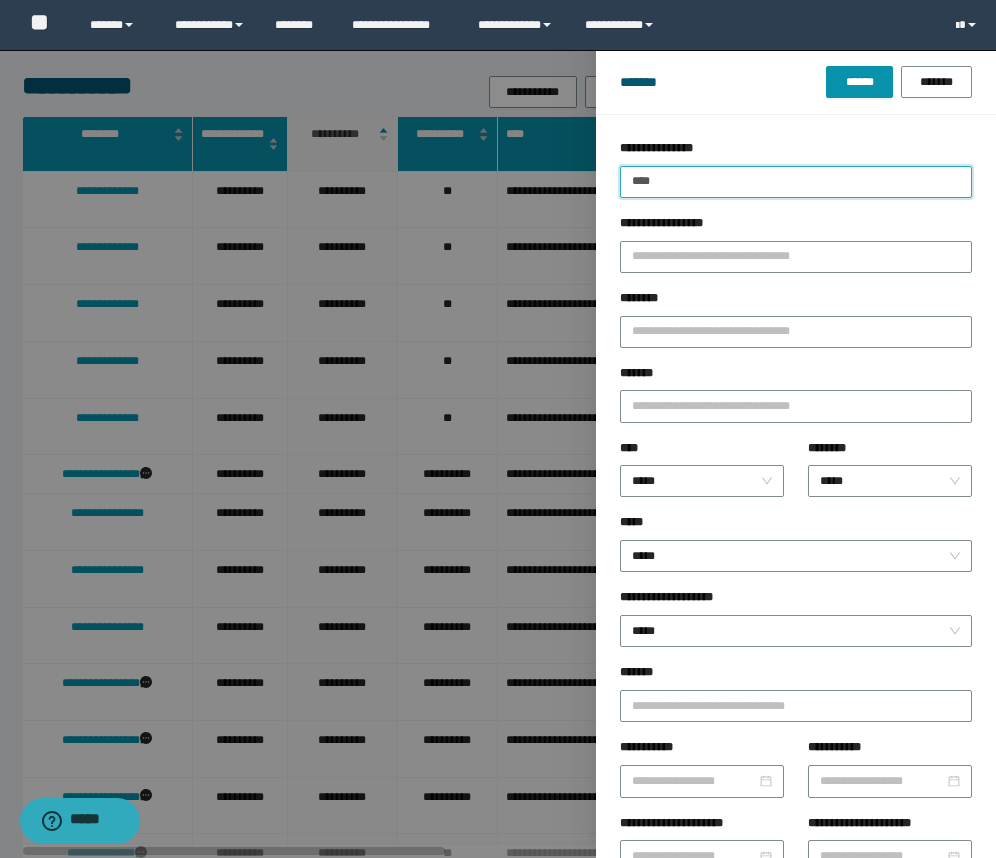 drag, startPoint x: 704, startPoint y: 180, endPoint x: 603, endPoint y: 174, distance: 101.17806 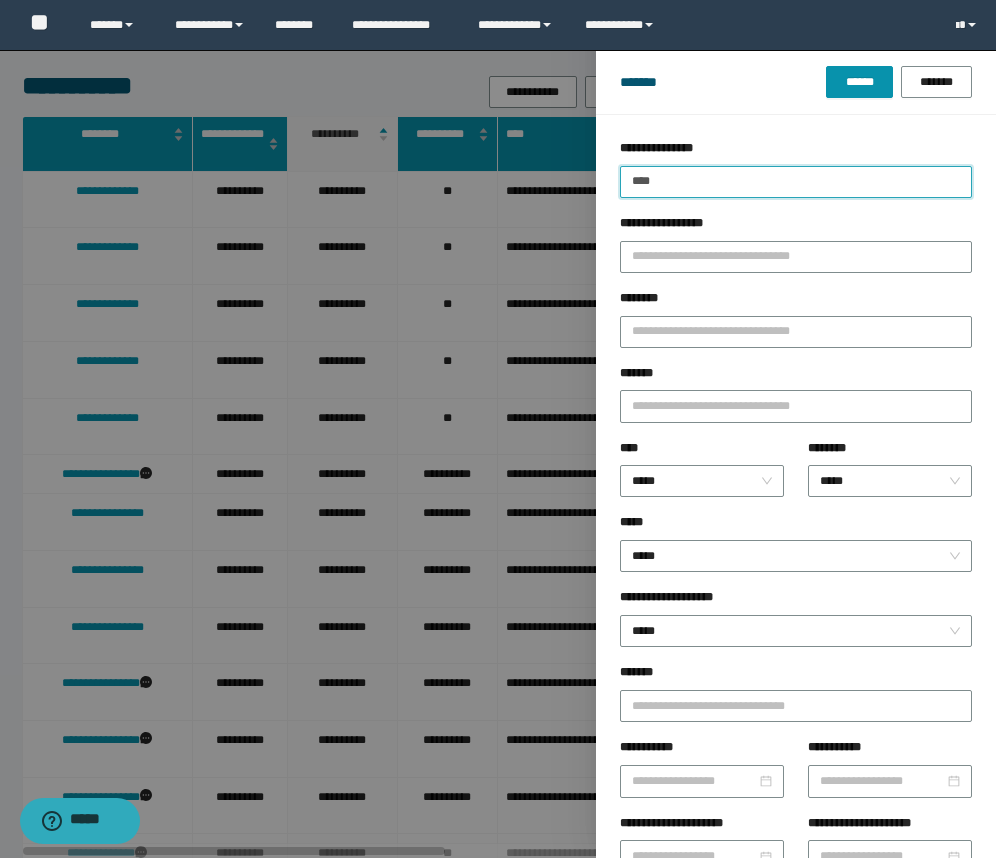 click on "******" at bounding box center (859, 82) 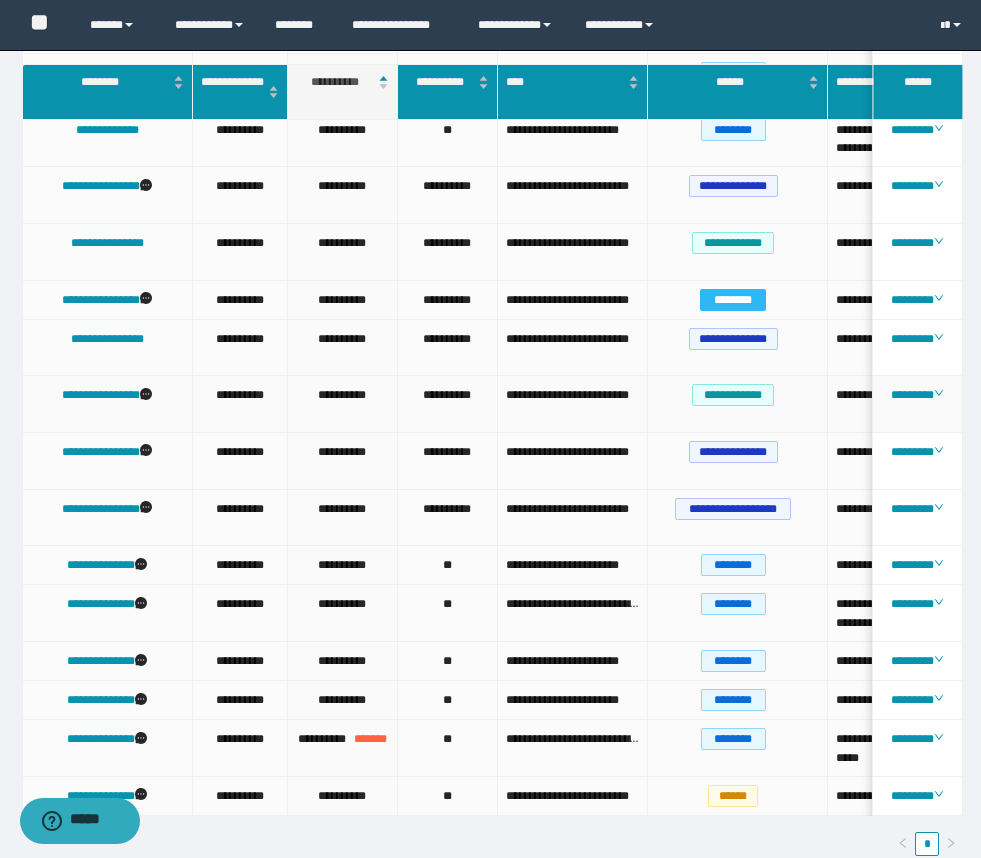 scroll, scrollTop: 412, scrollLeft: 0, axis: vertical 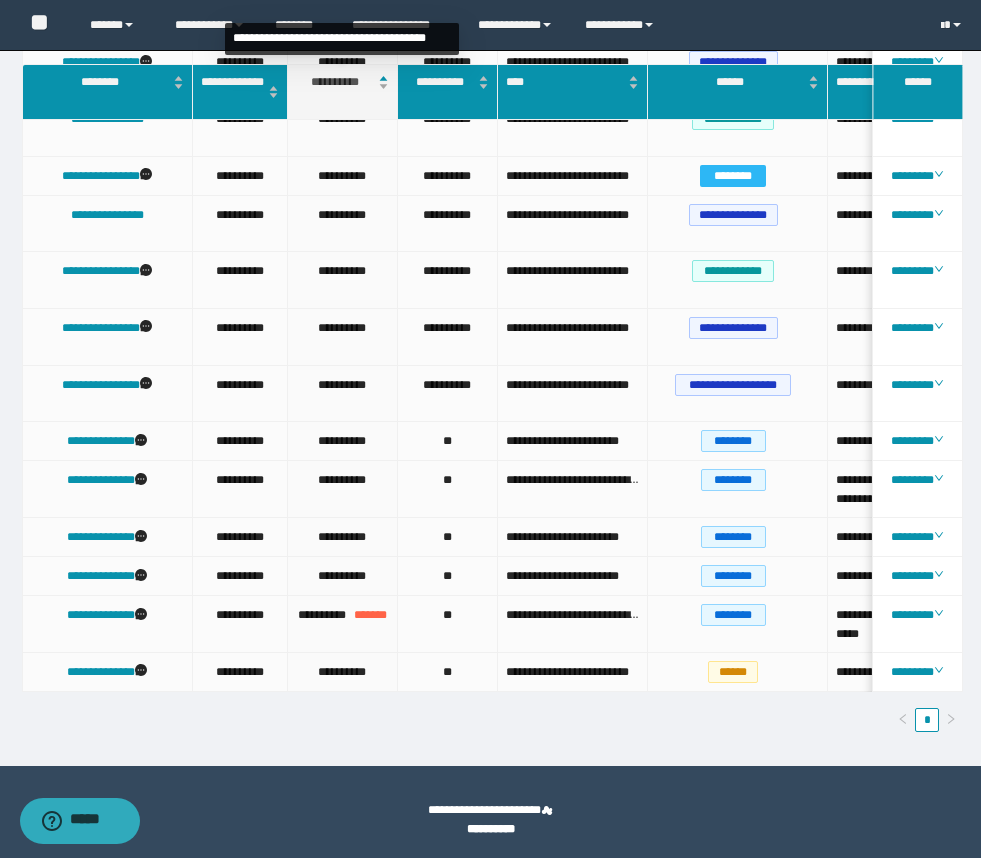click on "**********" at bounding box center (342, 82) 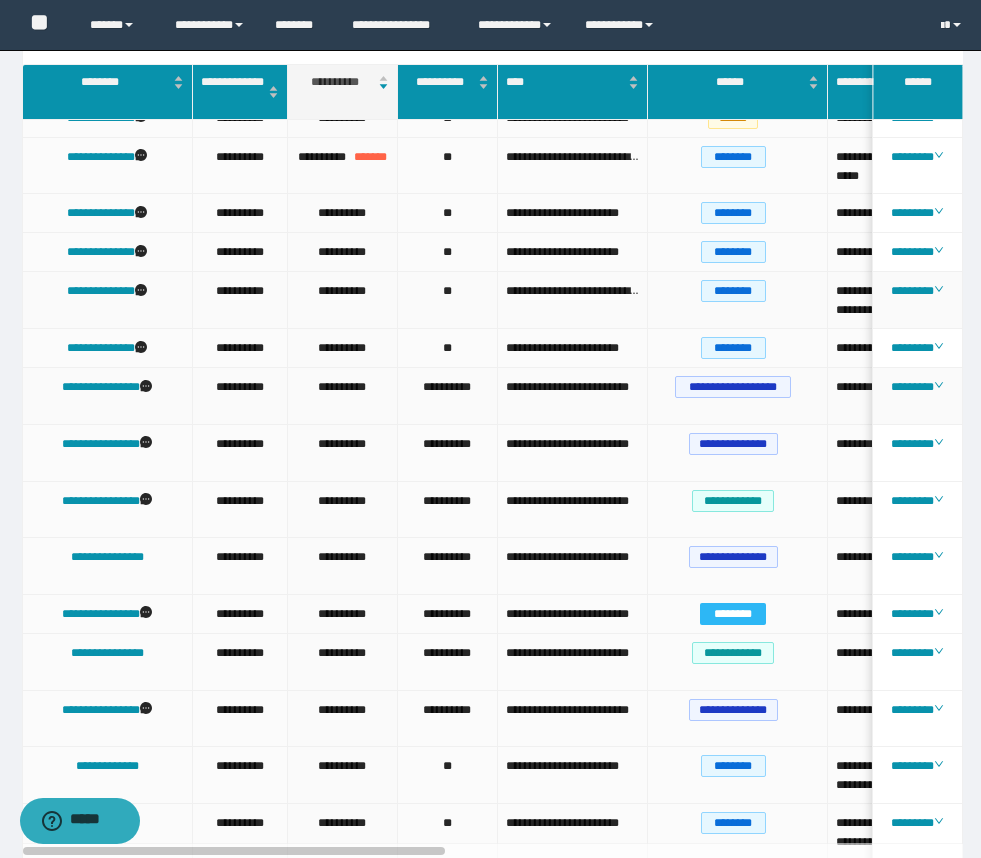 scroll, scrollTop: 0, scrollLeft: 0, axis: both 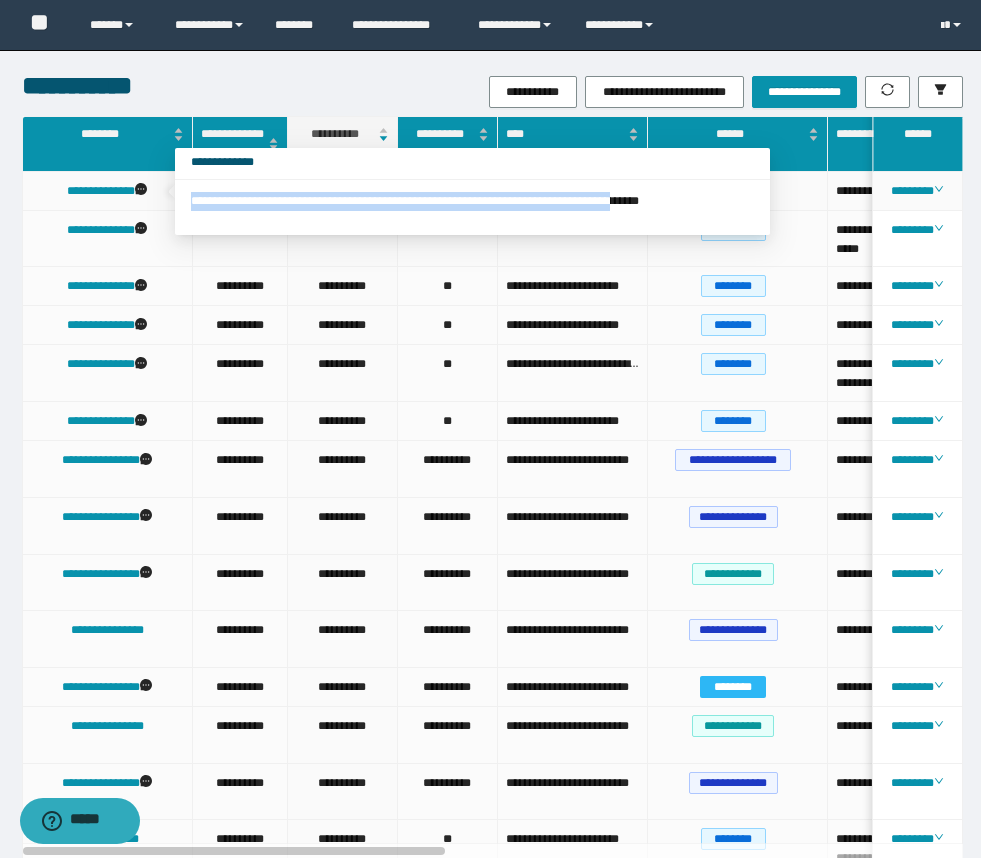 drag, startPoint x: 190, startPoint y: 199, endPoint x: 722, endPoint y: 209, distance: 532.094 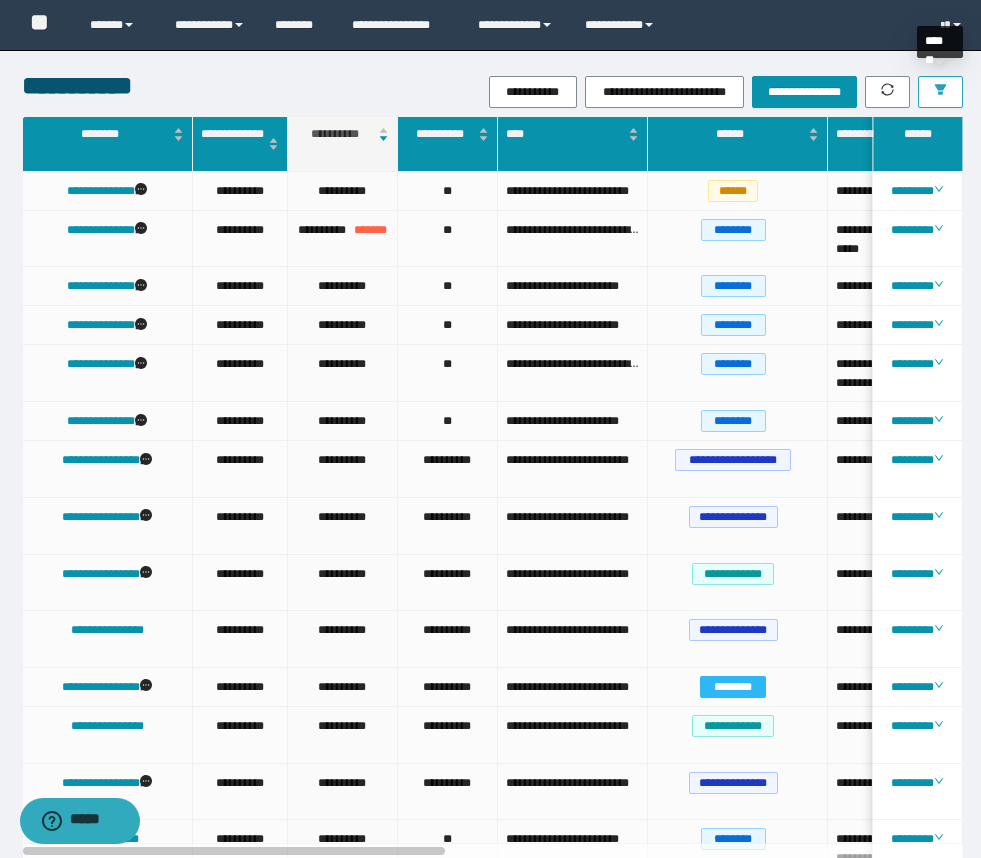 click 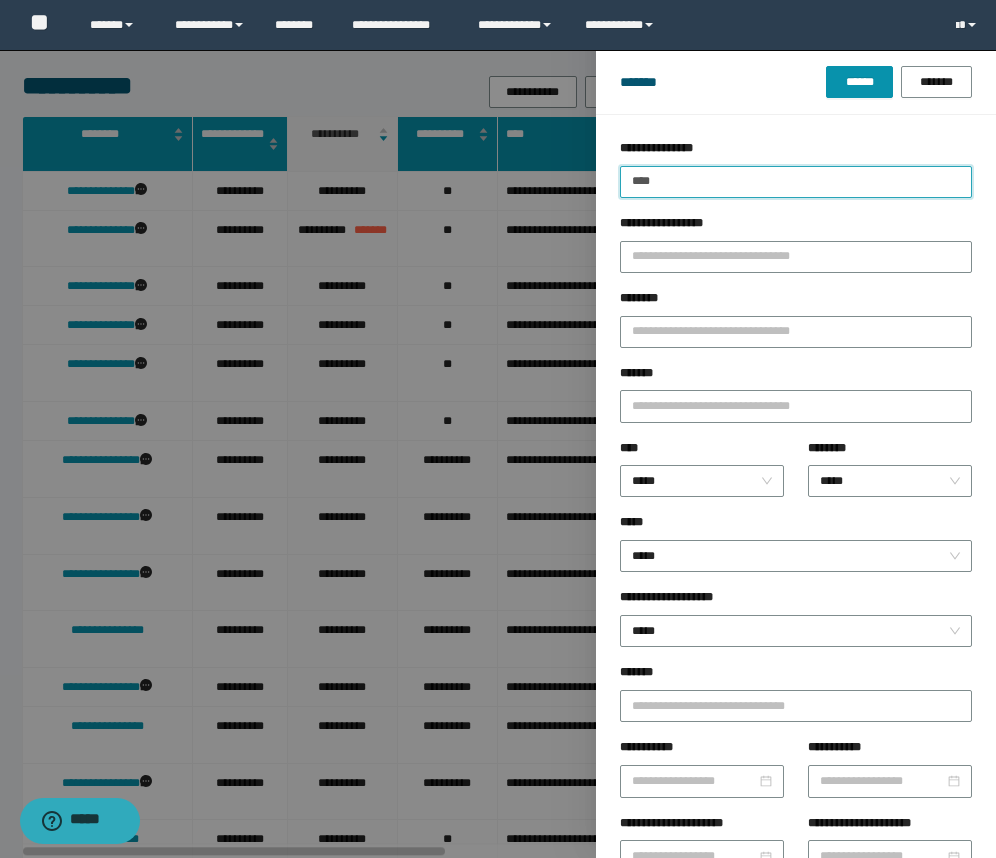 drag, startPoint x: 751, startPoint y: 188, endPoint x: 568, endPoint y: 164, distance: 184.56706 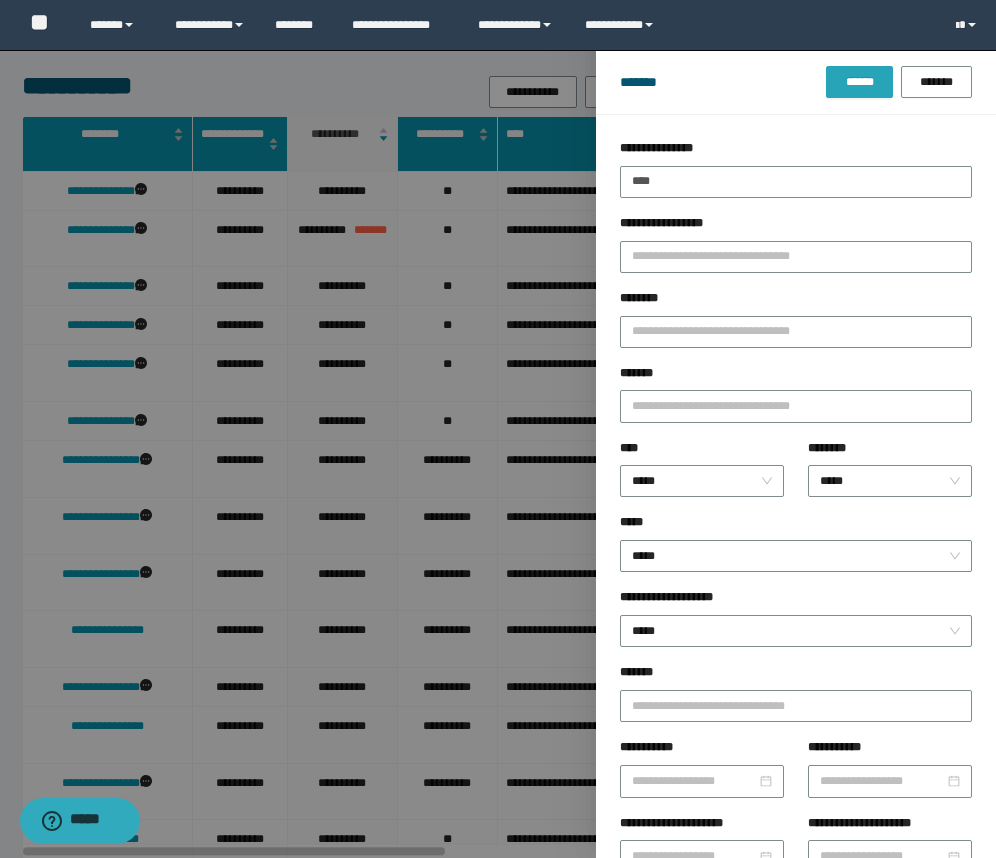 drag, startPoint x: 841, startPoint y: 95, endPoint x: 837, endPoint y: 114, distance: 19.416489 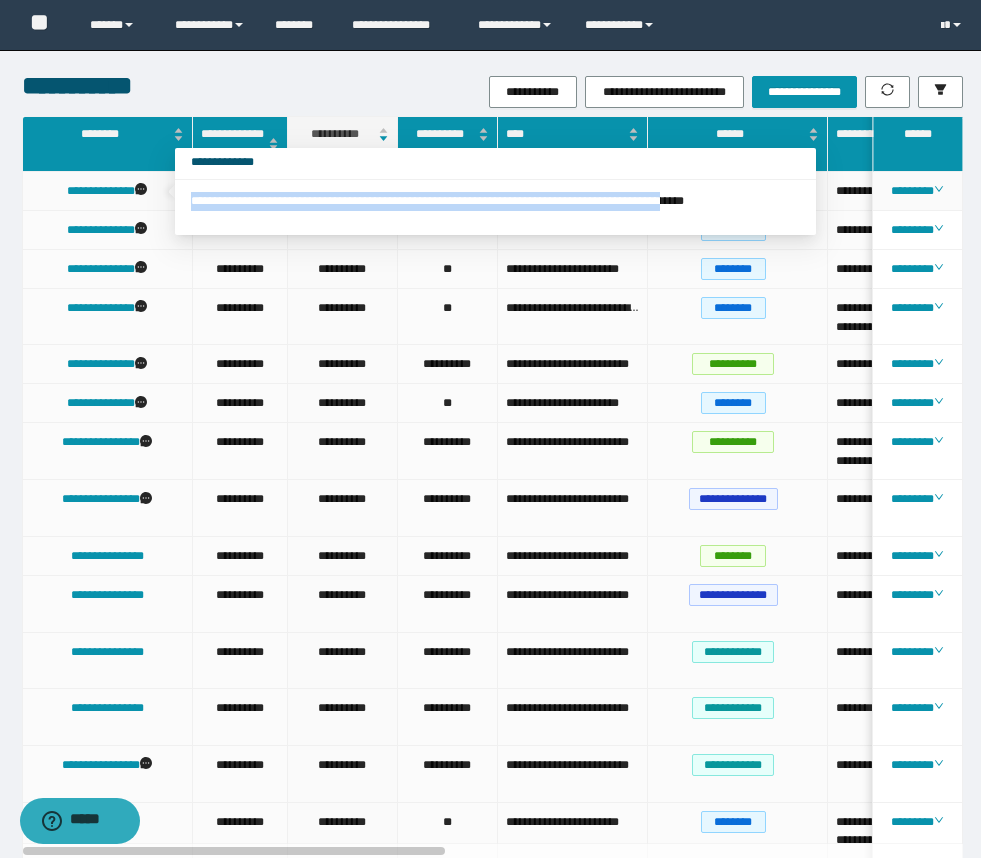 drag, startPoint x: 188, startPoint y: 205, endPoint x: 772, endPoint y: 219, distance: 584.1678 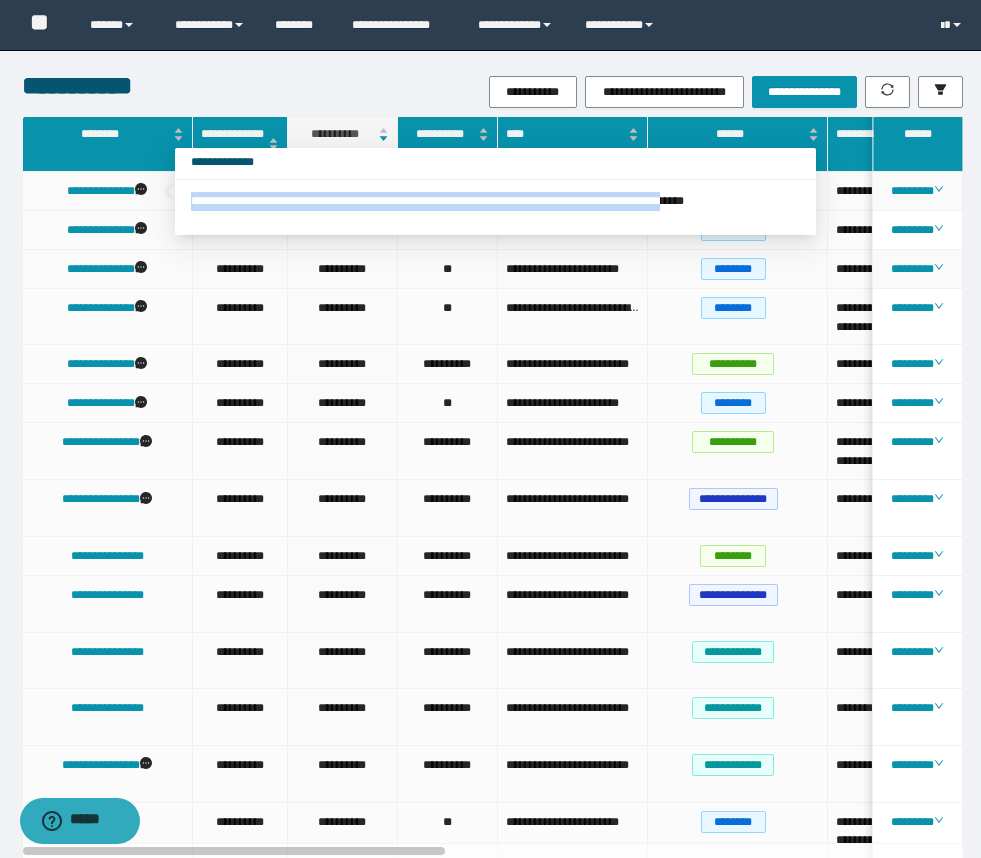 copy on "**********" 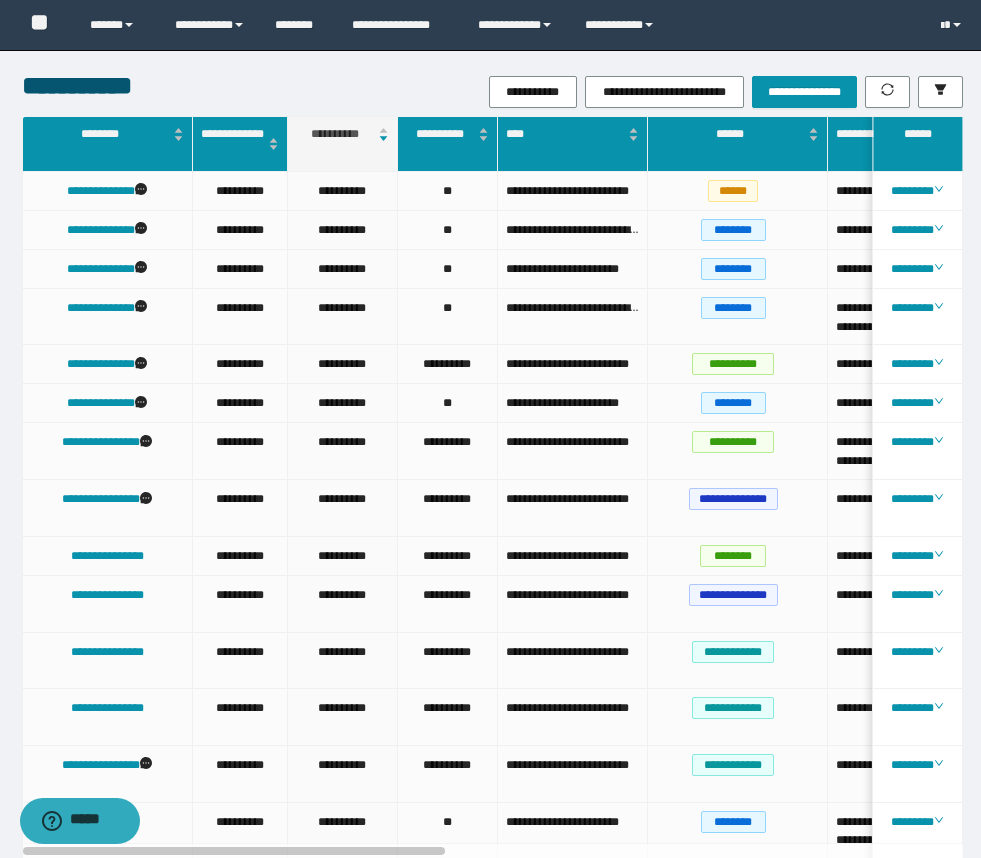 click on "**********" at bounding box center (490, 612) 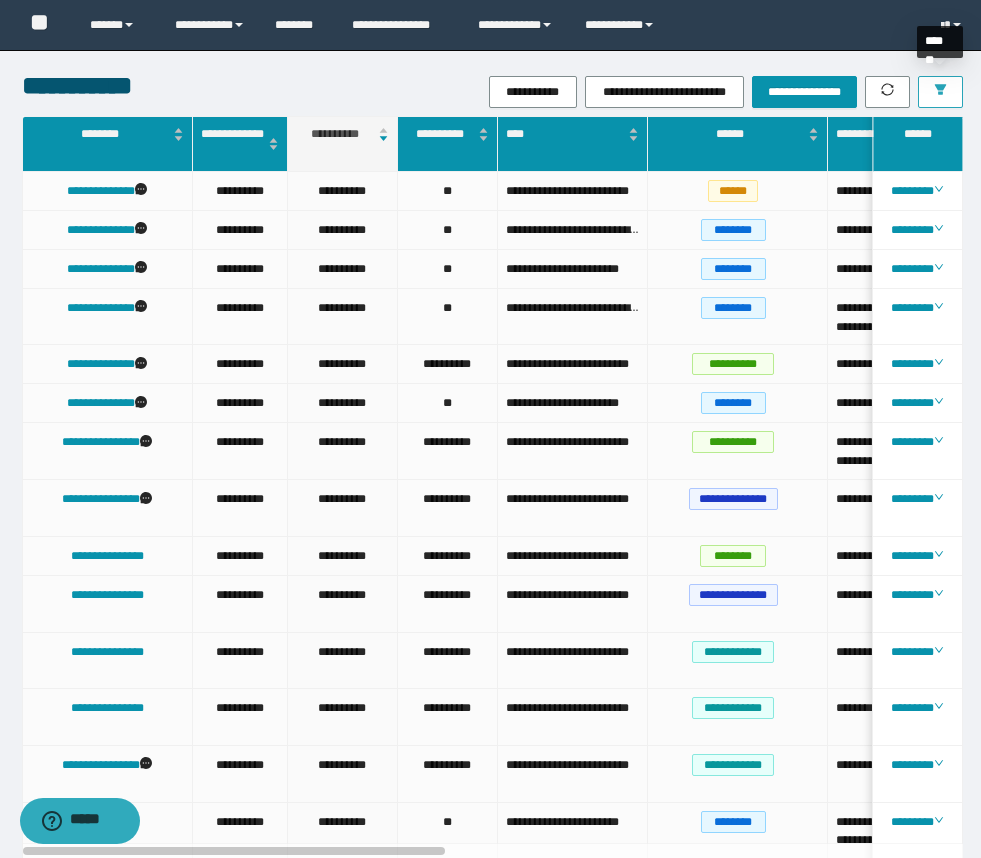 click 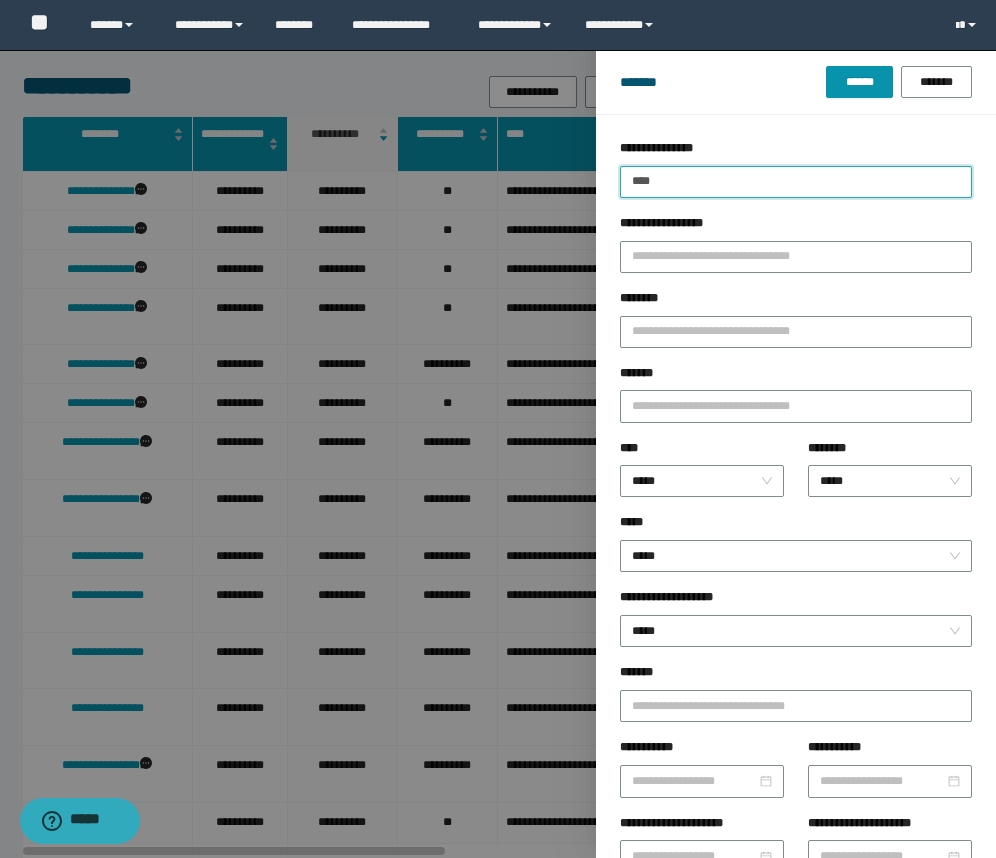 drag, startPoint x: 705, startPoint y: 184, endPoint x: 584, endPoint y: 175, distance: 121.33425 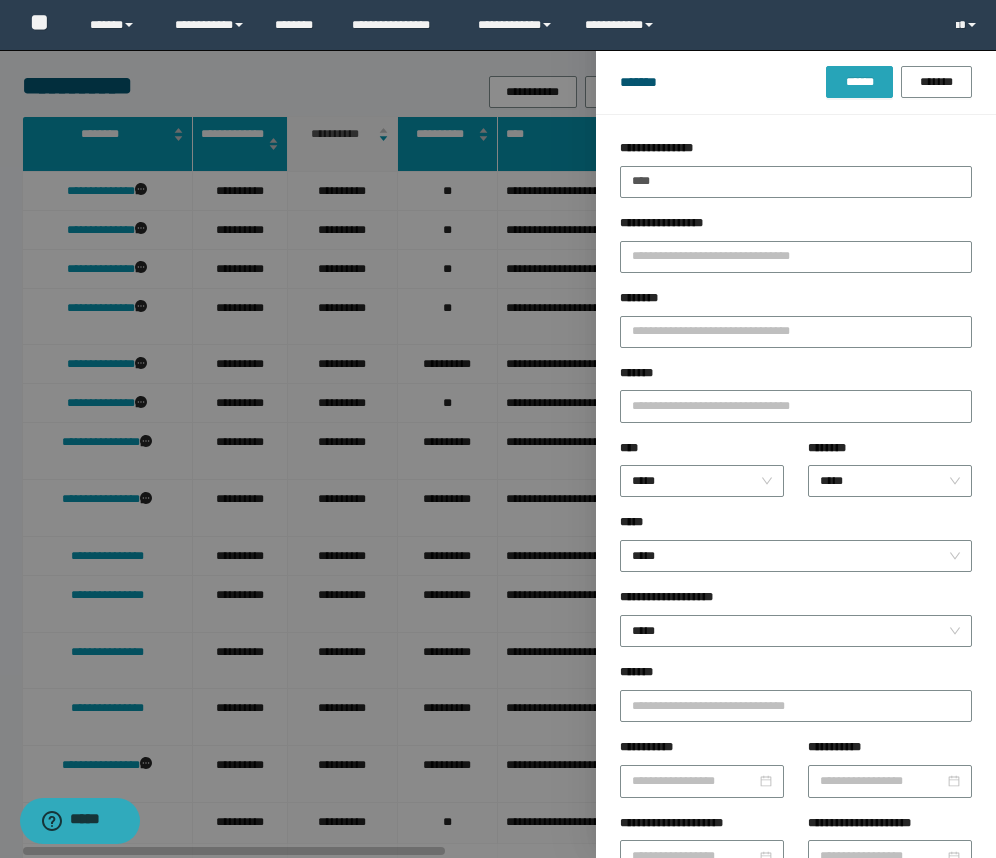 click on "******" at bounding box center [859, 82] 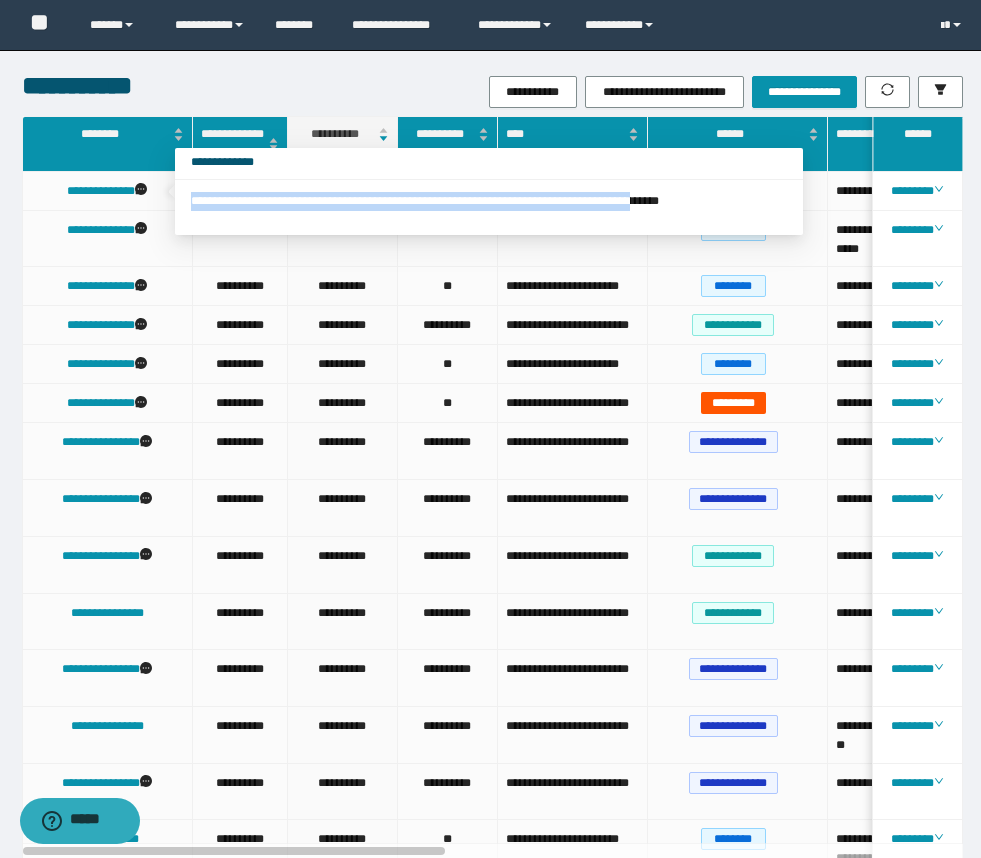 drag, startPoint x: 188, startPoint y: 200, endPoint x: 756, endPoint y: 215, distance: 568.19806 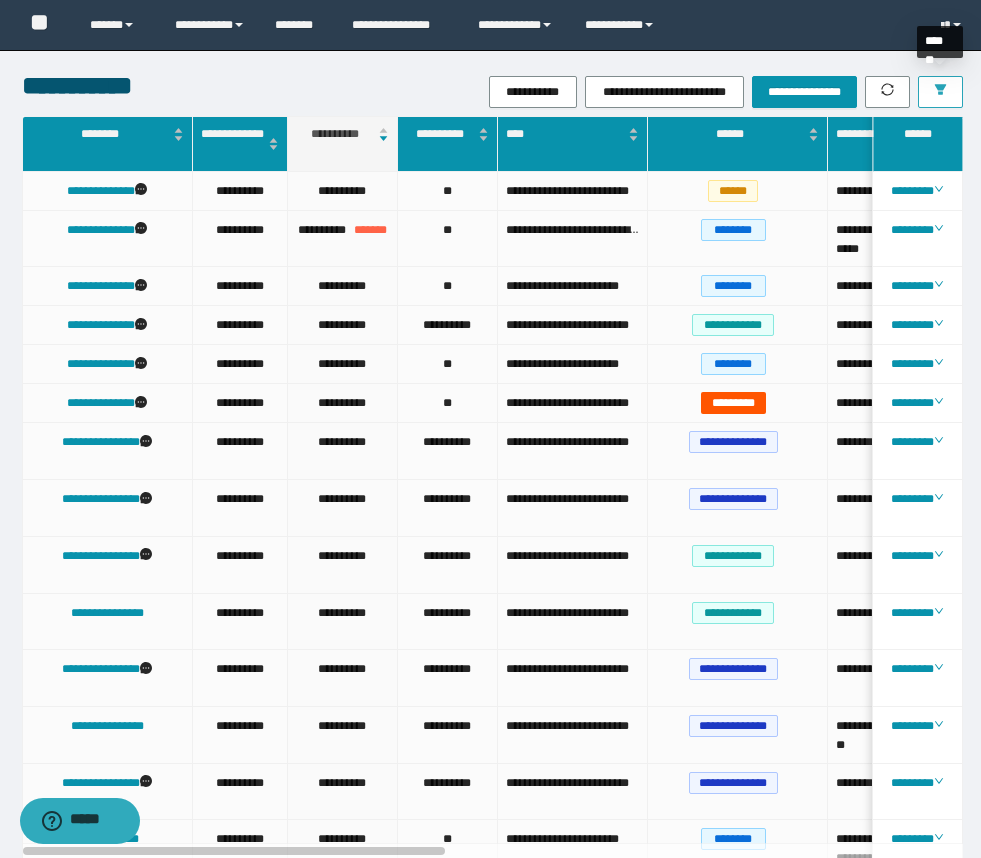 click 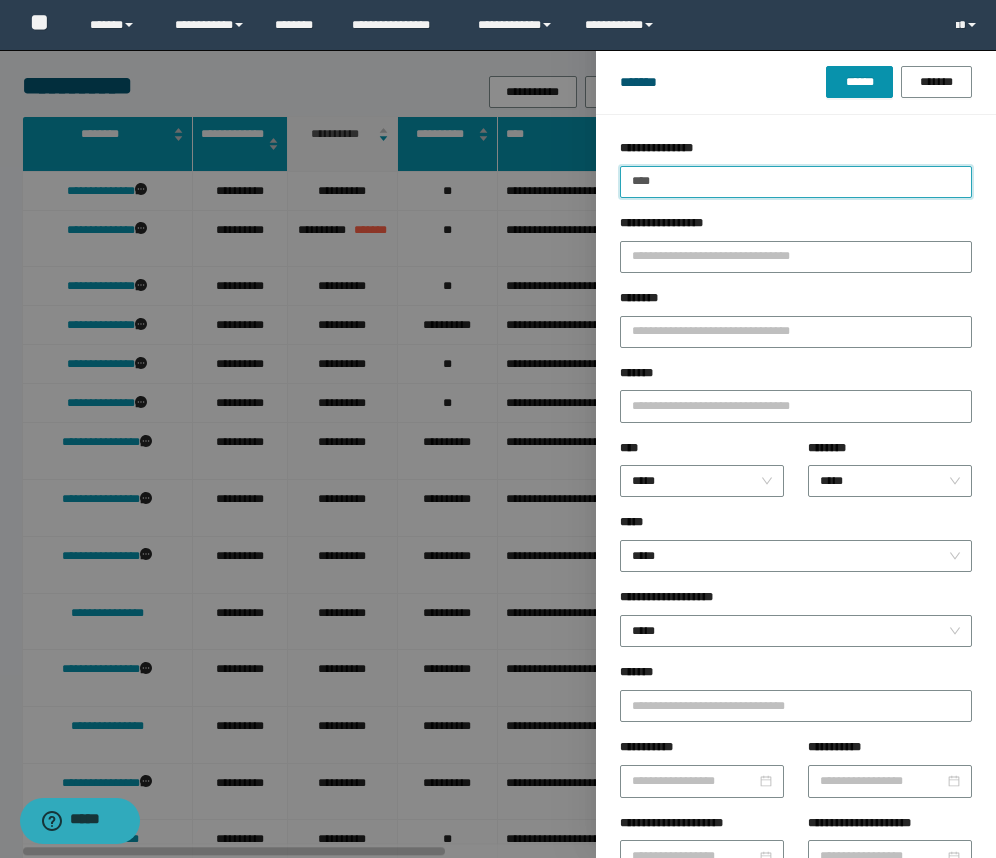 drag, startPoint x: 685, startPoint y: 181, endPoint x: 568, endPoint y: 186, distance: 117.10679 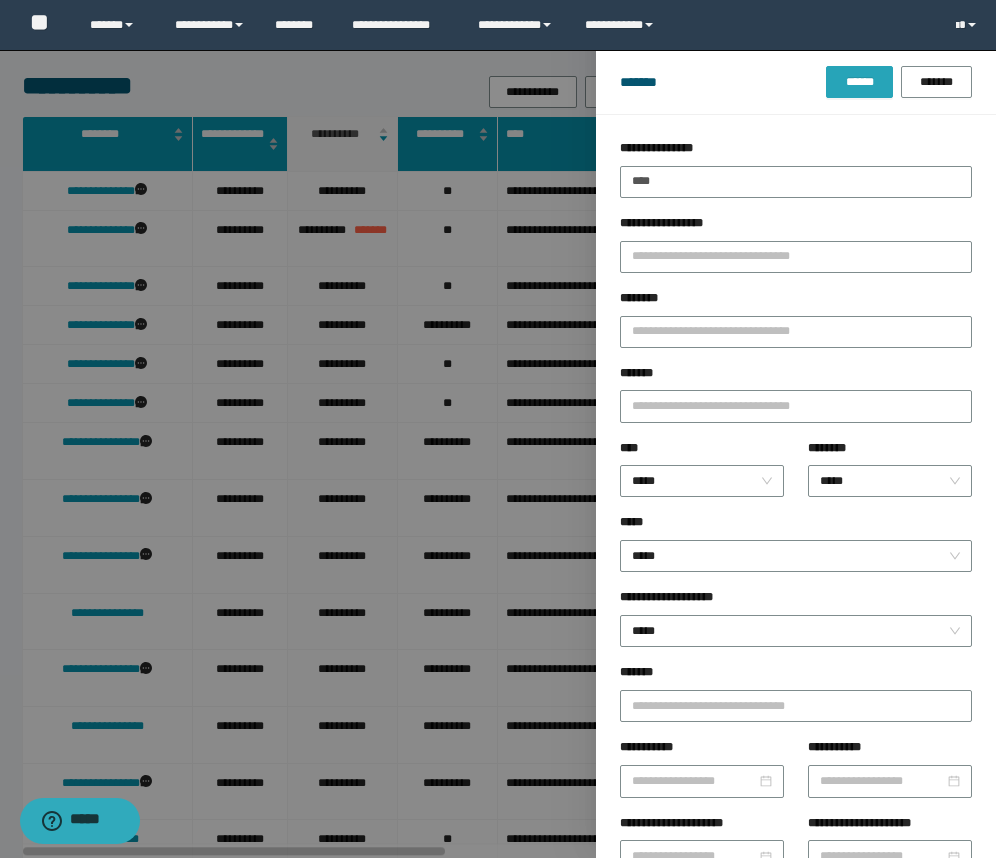 click on "******" at bounding box center (859, 82) 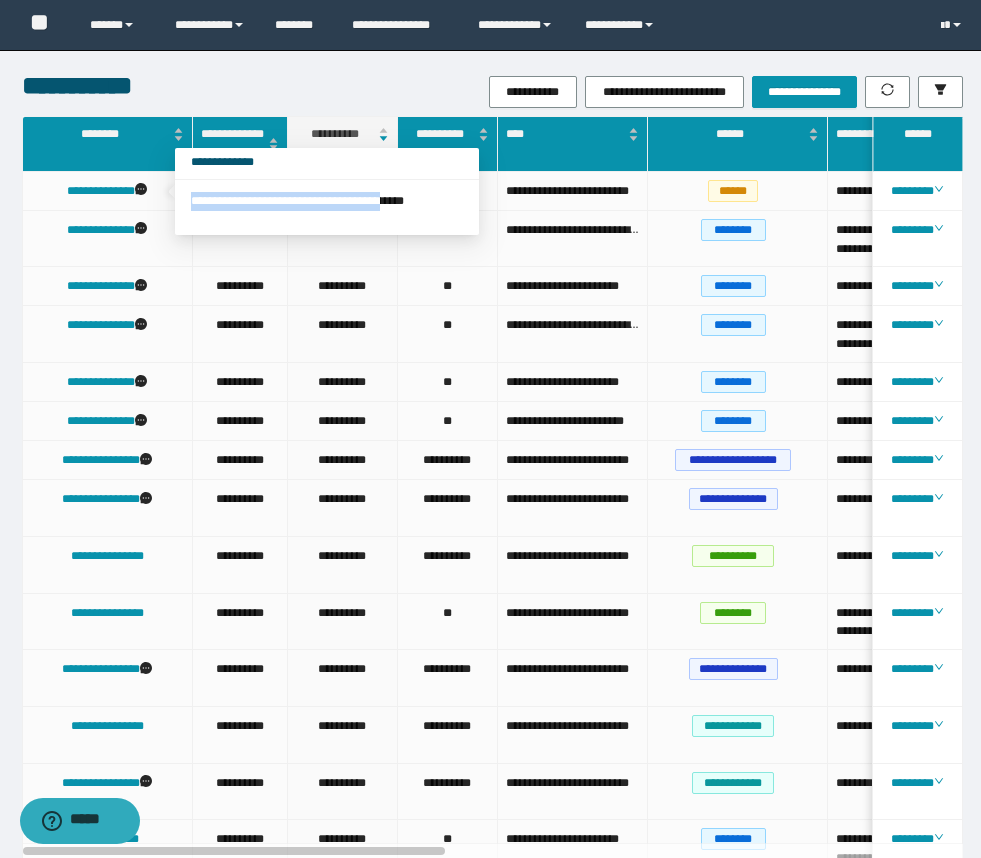 drag, startPoint x: 186, startPoint y: 207, endPoint x: 436, endPoint y: 207, distance: 250 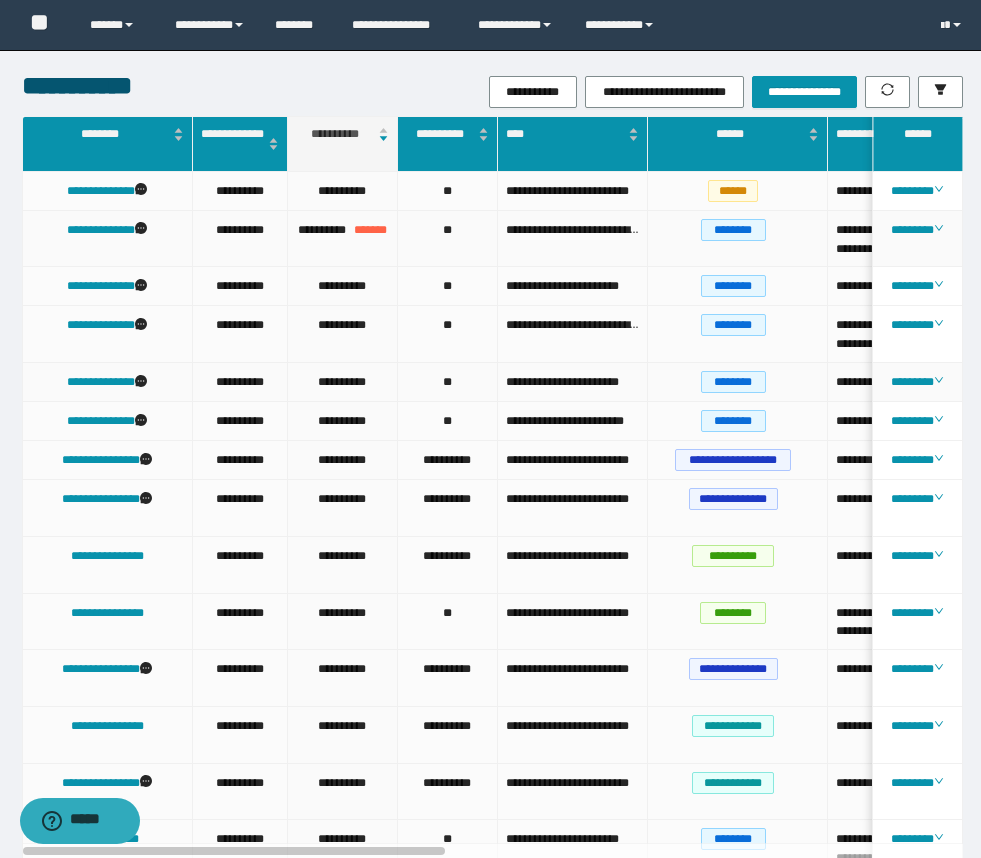 copy on "**********" 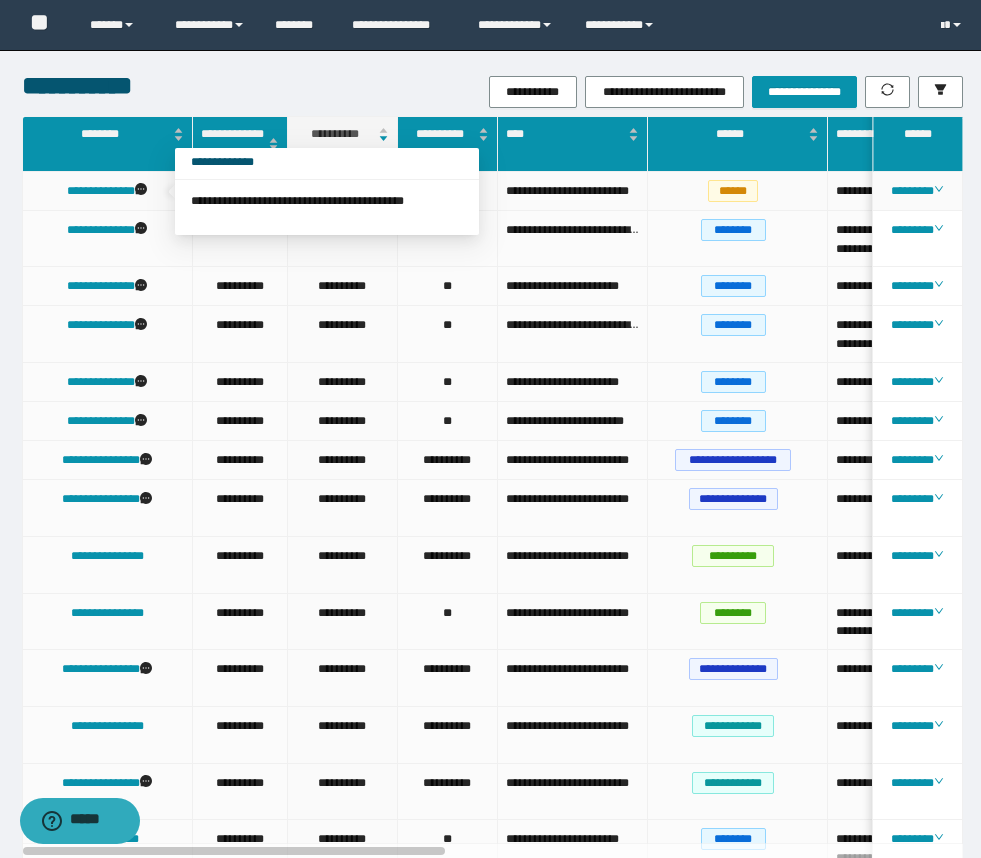 click 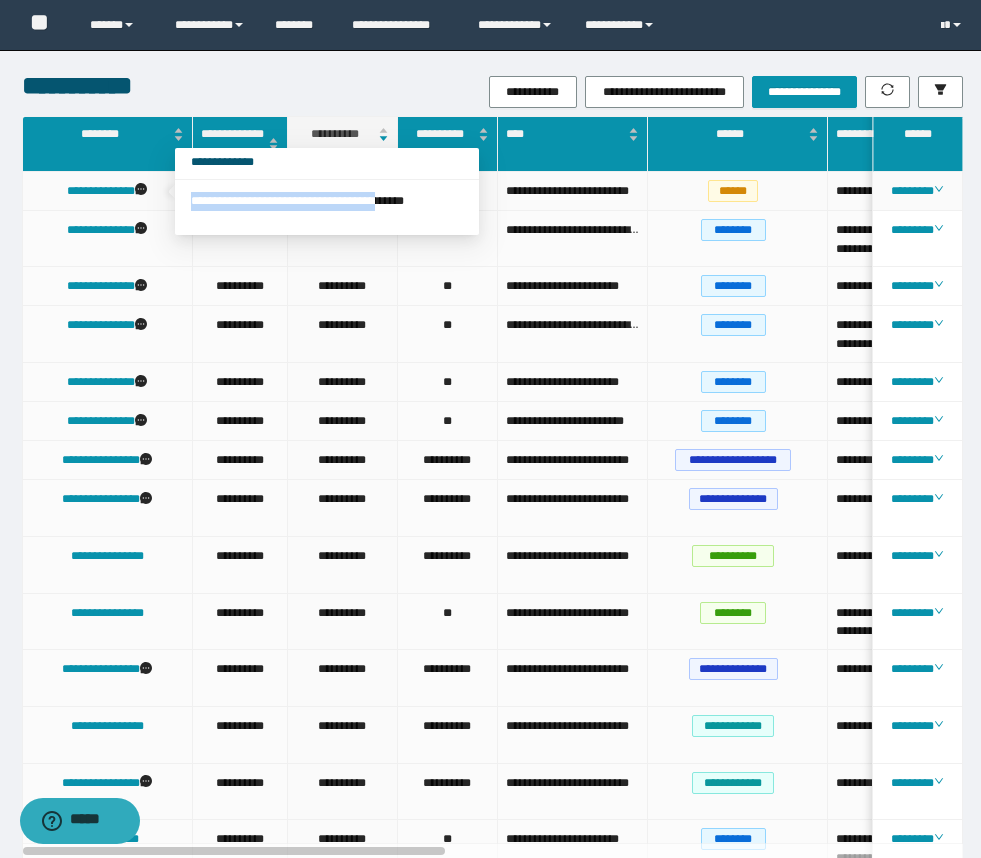 drag, startPoint x: 180, startPoint y: 202, endPoint x: 431, endPoint y: 209, distance: 251.0976 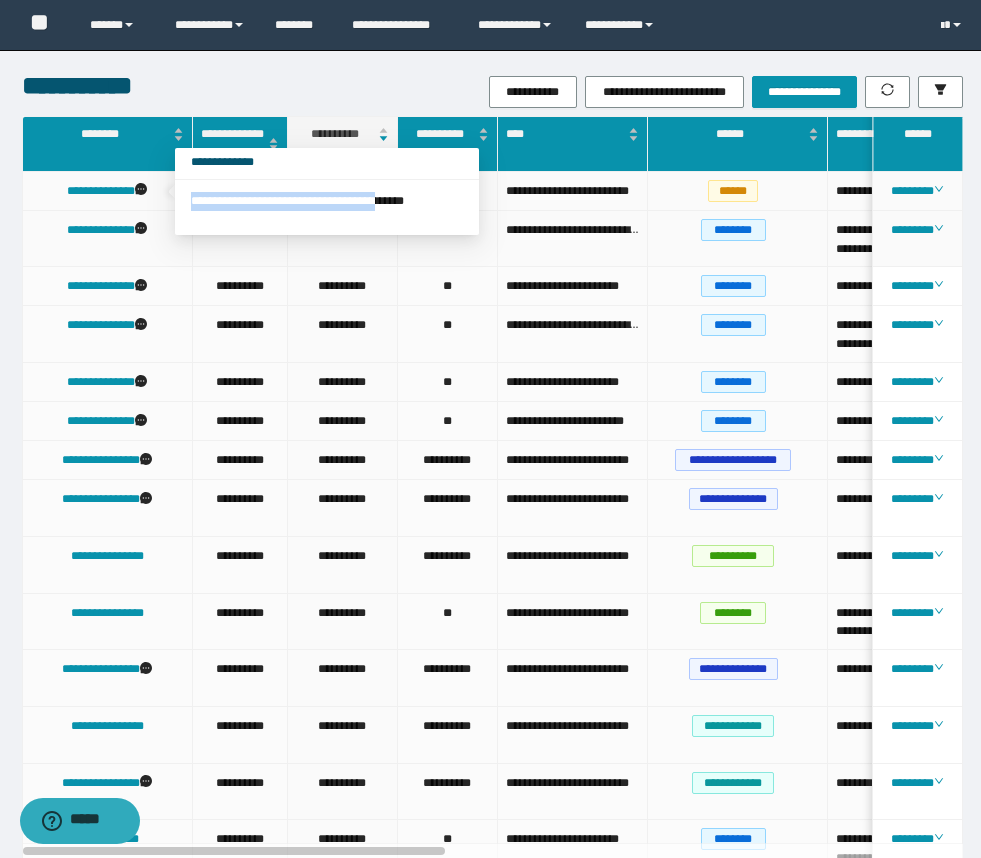 copy on "**********" 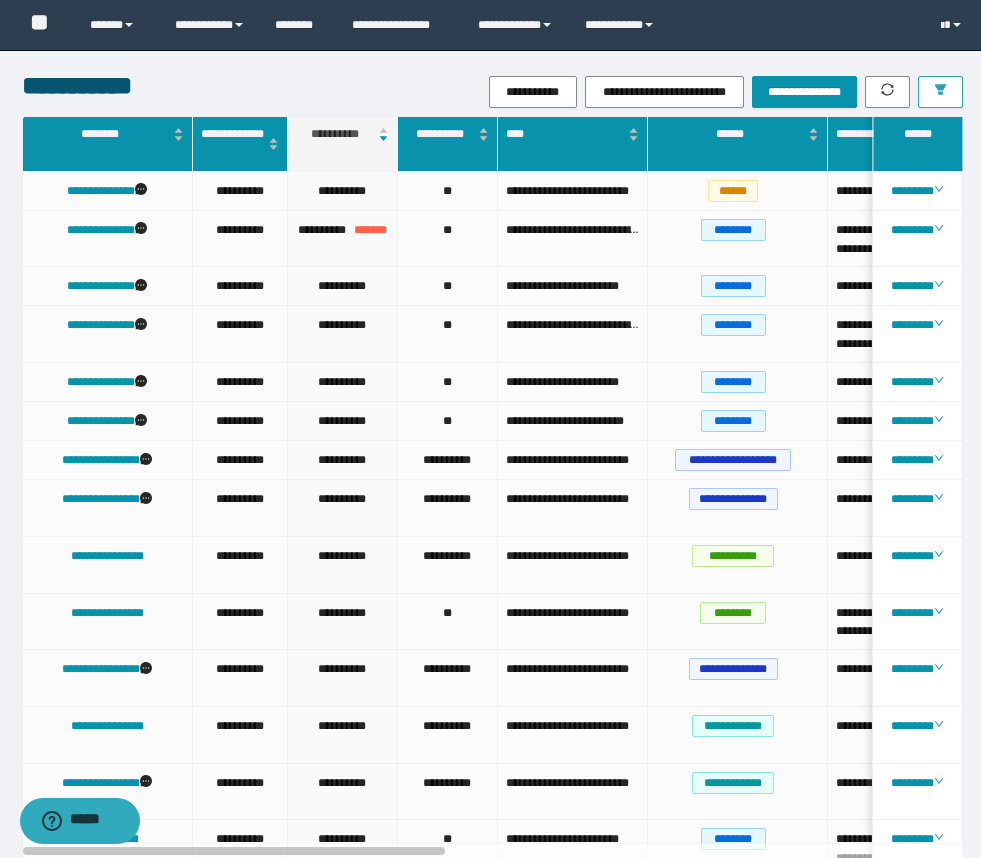 click at bounding box center [940, 92] 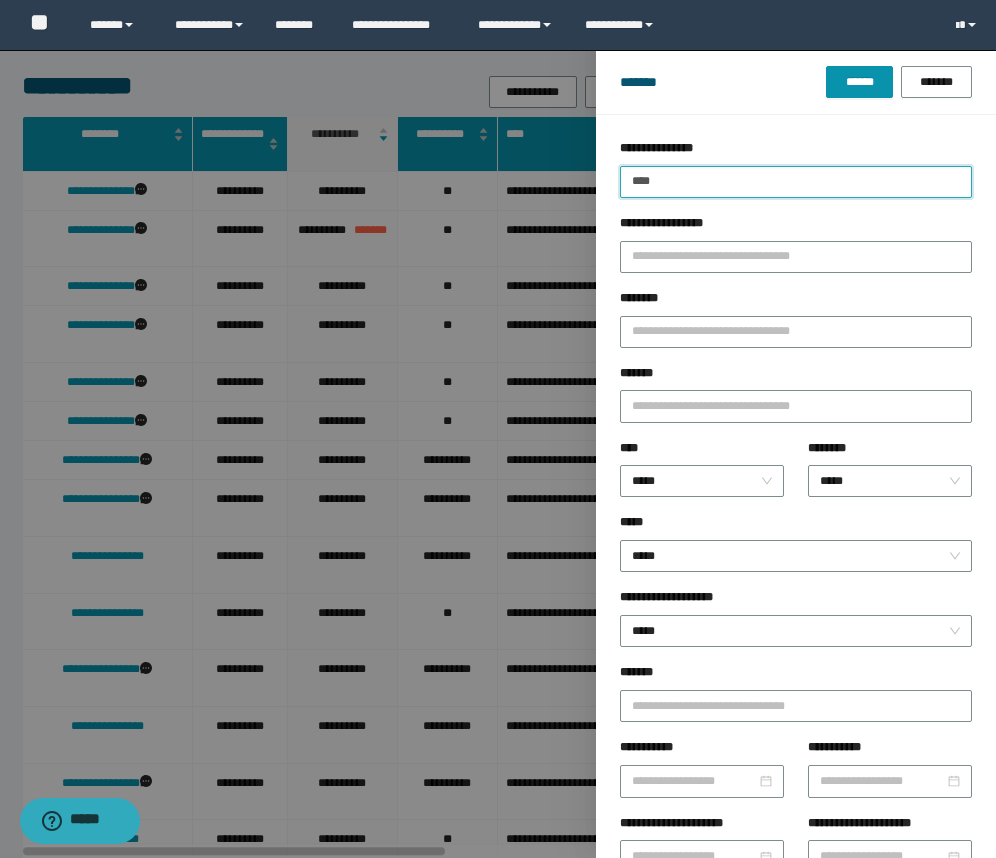 drag, startPoint x: 677, startPoint y: 180, endPoint x: 575, endPoint y: 181, distance: 102.0049 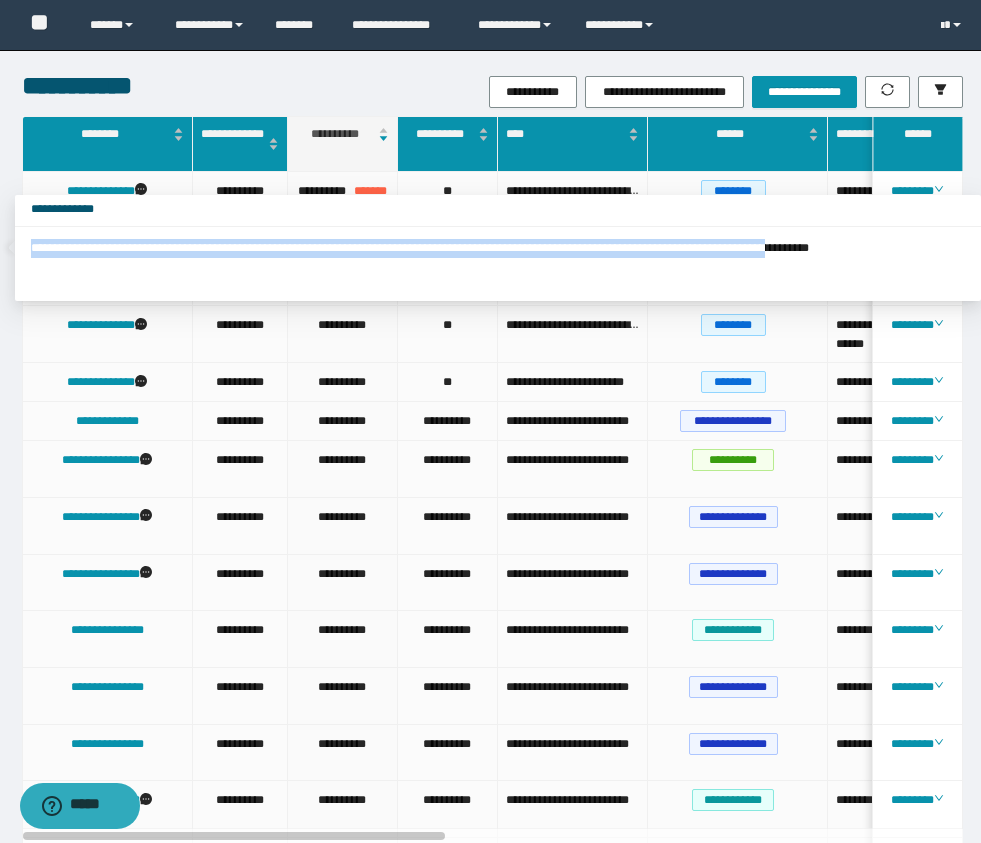 drag, startPoint x: 32, startPoint y: 250, endPoint x: 957, endPoint y: 251, distance: 925.00055 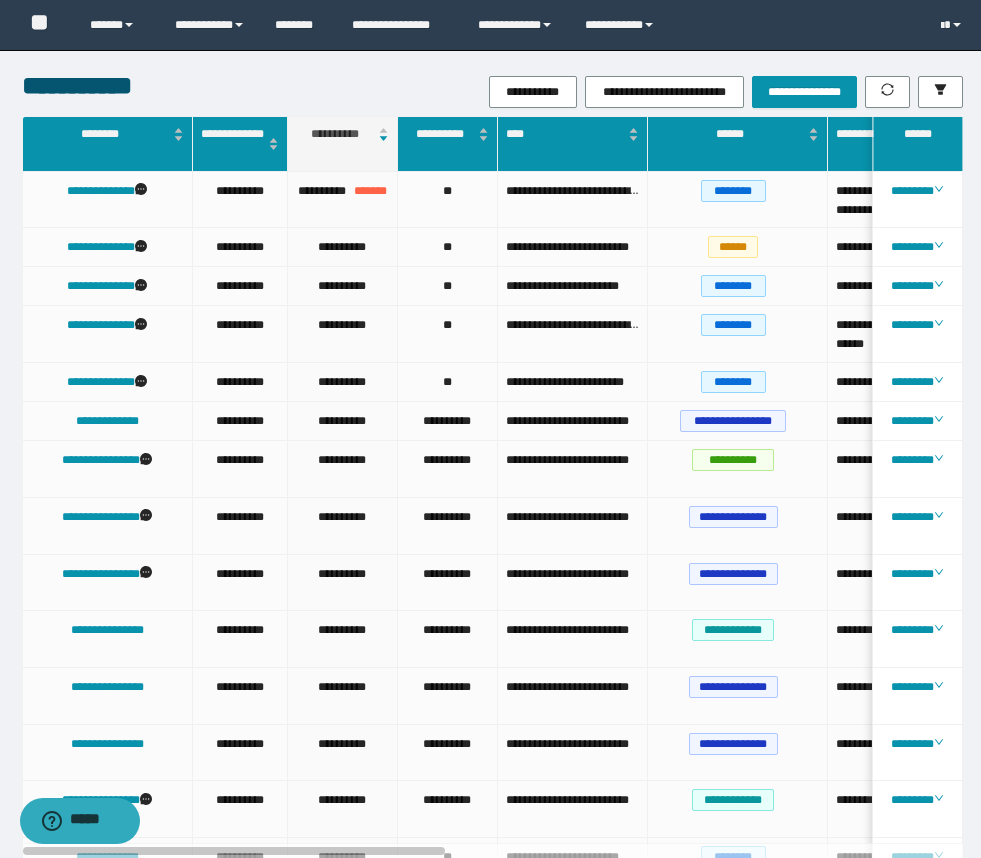 drag, startPoint x: 364, startPoint y: 70, endPoint x: 409, endPoint y: 75, distance: 45.276924 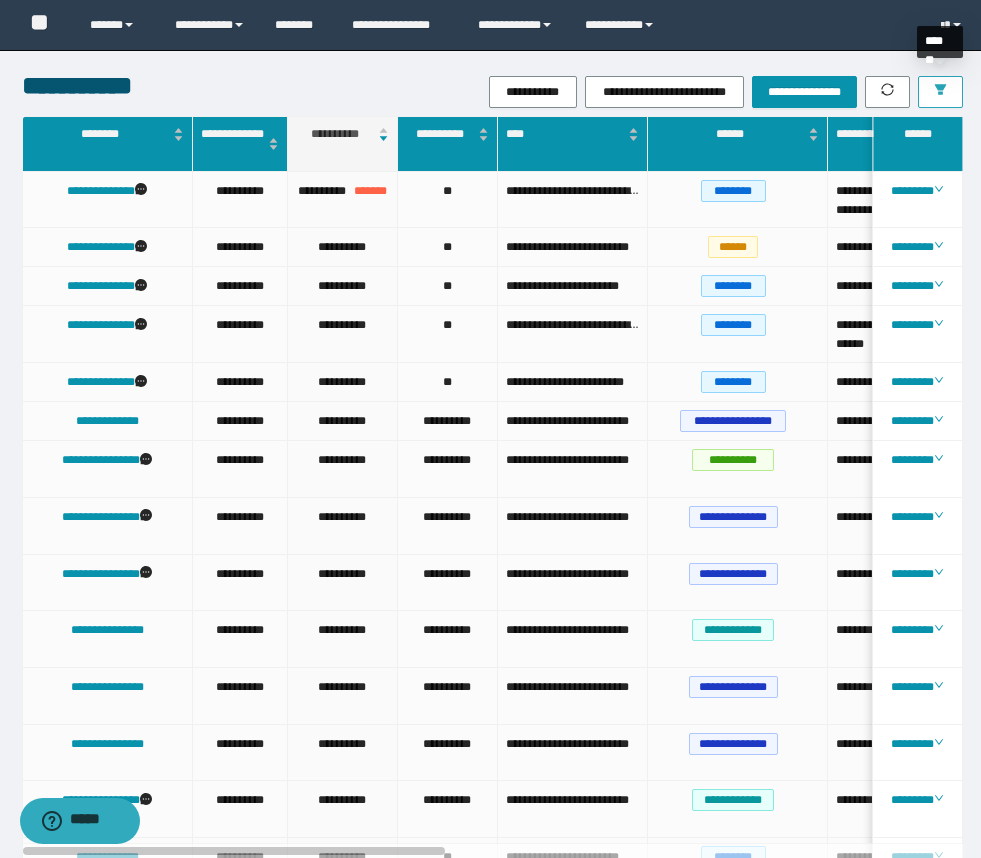 click at bounding box center [940, 92] 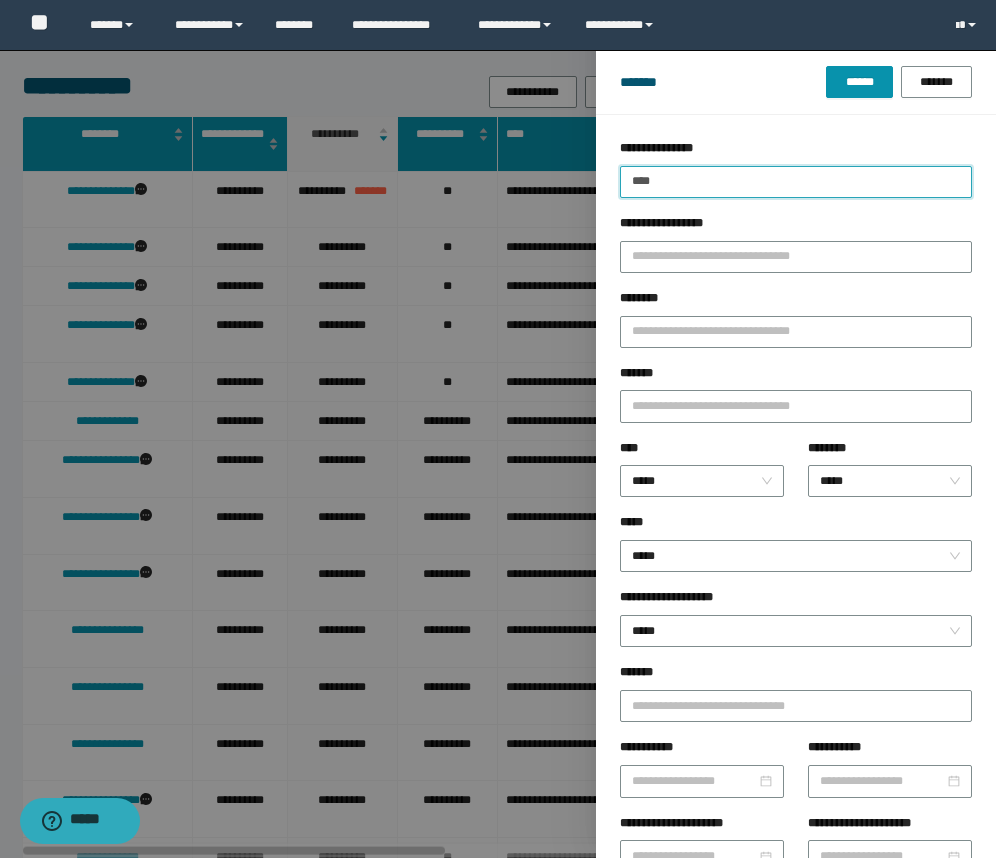 drag, startPoint x: 663, startPoint y: 176, endPoint x: 613, endPoint y: 185, distance: 50.803543 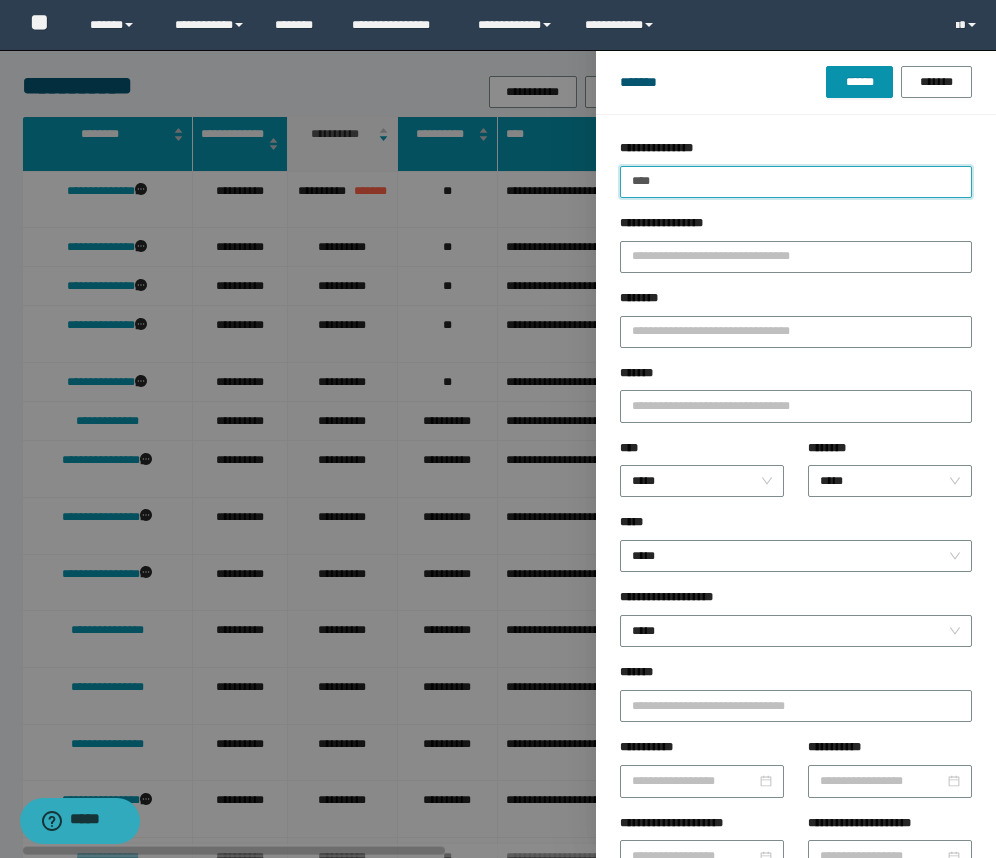 click on "******" at bounding box center [859, 82] 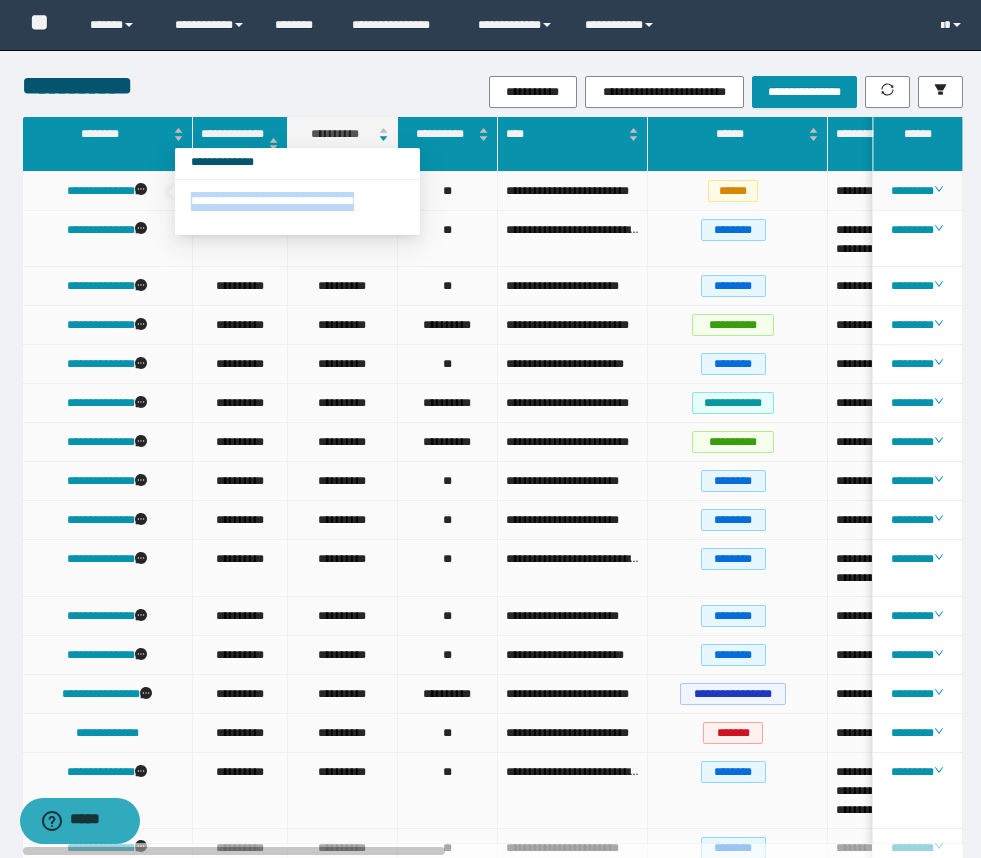 drag, startPoint x: 184, startPoint y: 199, endPoint x: 402, endPoint y: 202, distance: 218.02065 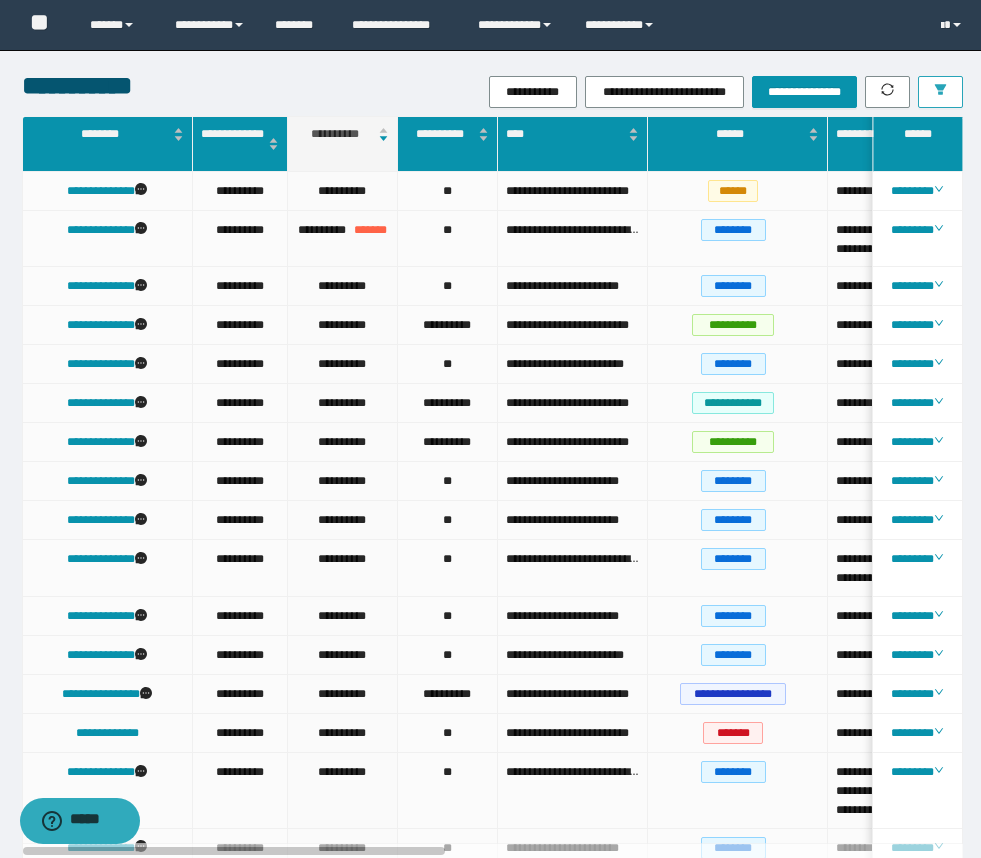 click at bounding box center (940, 92) 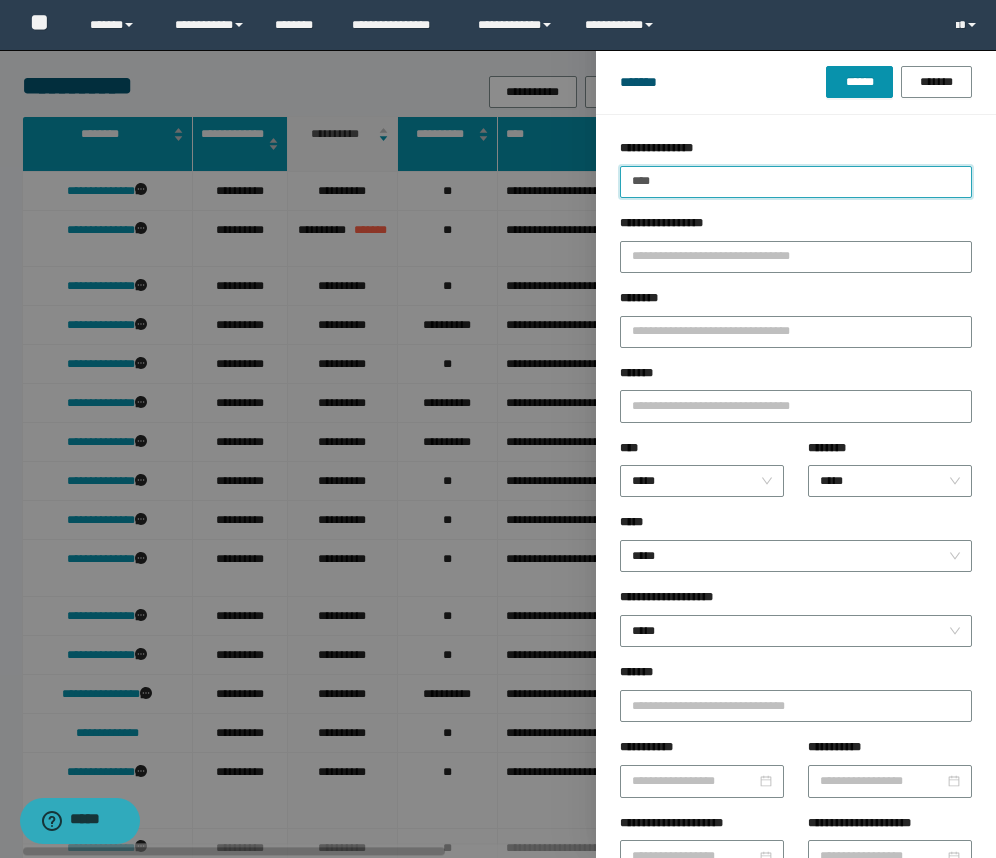 drag, startPoint x: 695, startPoint y: 187, endPoint x: 581, endPoint y: 156, distance: 118.13975 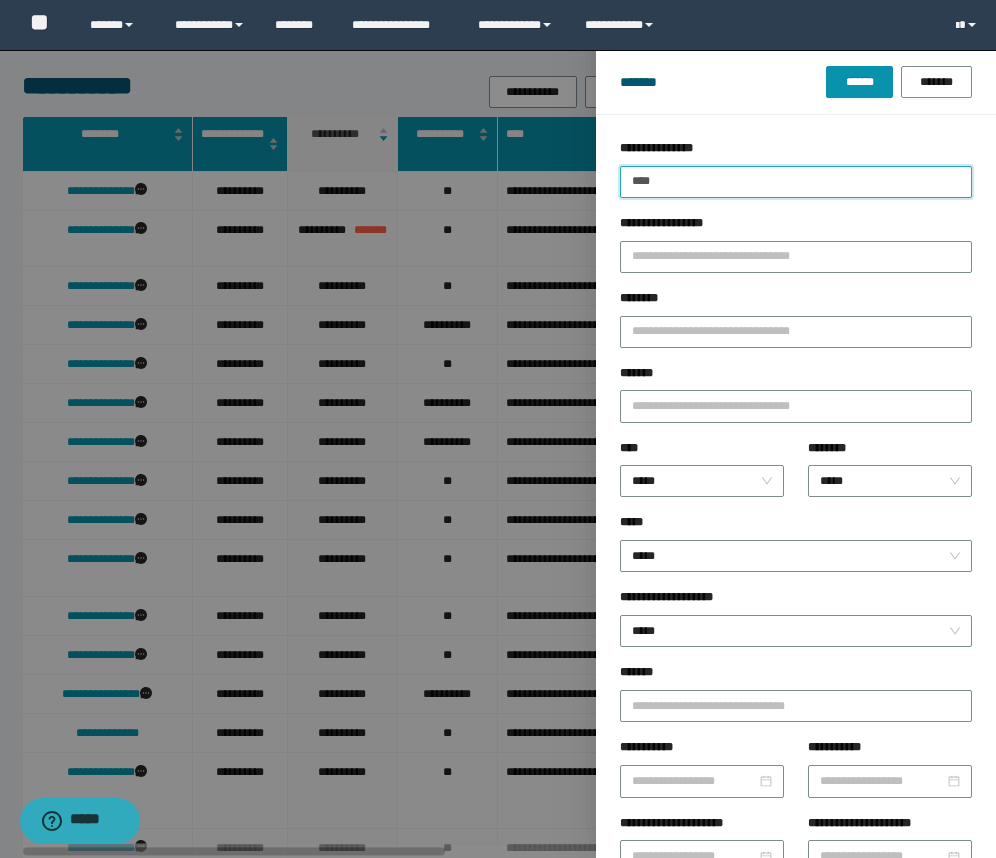 type on "****" 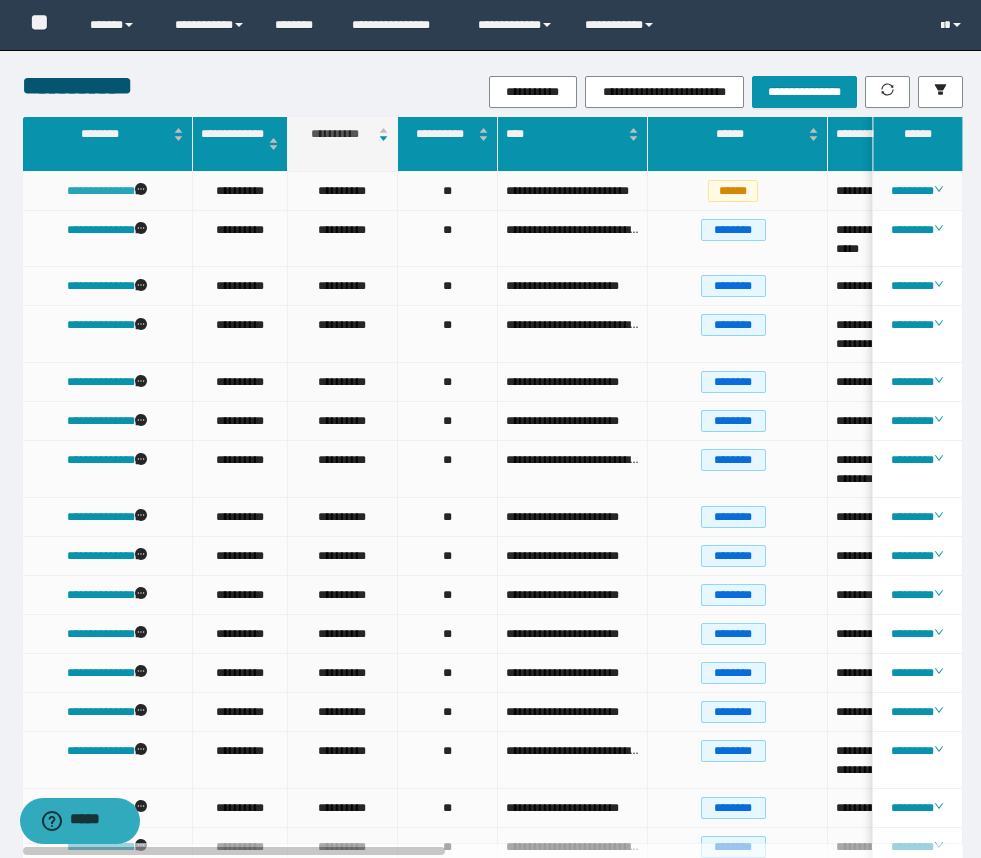 click on "**********" at bounding box center (101, 191) 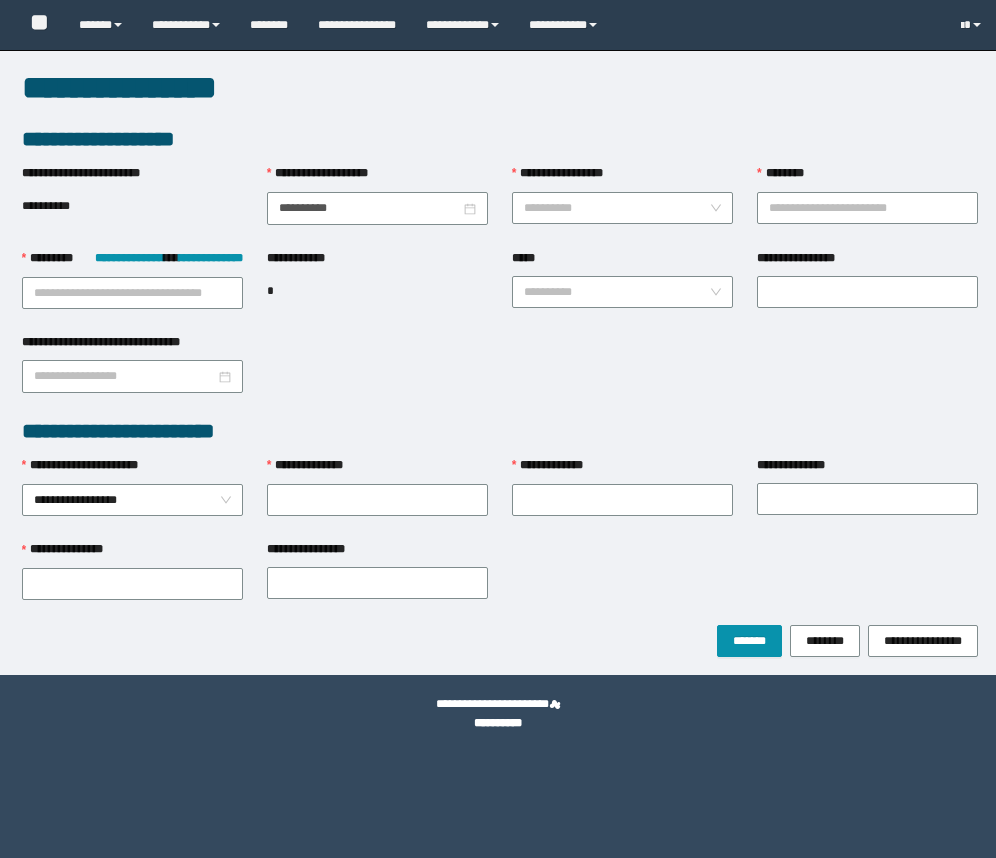scroll, scrollTop: 0, scrollLeft: 0, axis: both 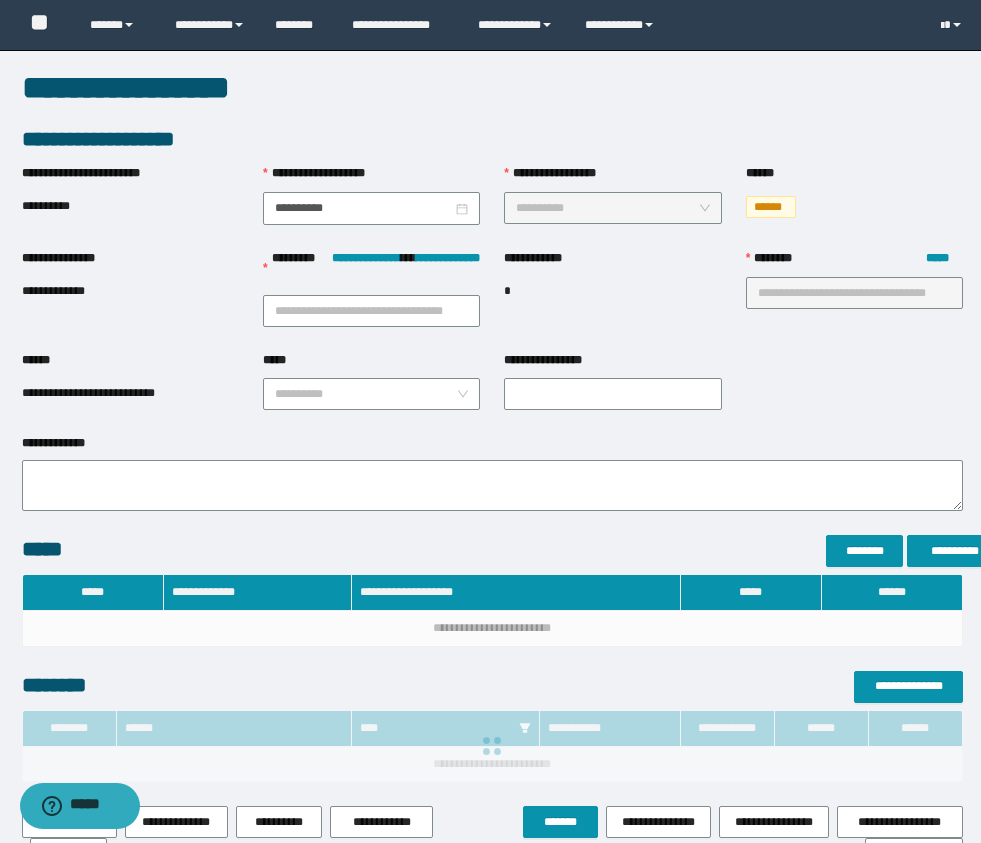 type on "**********" 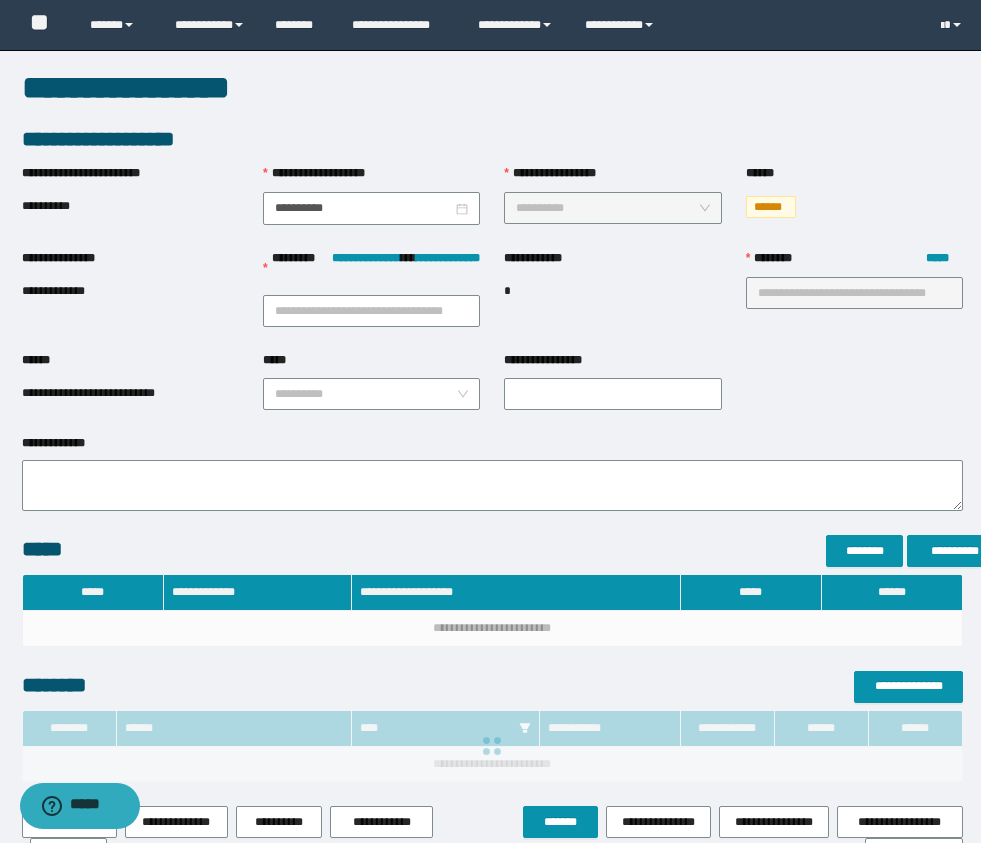 type on "**" 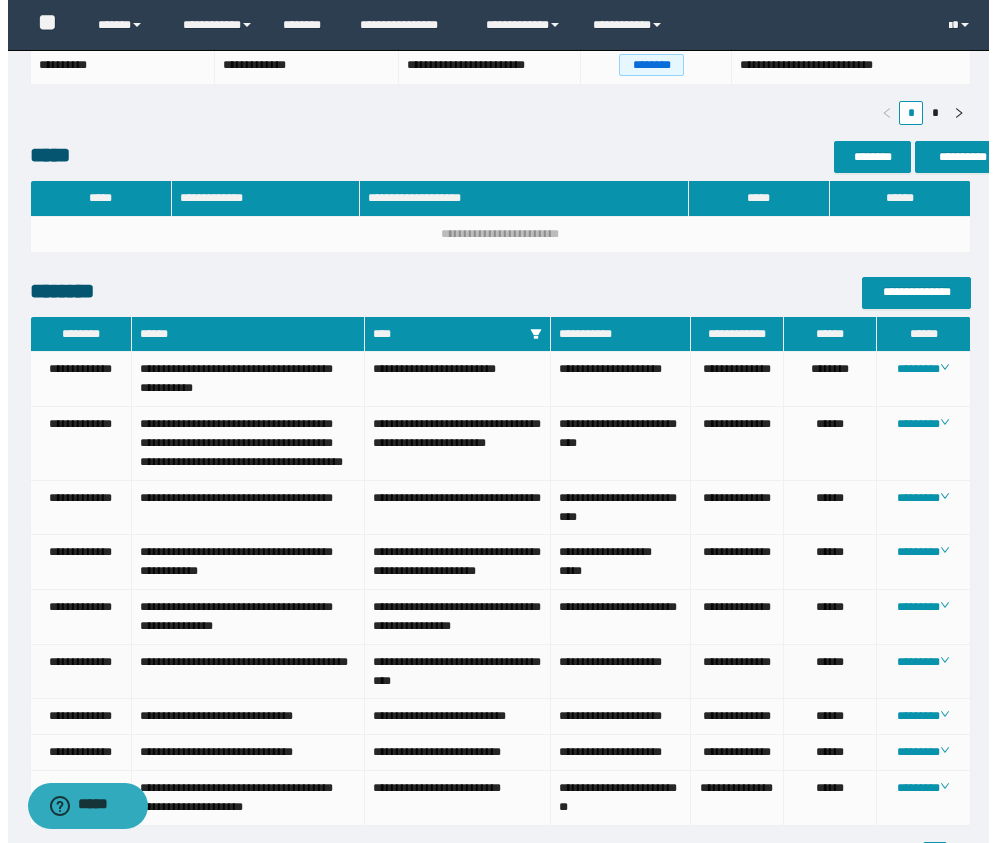 scroll, scrollTop: 972, scrollLeft: 0, axis: vertical 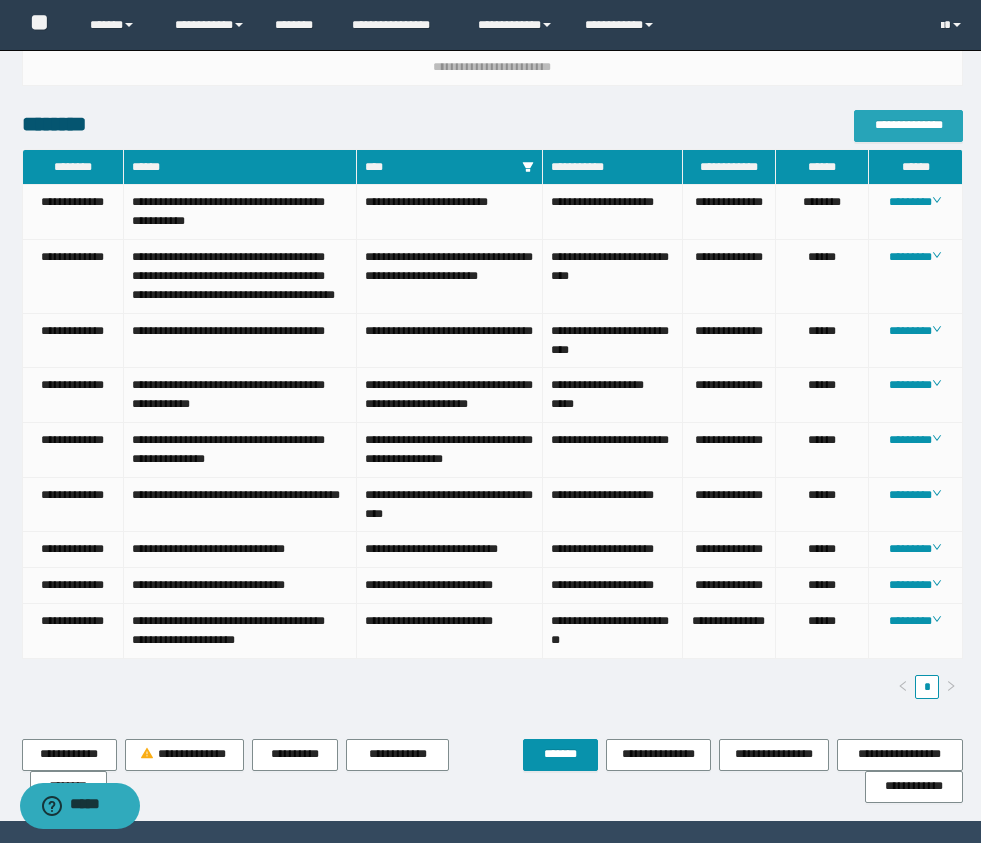 click on "**********" at bounding box center [908, 125] 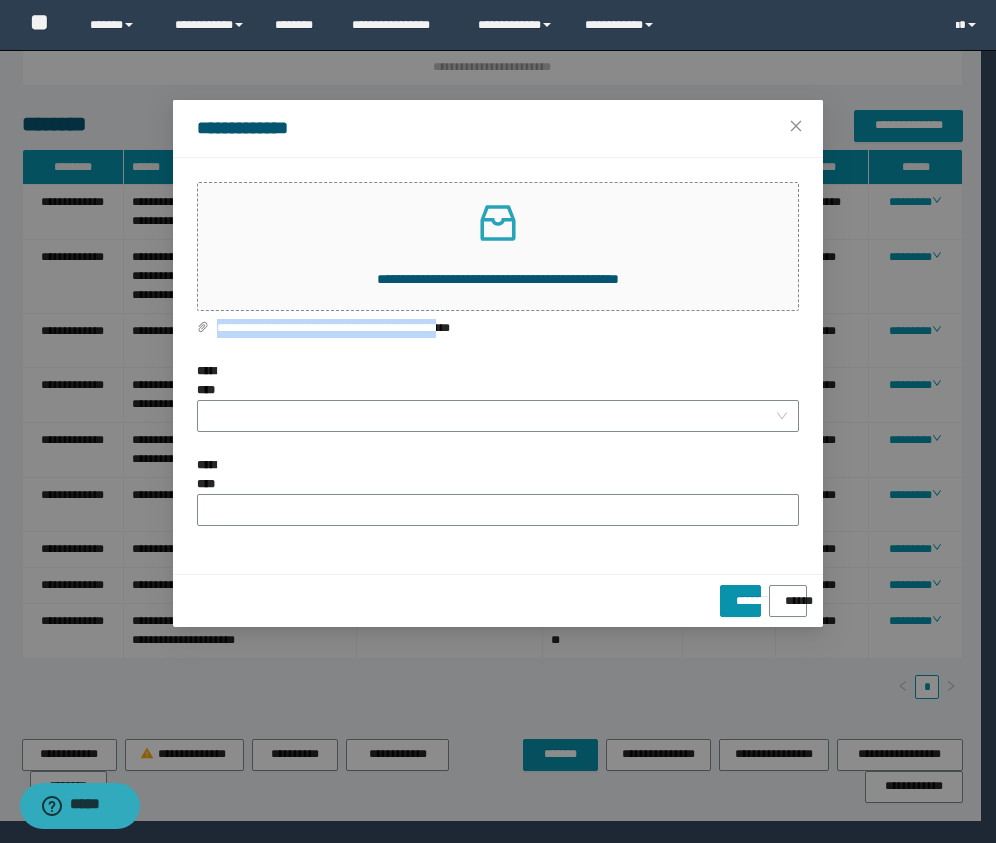 drag, startPoint x: 494, startPoint y: 323, endPoint x: 161, endPoint y: 324, distance: 333.0015 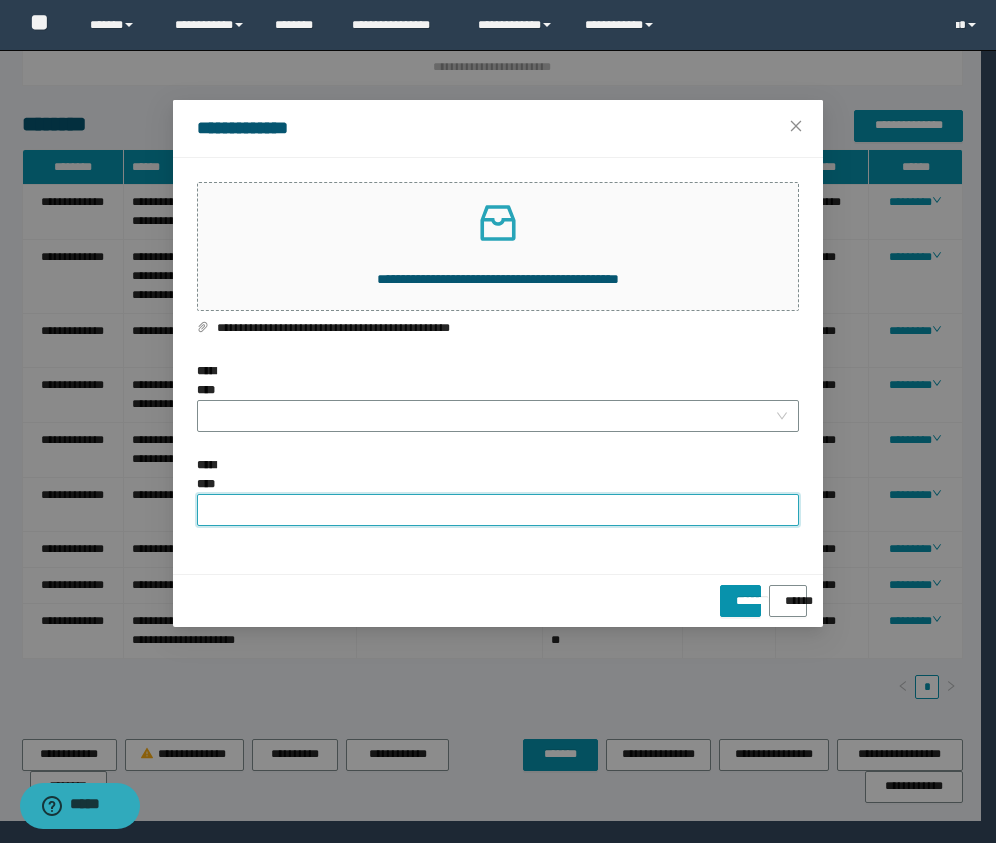click on "**********" at bounding box center (498, 510) 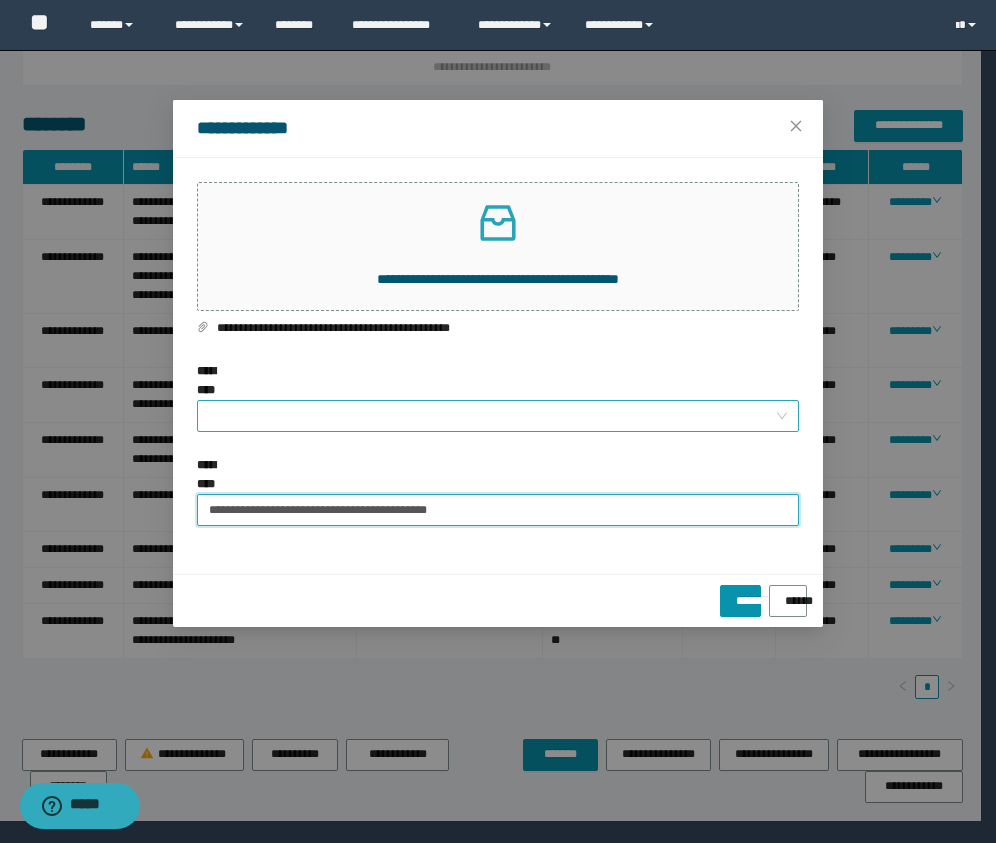 type on "**********" 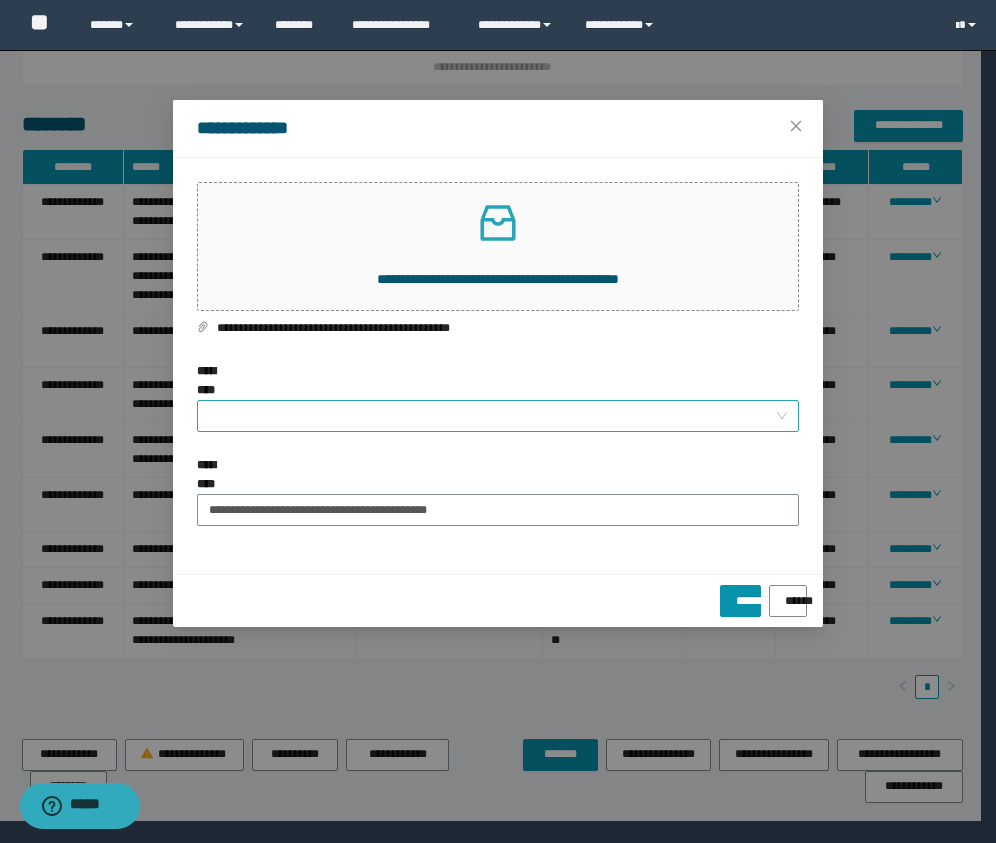 click on "**********" at bounding box center (492, 416) 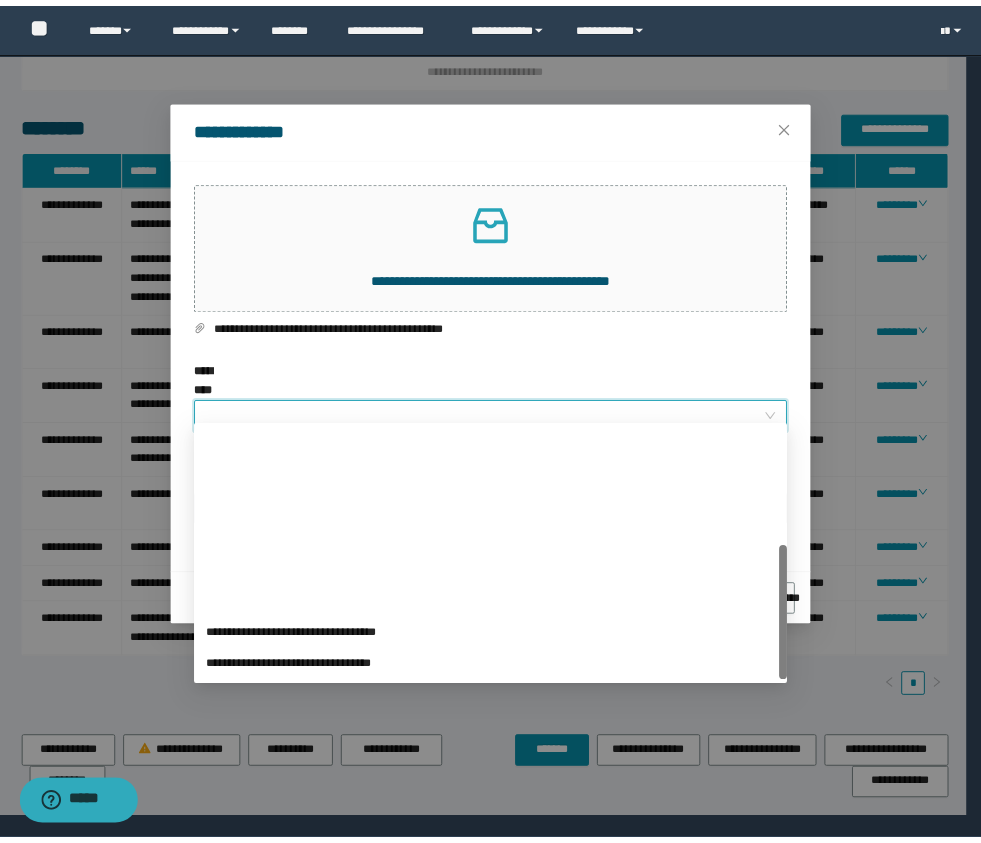 scroll, scrollTop: 224, scrollLeft: 0, axis: vertical 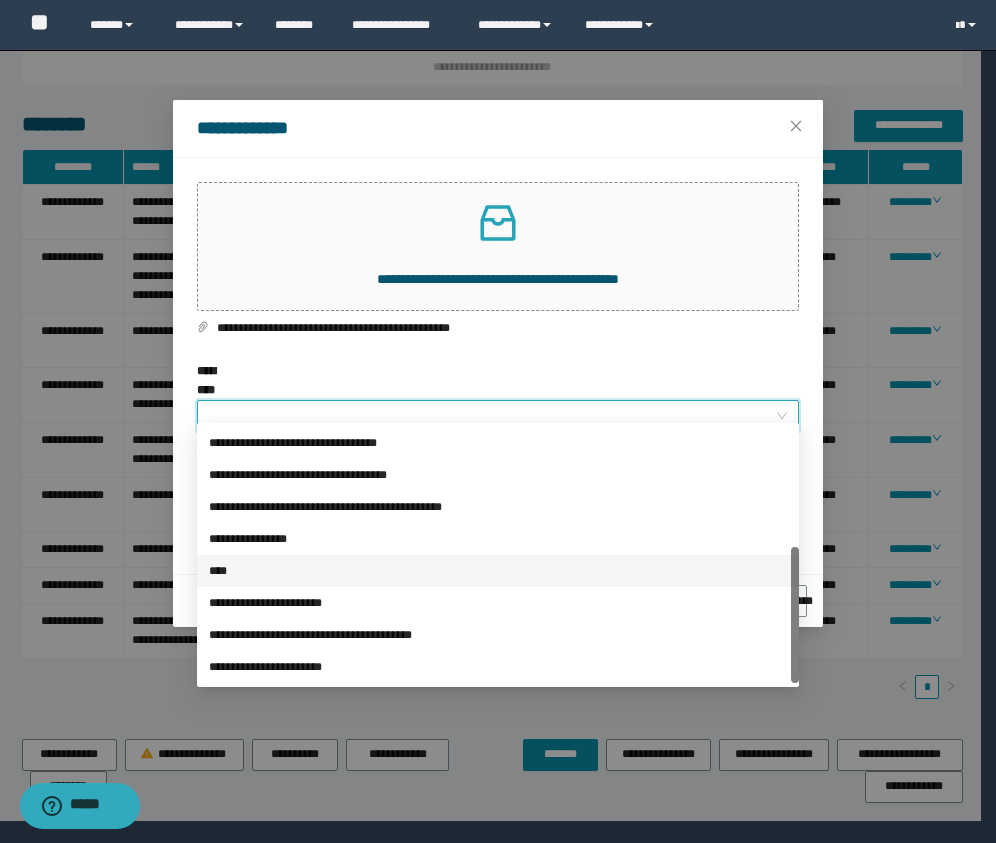 click on "****" at bounding box center [498, 571] 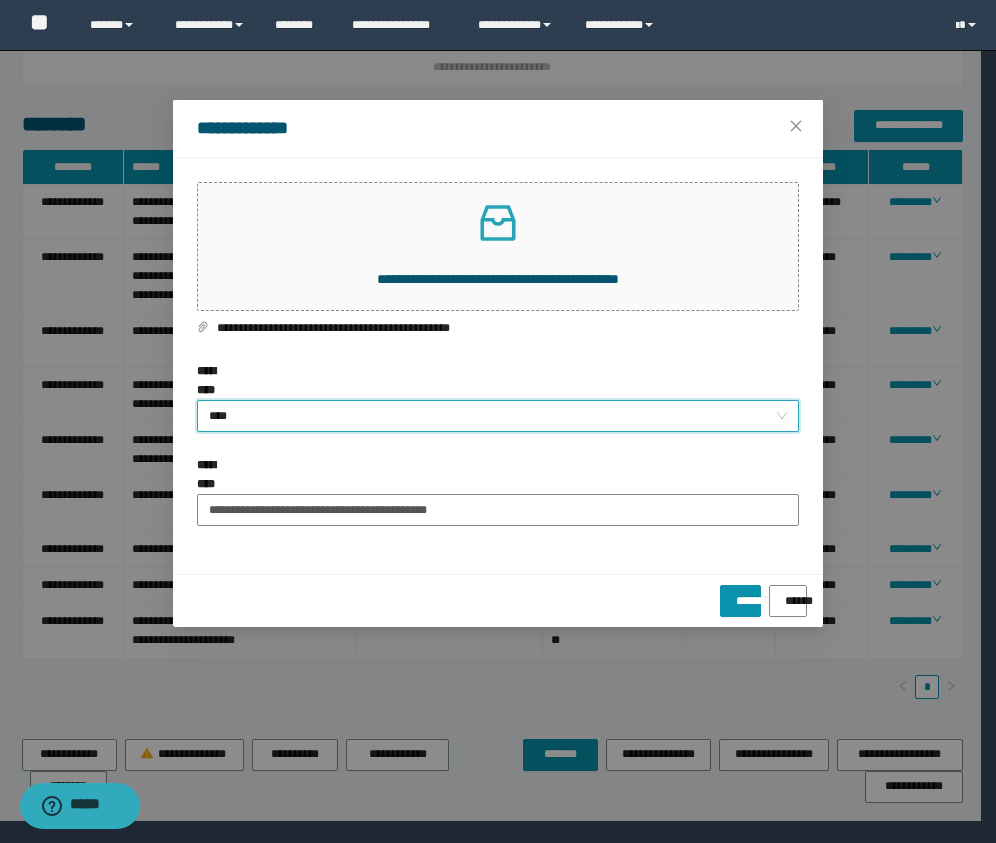 click on "******* ******" at bounding box center [498, 600] 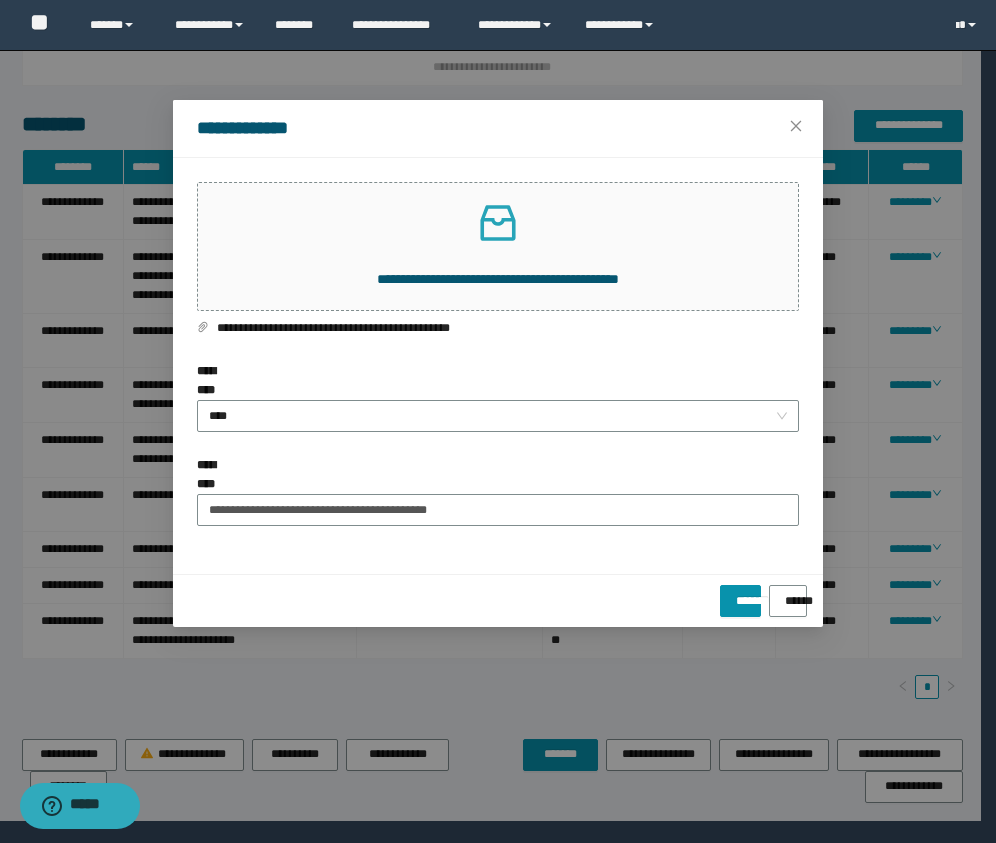 click on "******* ******" at bounding box center [498, 600] 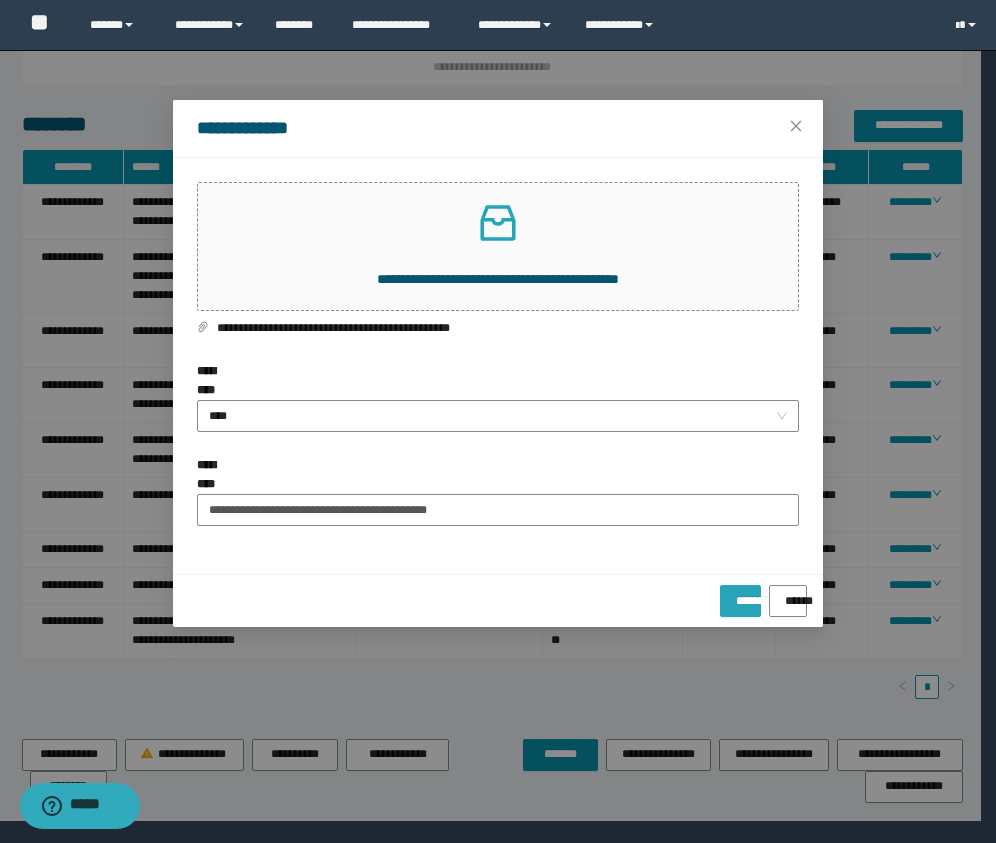 click on "*******" at bounding box center [740, 594] 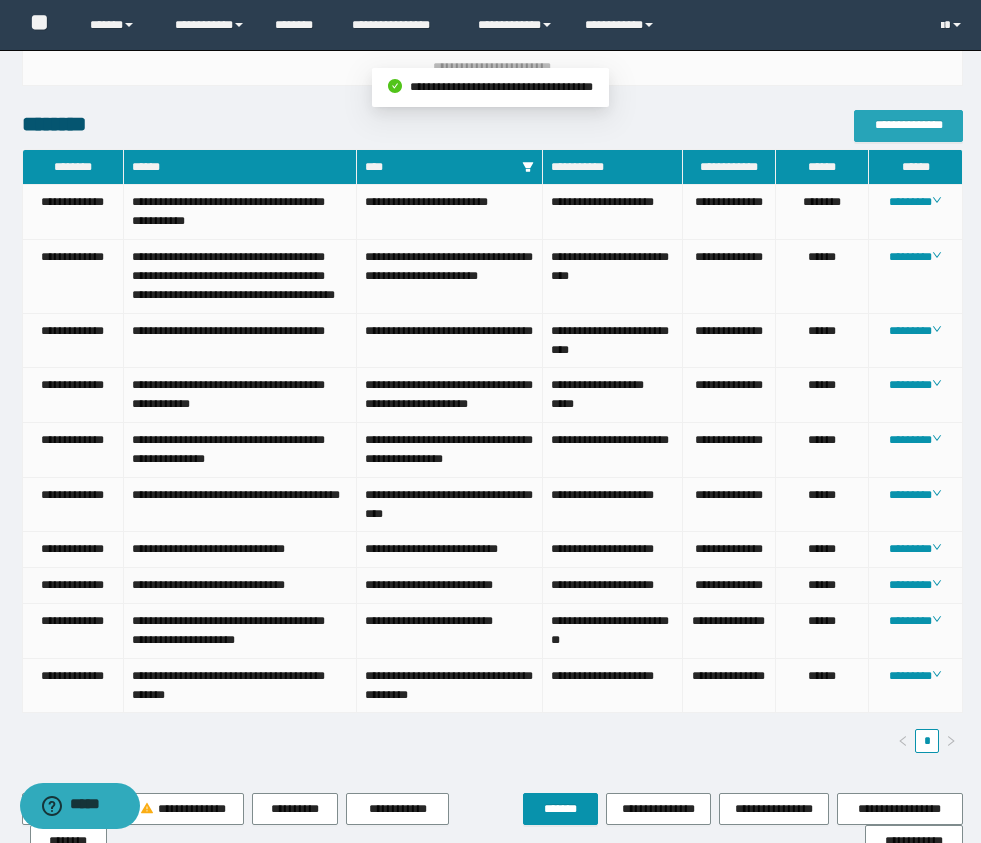scroll, scrollTop: 1194, scrollLeft: 0, axis: vertical 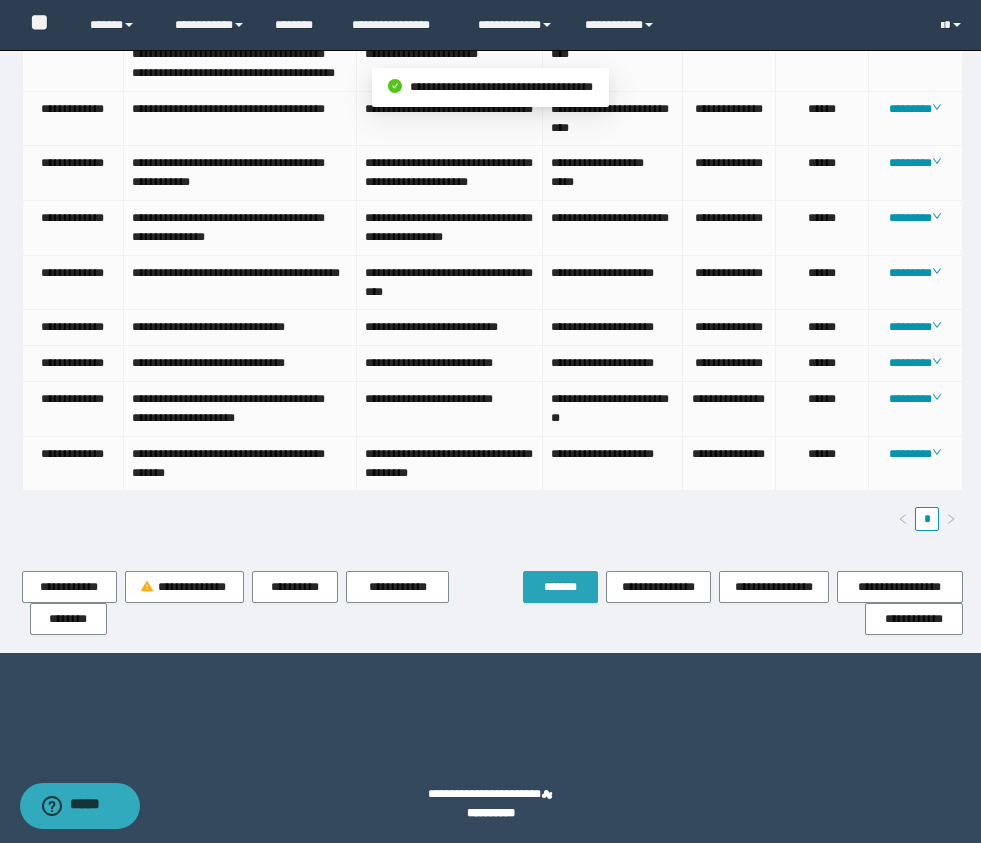 click on "*******" at bounding box center [560, 587] 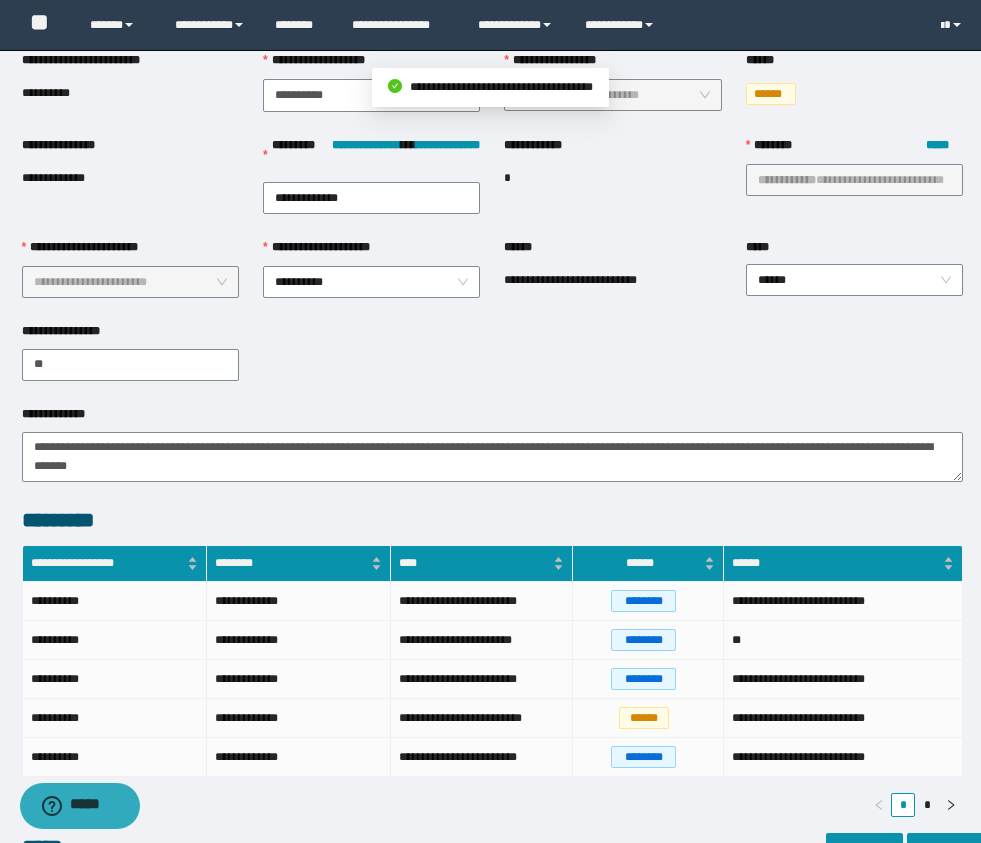 scroll, scrollTop: 0, scrollLeft: 0, axis: both 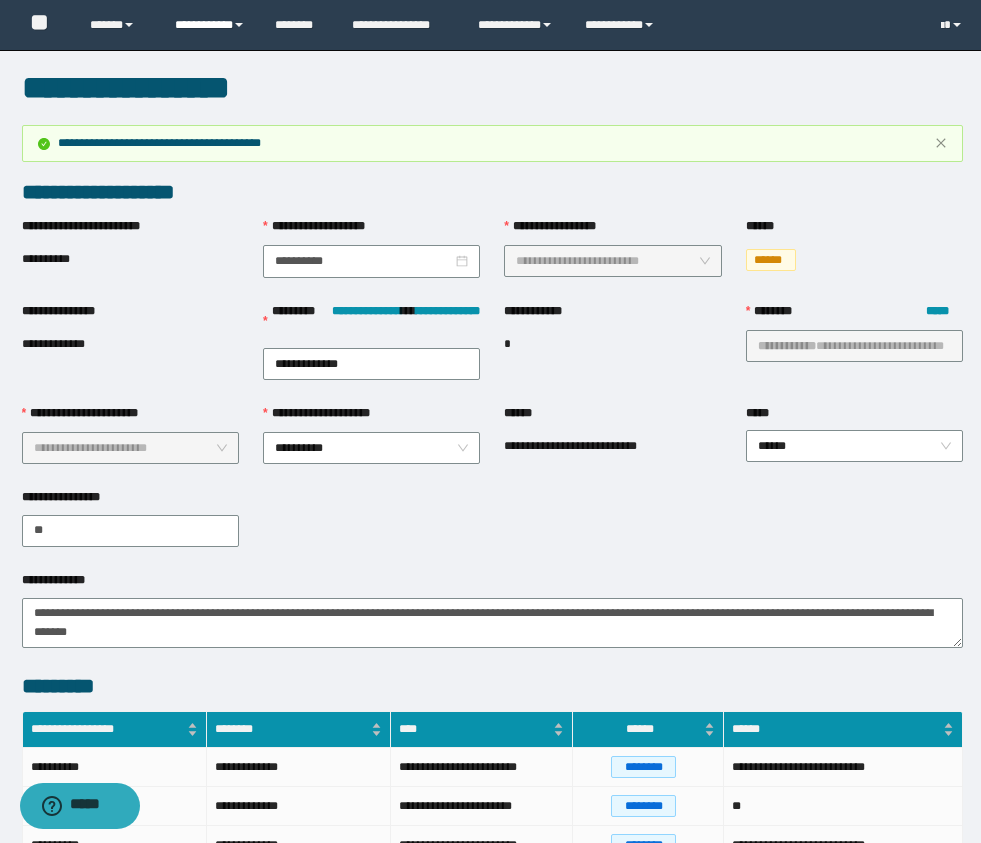 drag, startPoint x: 221, startPoint y: 27, endPoint x: 219, endPoint y: 39, distance: 12.165525 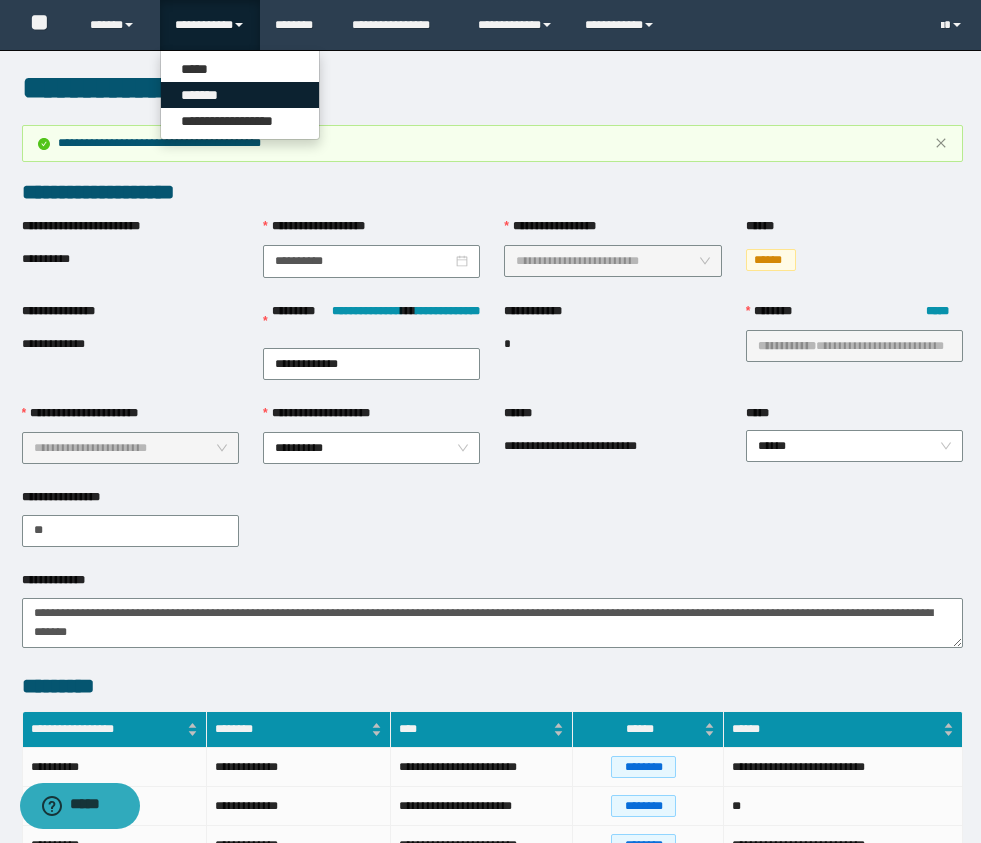 click on "*******" at bounding box center [240, 95] 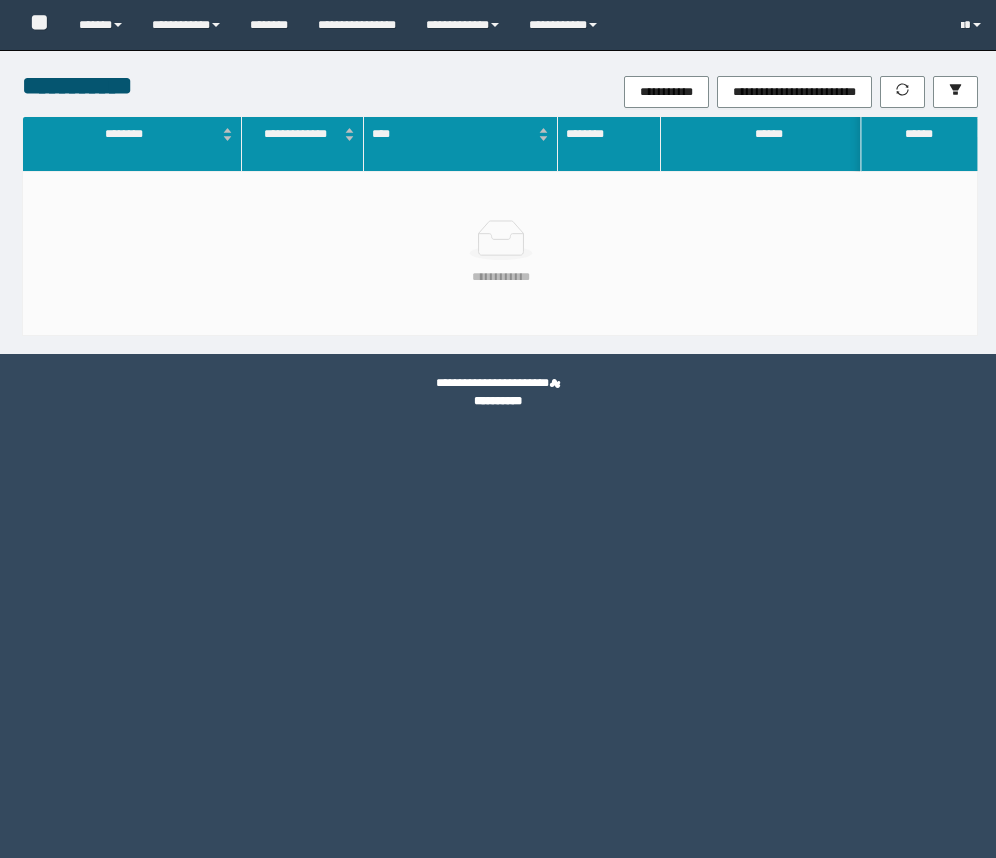 scroll, scrollTop: 0, scrollLeft: 0, axis: both 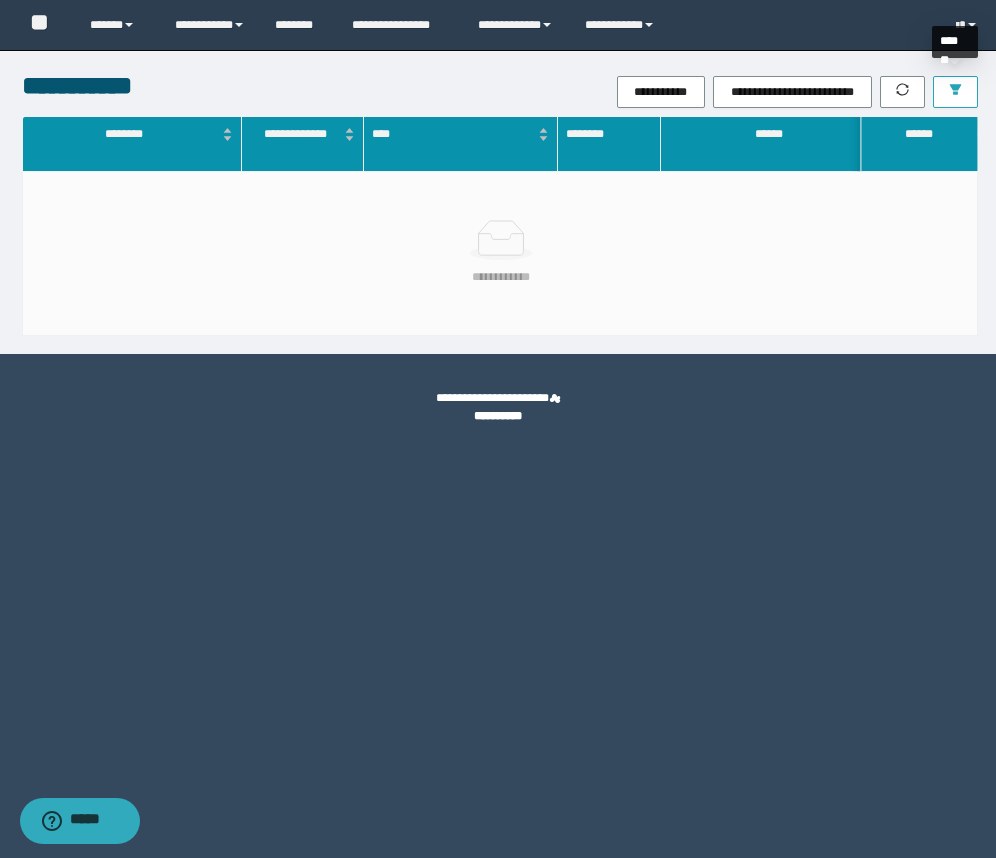 click at bounding box center [955, 92] 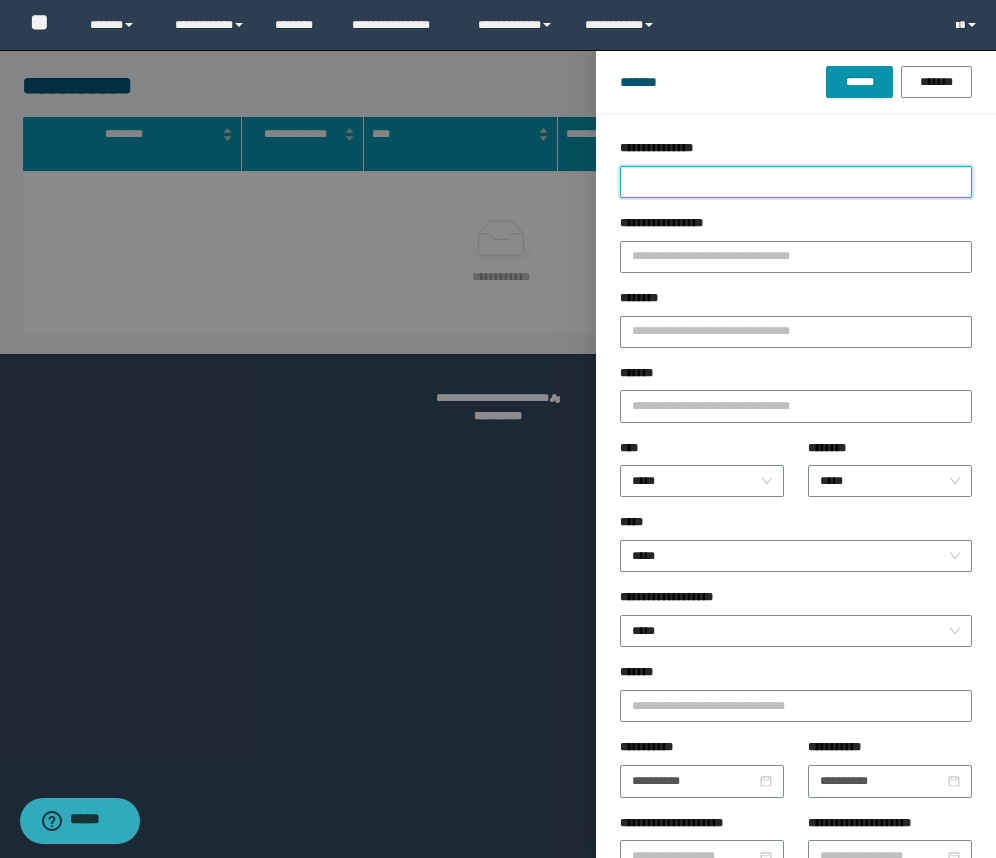 click on "**********" at bounding box center [796, 182] 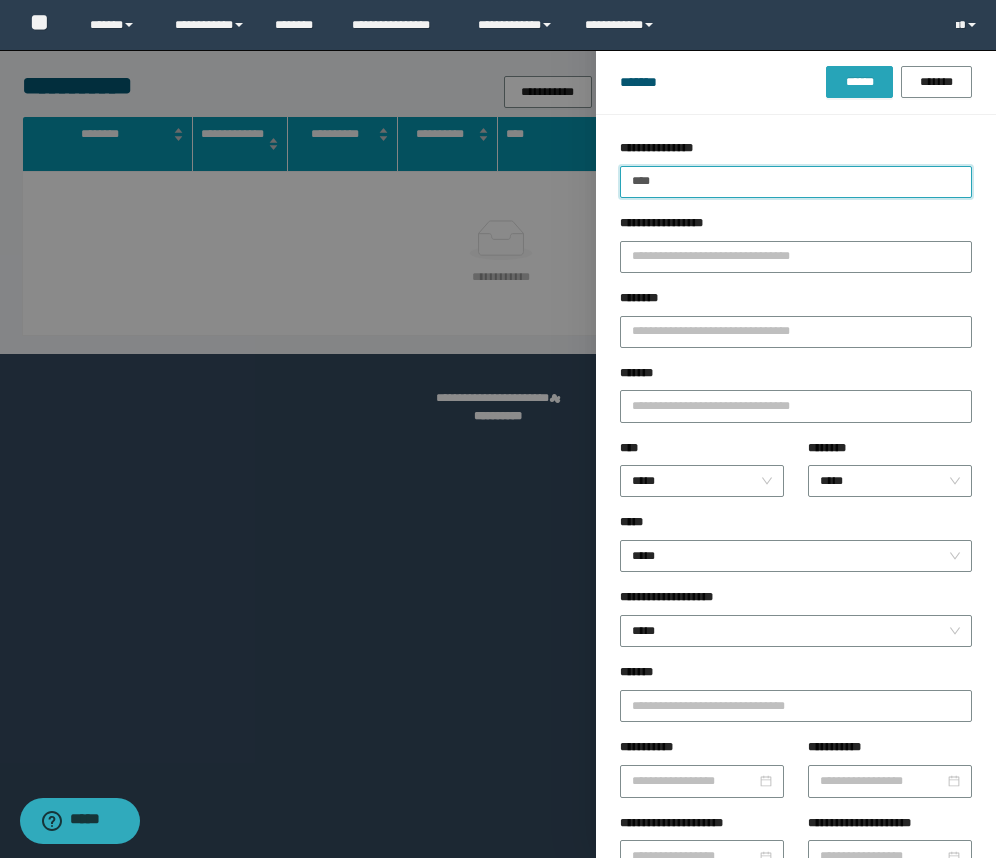 type on "****" 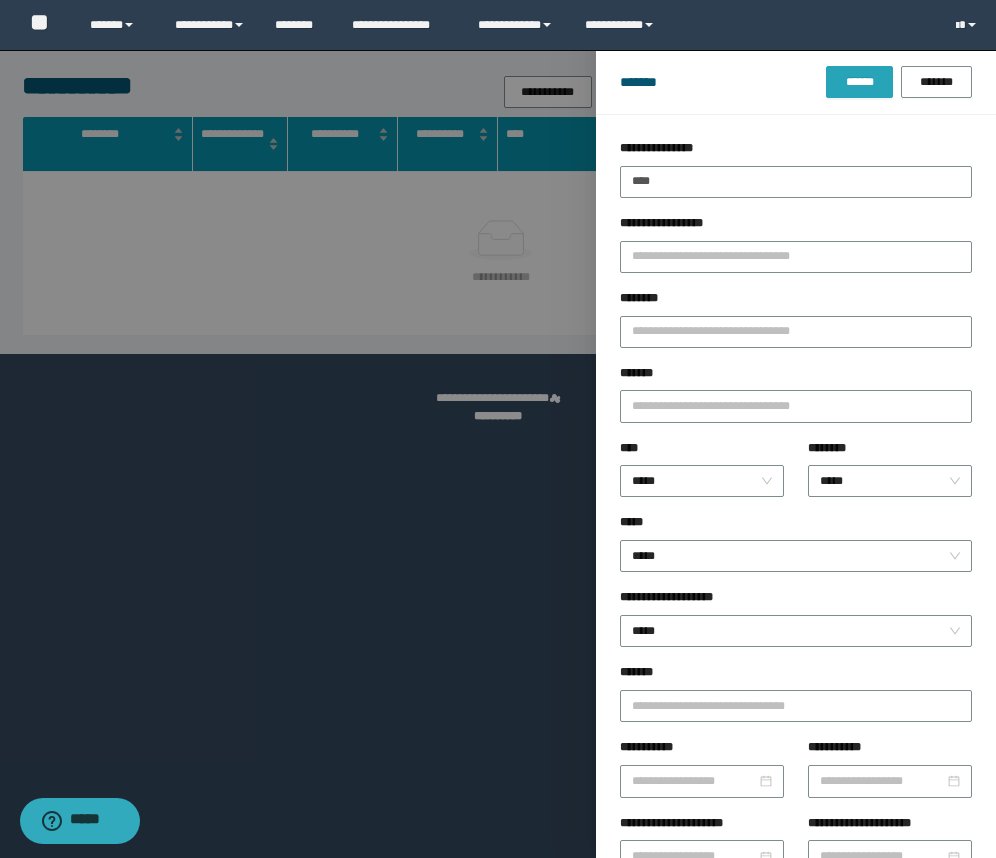 click on "******" at bounding box center [859, 82] 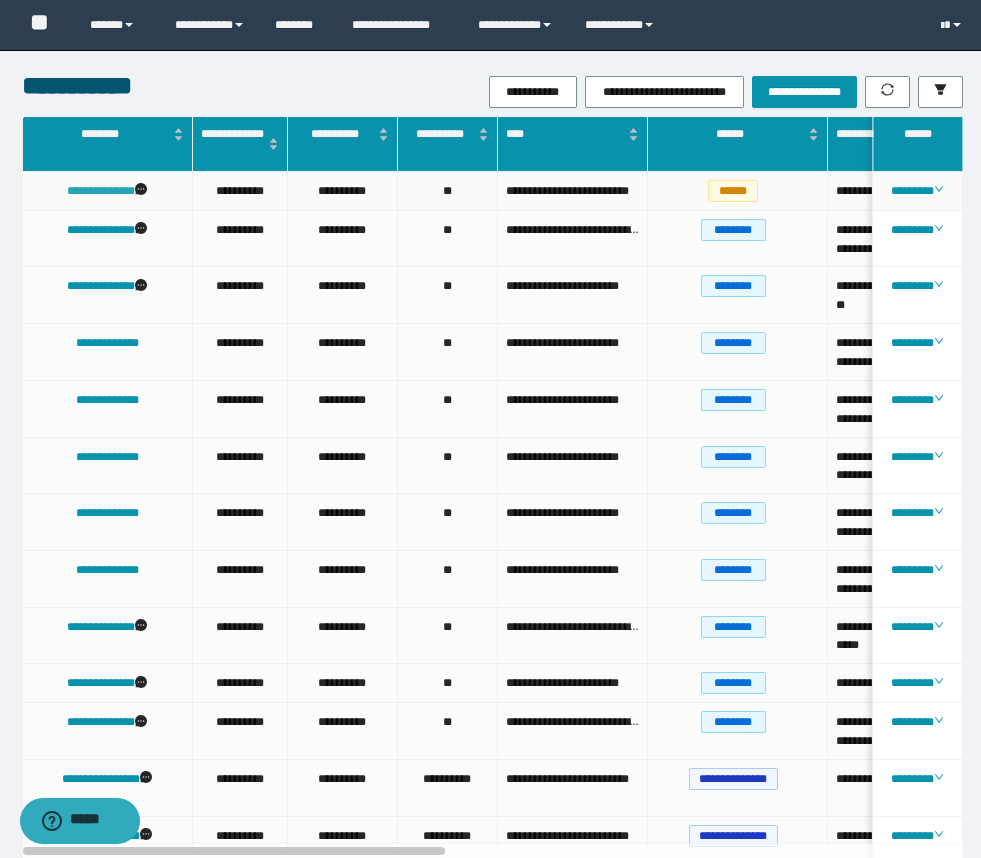 click on "**********" at bounding box center (101, 191) 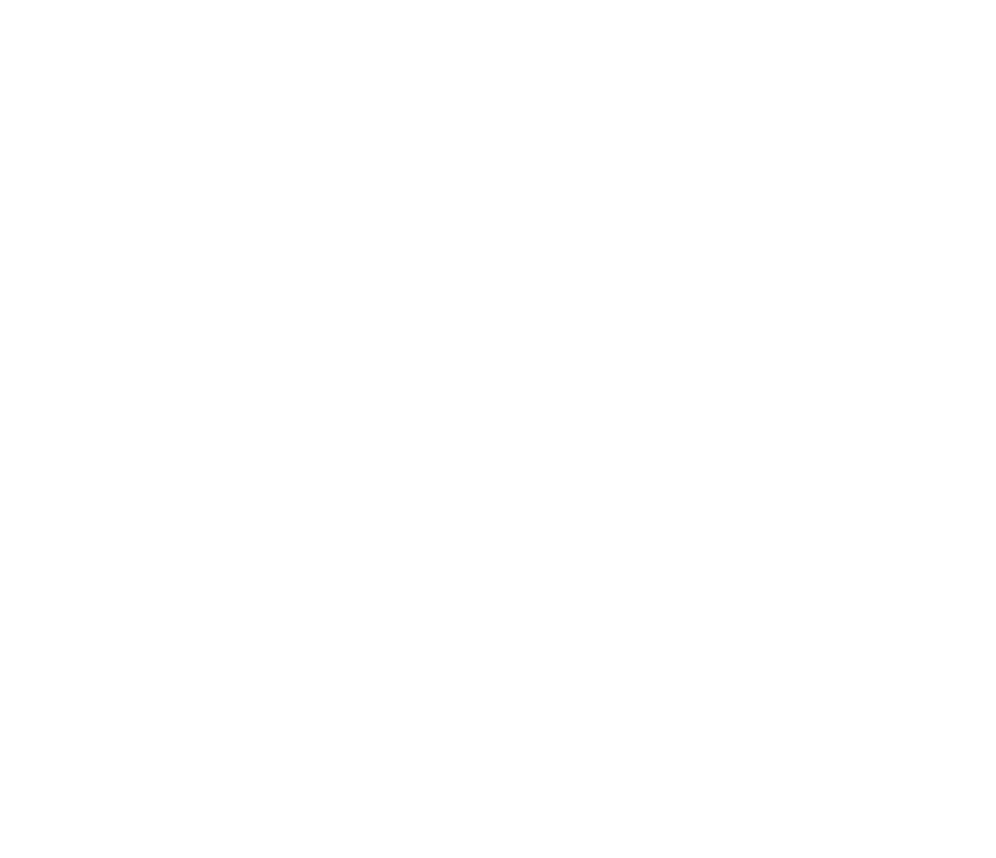scroll, scrollTop: 0, scrollLeft: 0, axis: both 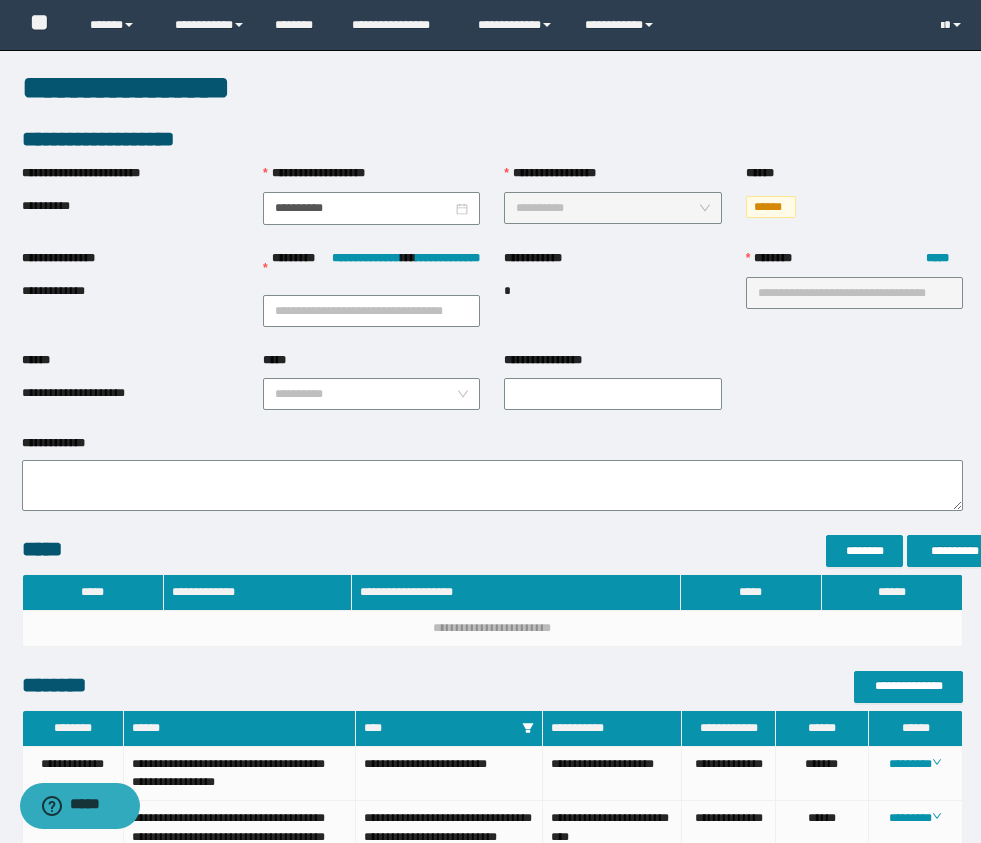 type on "**********" 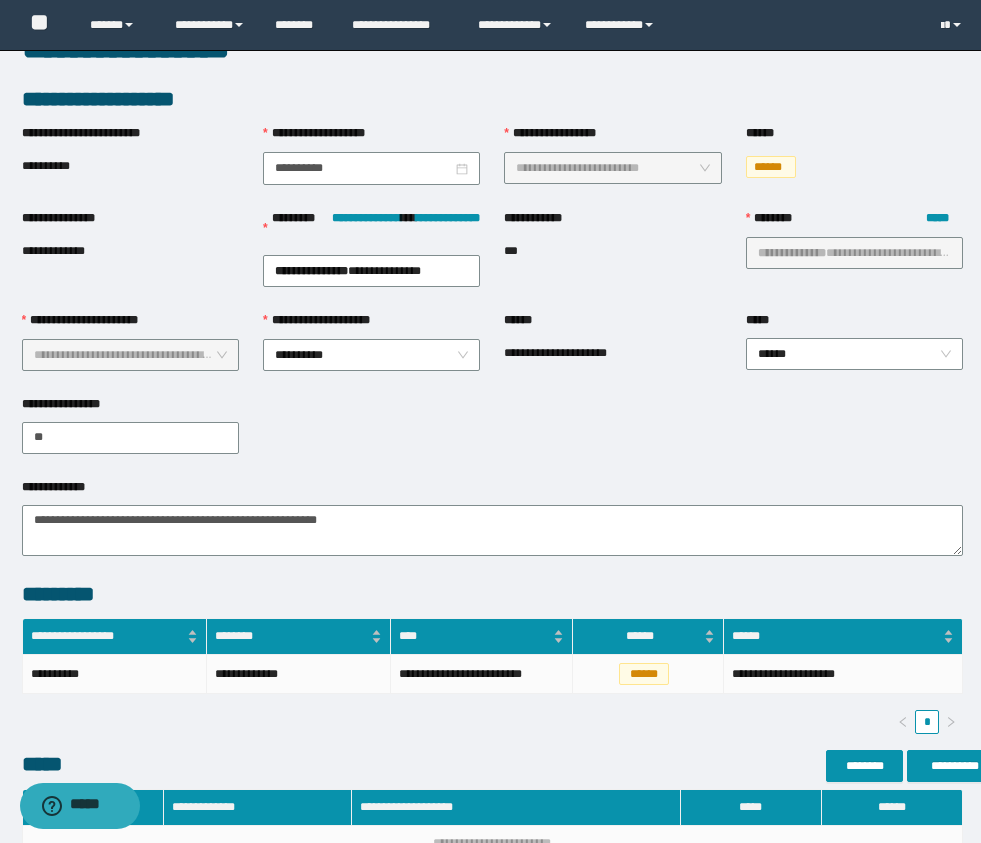 scroll, scrollTop: 0, scrollLeft: 0, axis: both 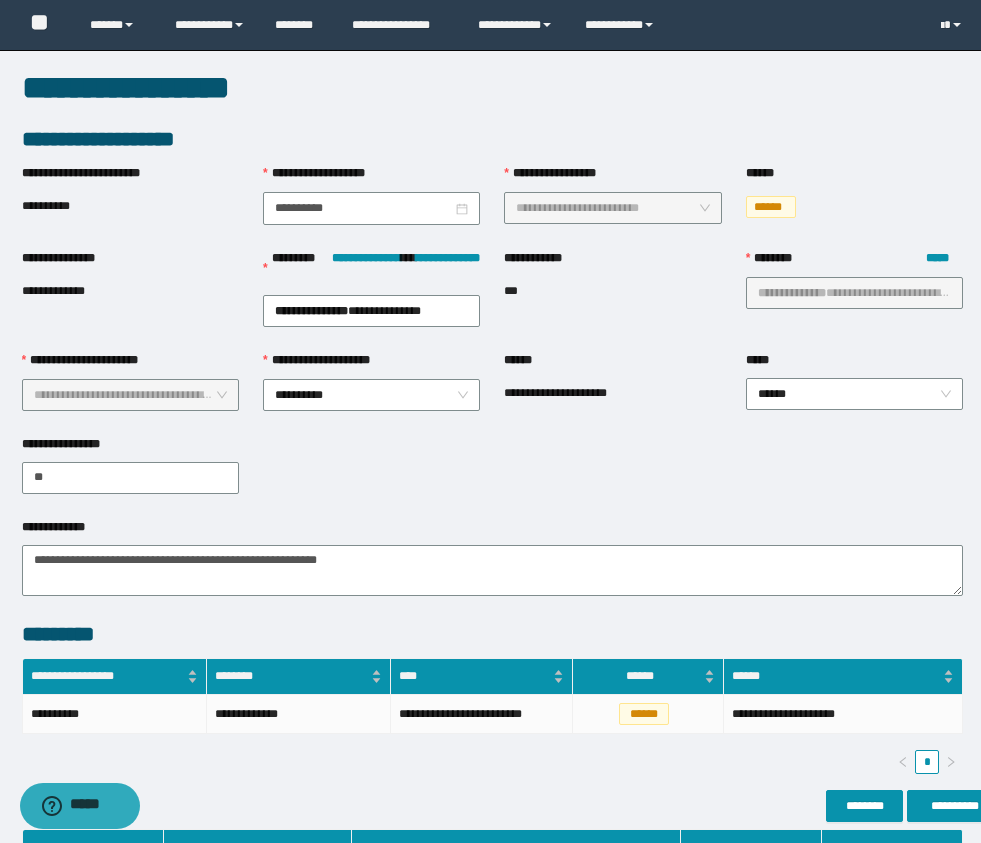 drag, startPoint x: 478, startPoint y: 410, endPoint x: 315, endPoint y: 249, distance: 229.10696 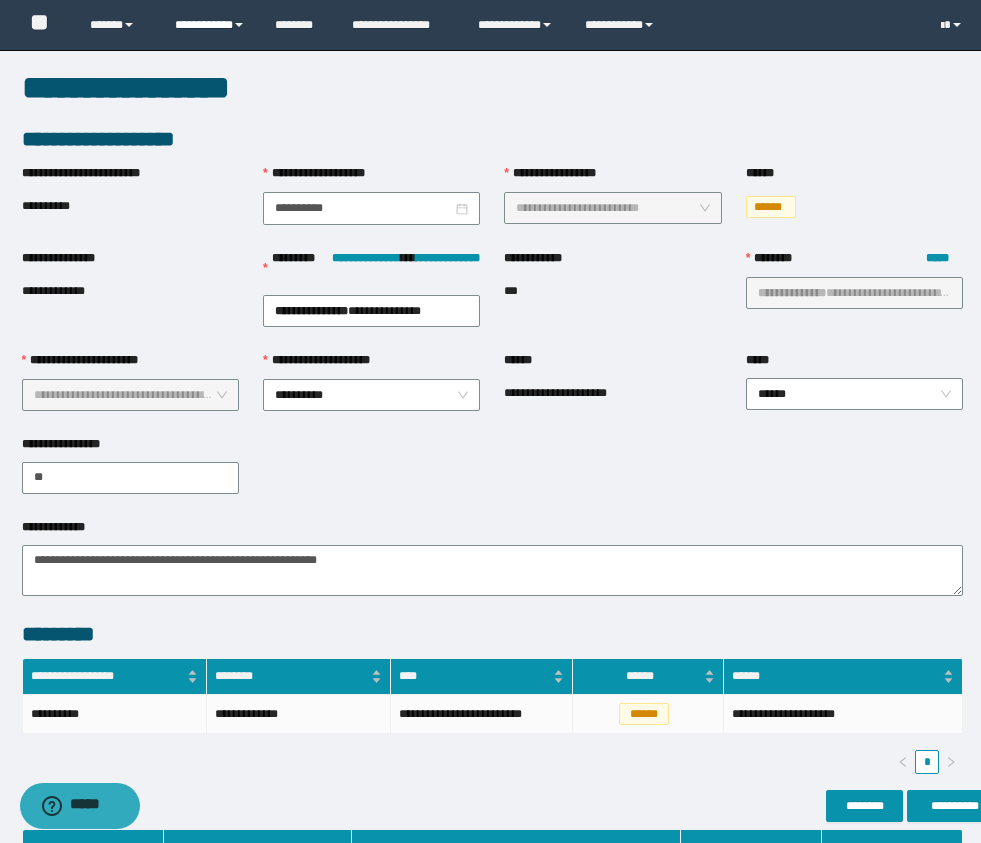 click on "**********" at bounding box center [210, 25] 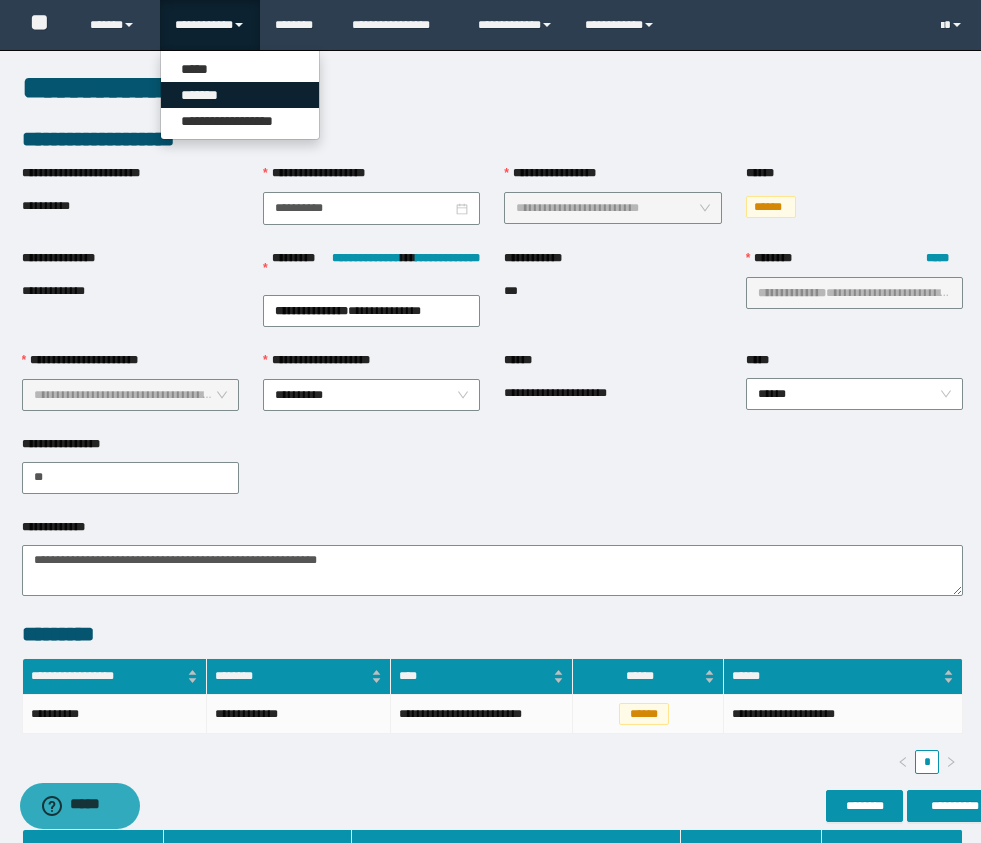 click on "*******" at bounding box center (240, 95) 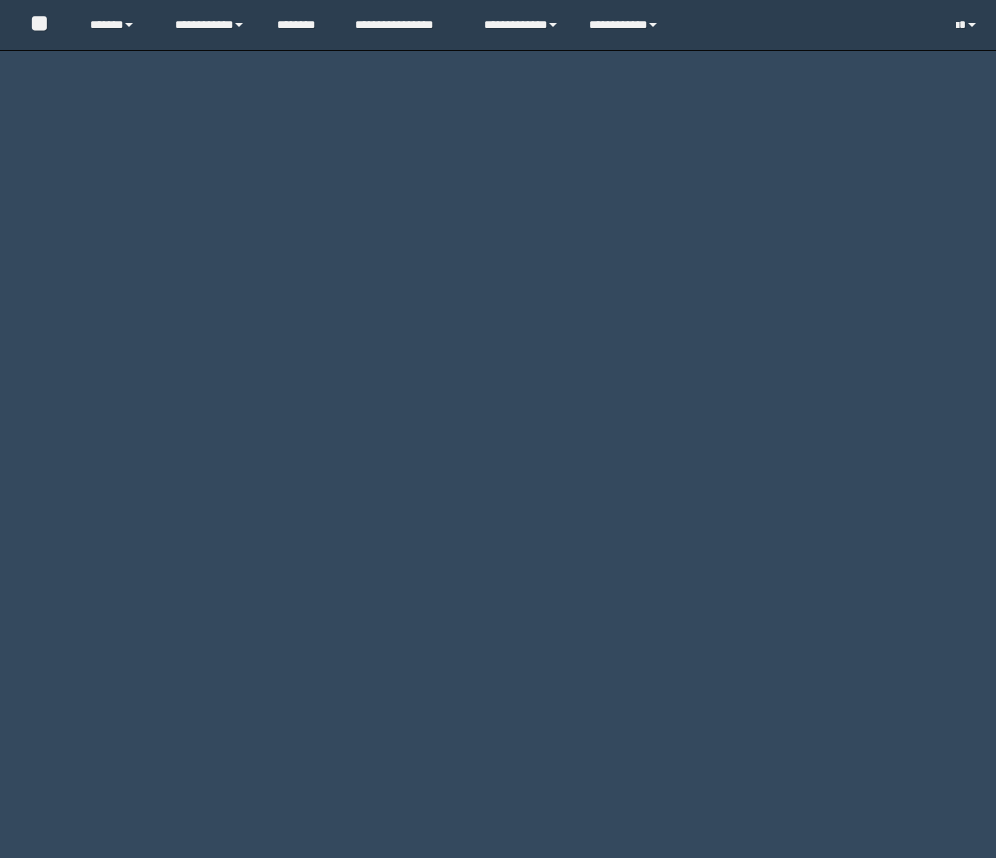 scroll, scrollTop: 0, scrollLeft: 0, axis: both 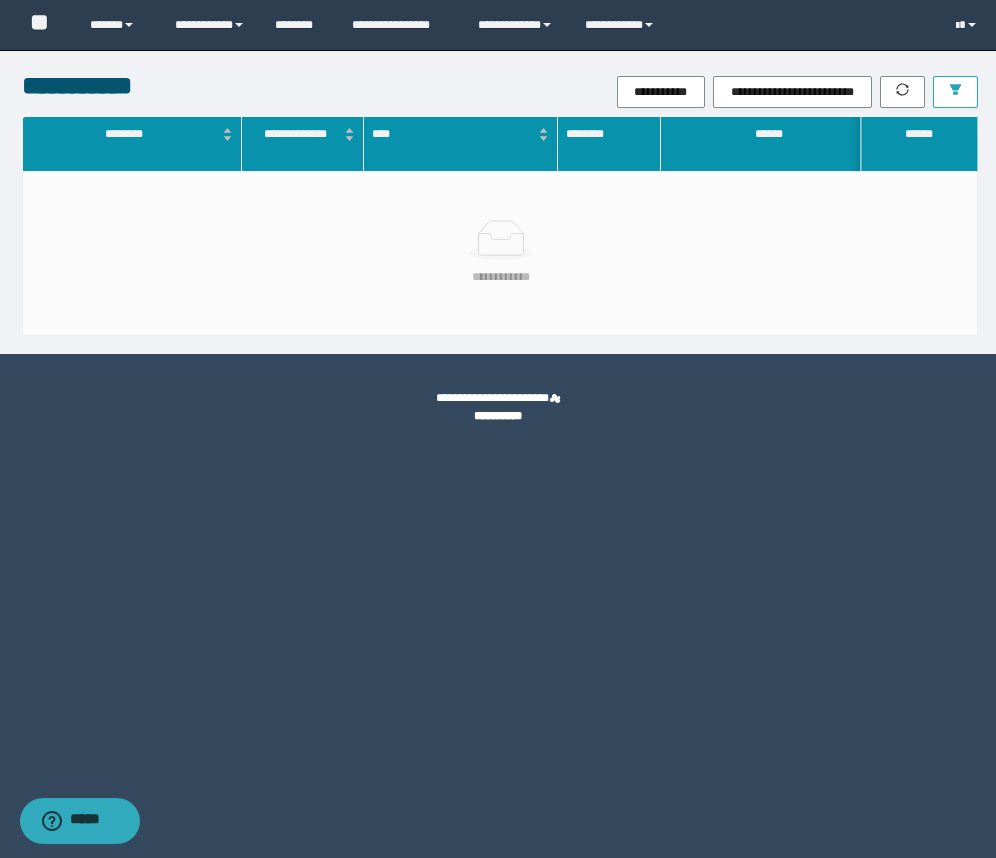 click 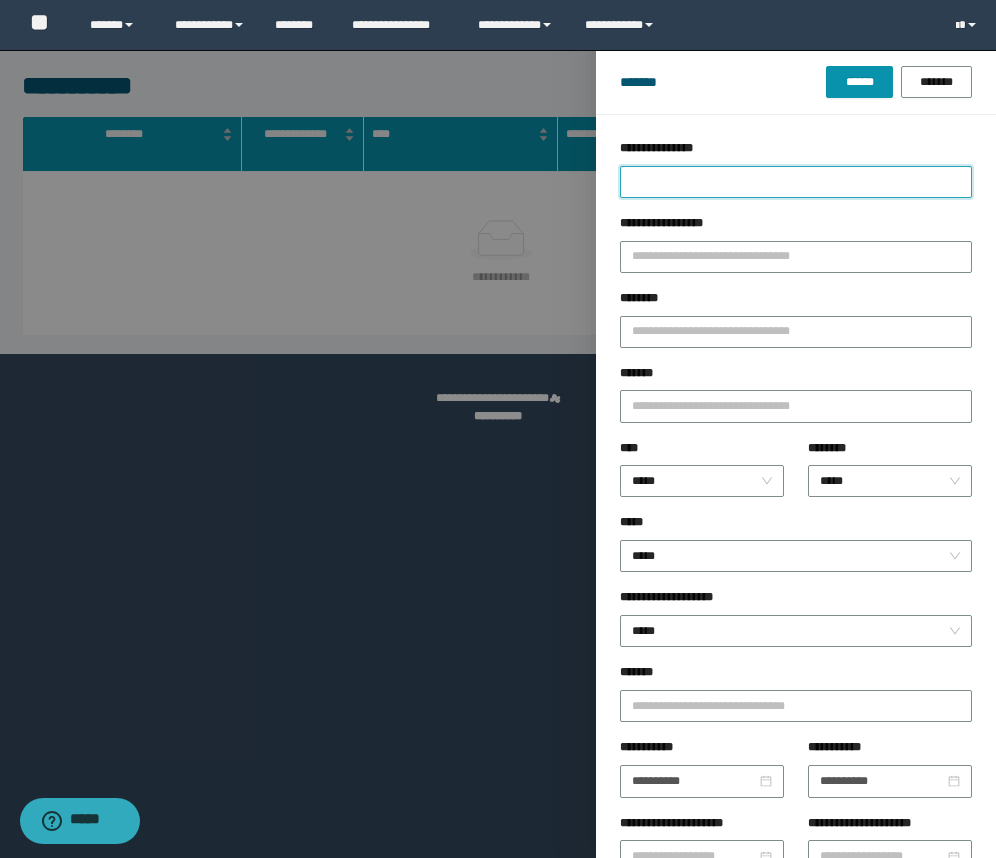 click on "**********" at bounding box center (796, 182) 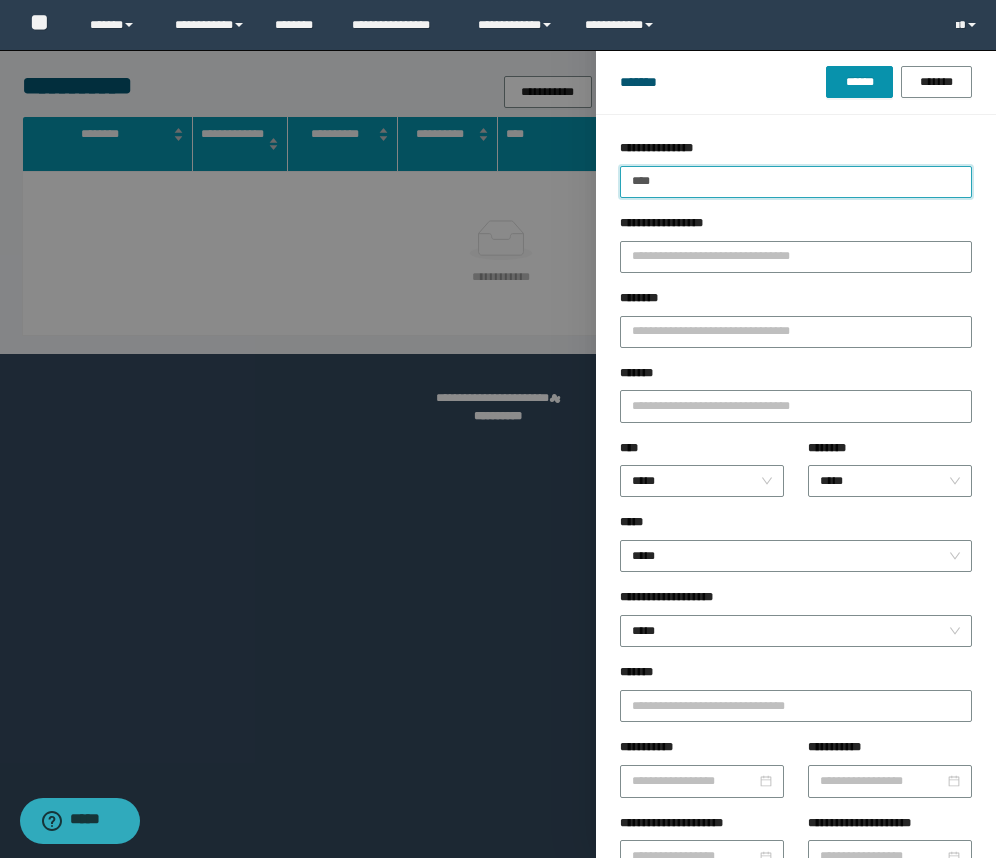 type on "****" 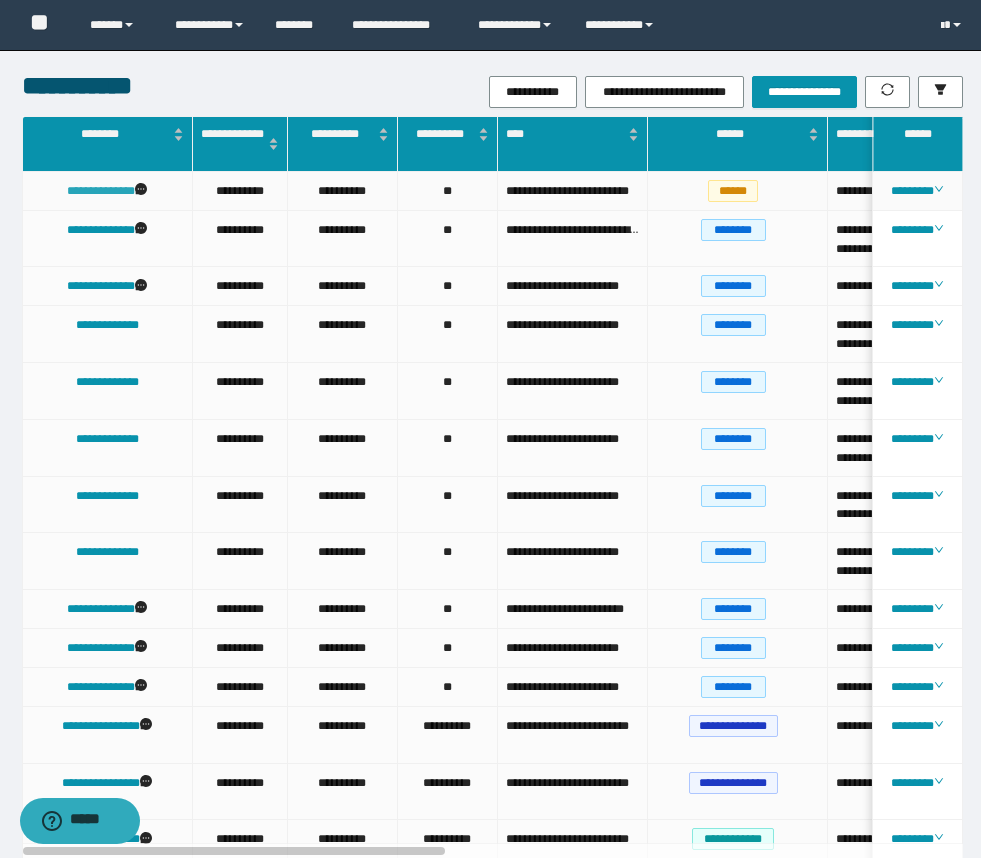 click on "**********" at bounding box center [101, 191] 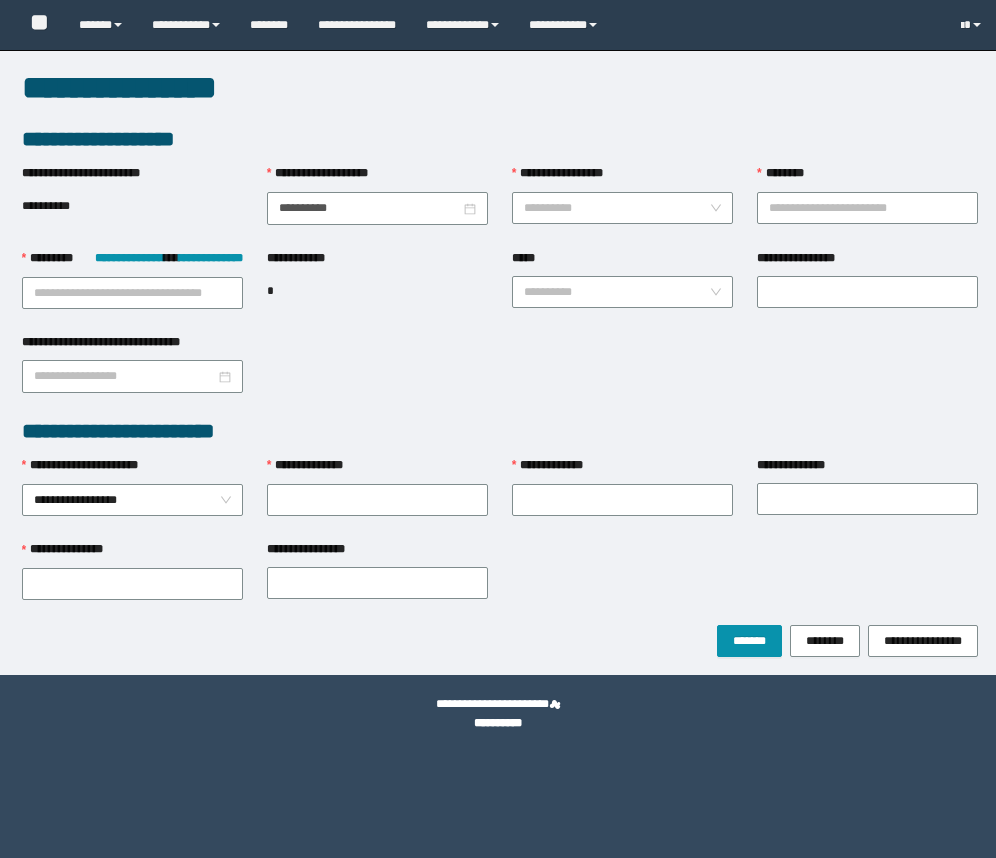 scroll, scrollTop: 0, scrollLeft: 0, axis: both 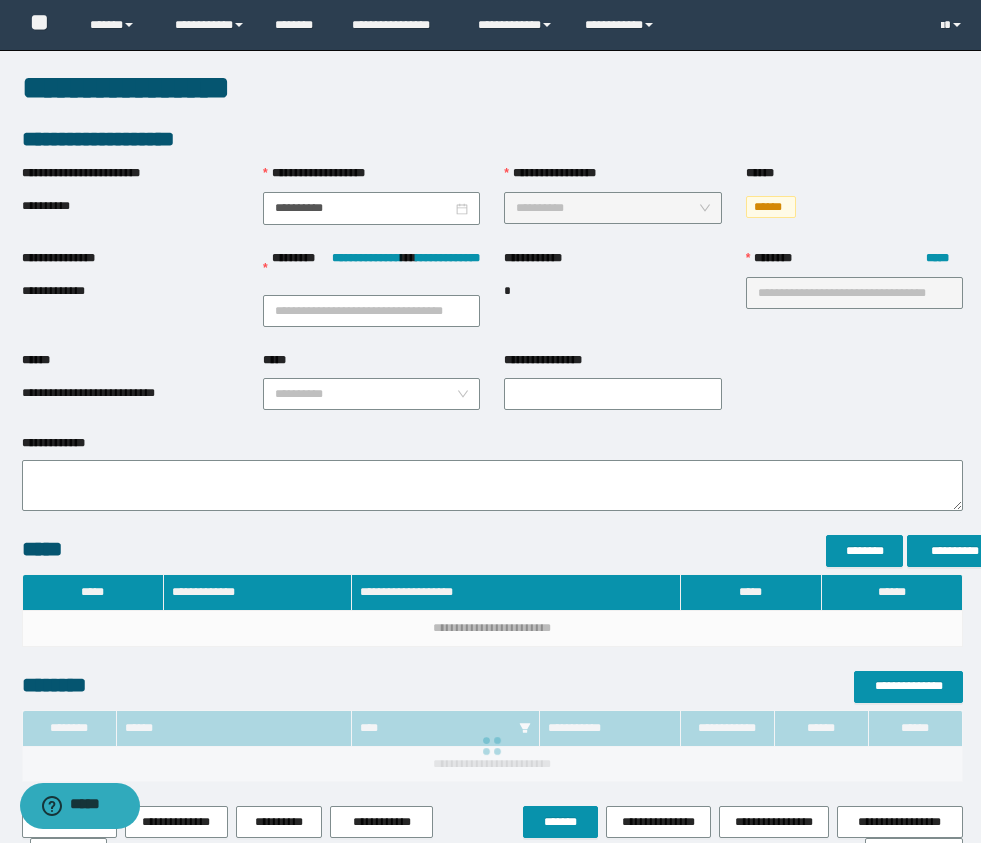 type on "**********" 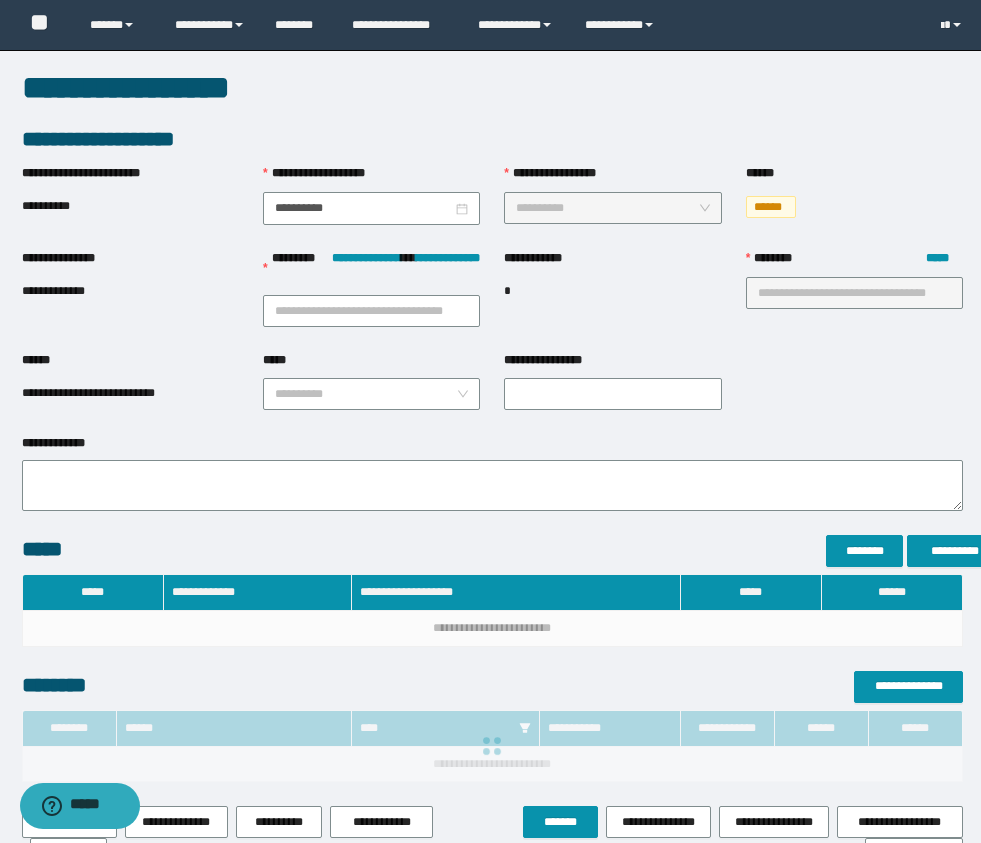 type on "***" 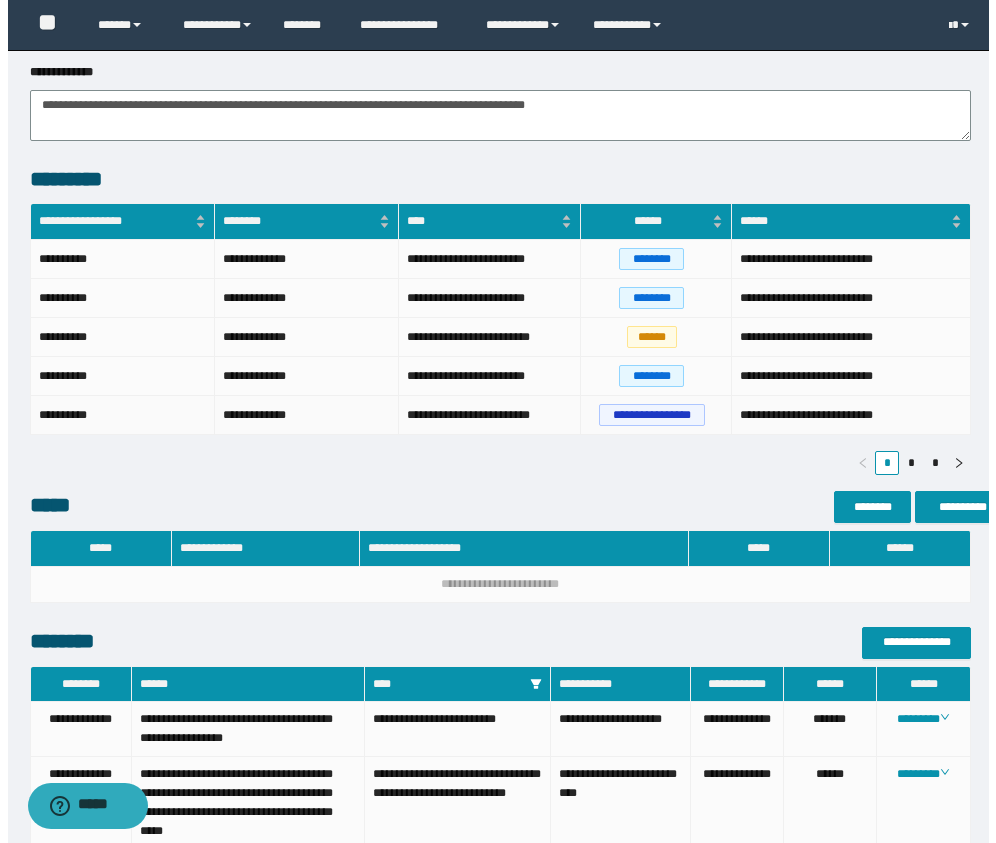 scroll, scrollTop: 667, scrollLeft: 0, axis: vertical 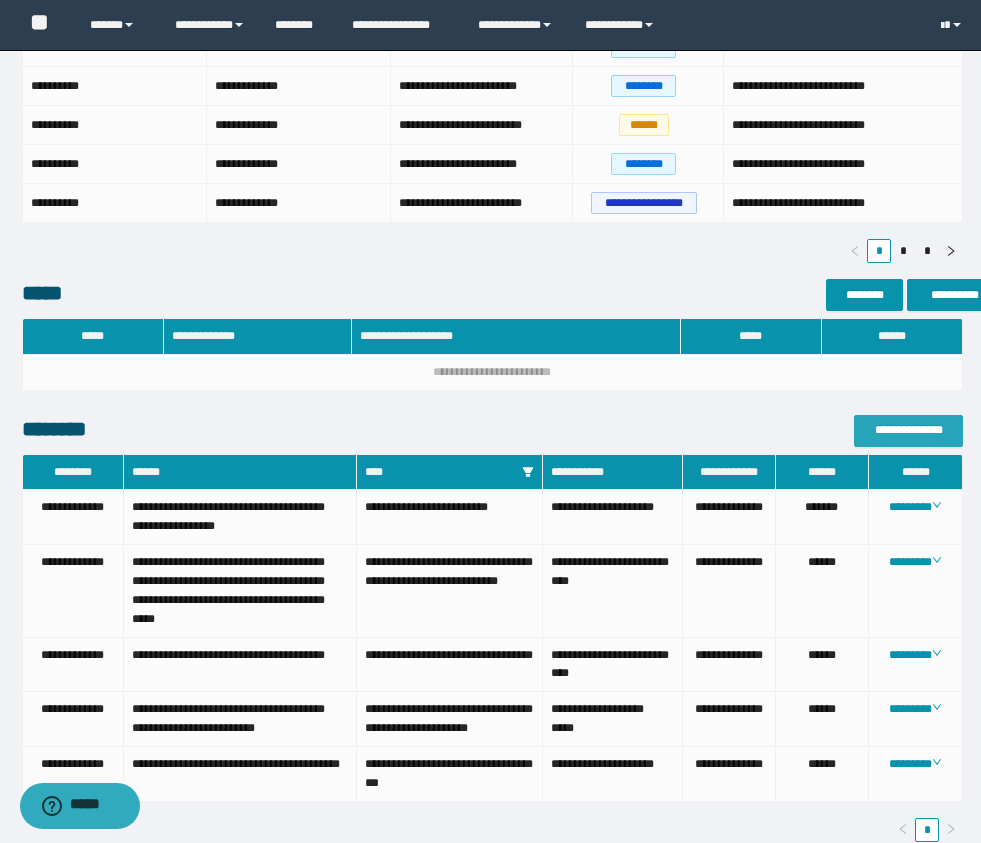 click on "**********" at bounding box center (908, 430) 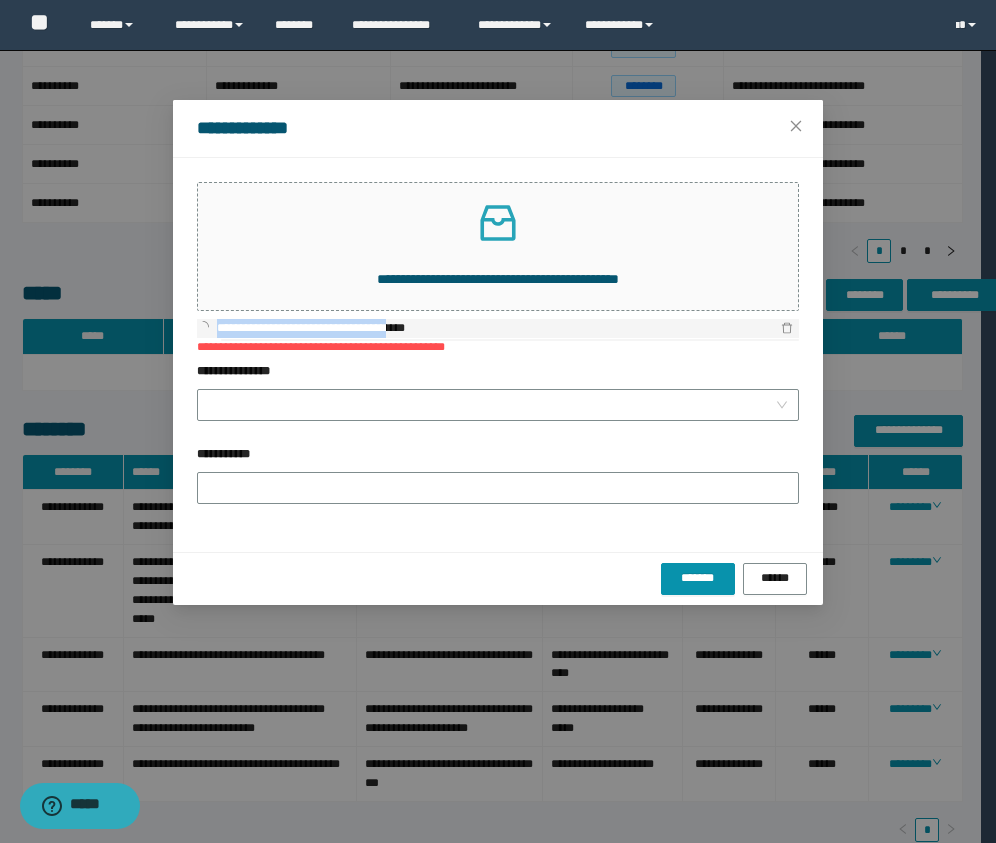 drag, startPoint x: 420, startPoint y: 322, endPoint x: 206, endPoint y: 329, distance: 214.11446 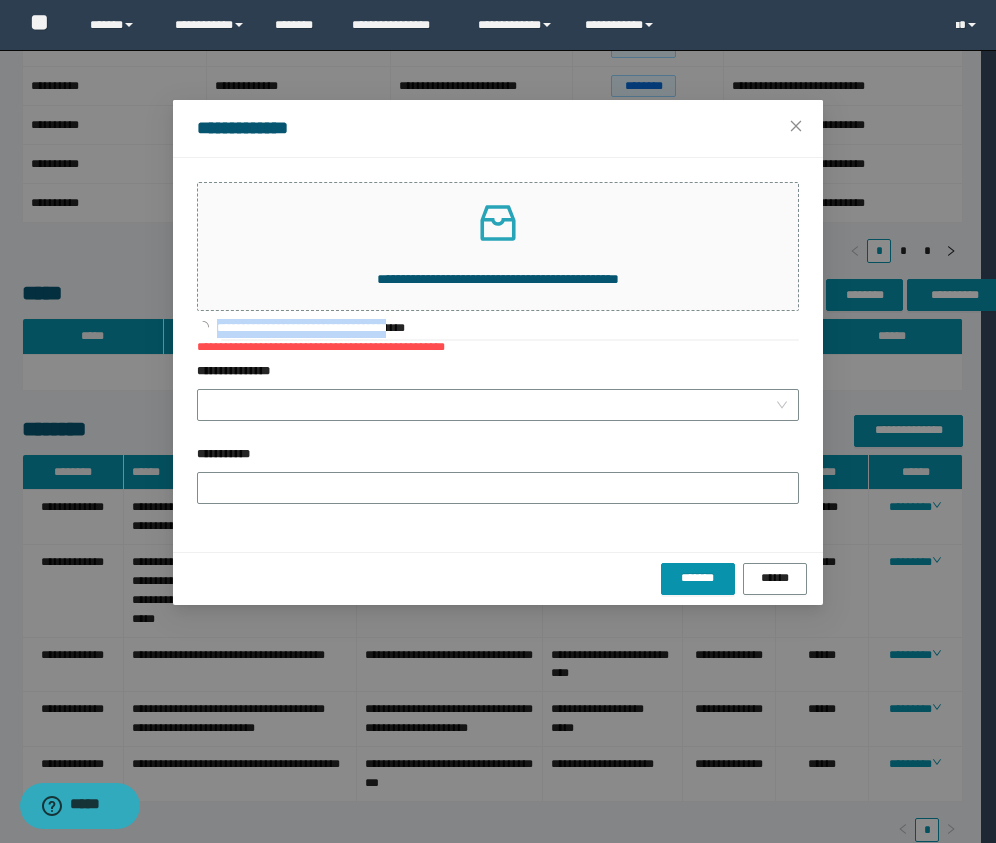copy on "**********" 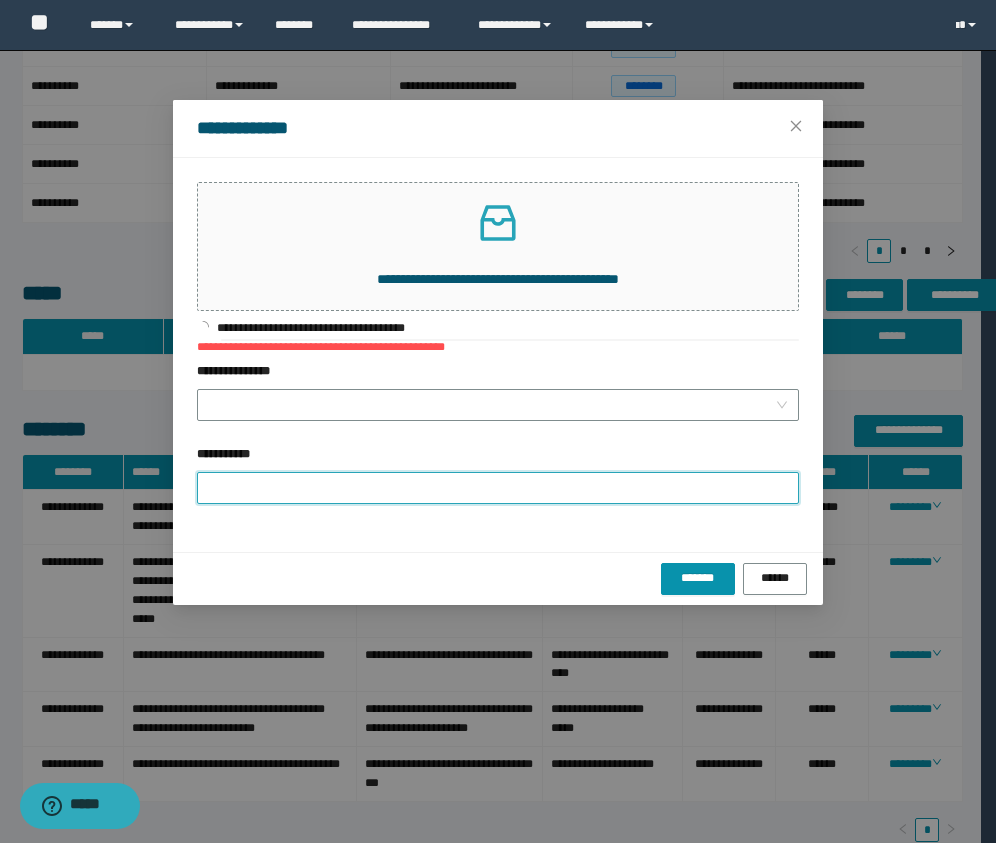 click on "**********" at bounding box center (498, 488) 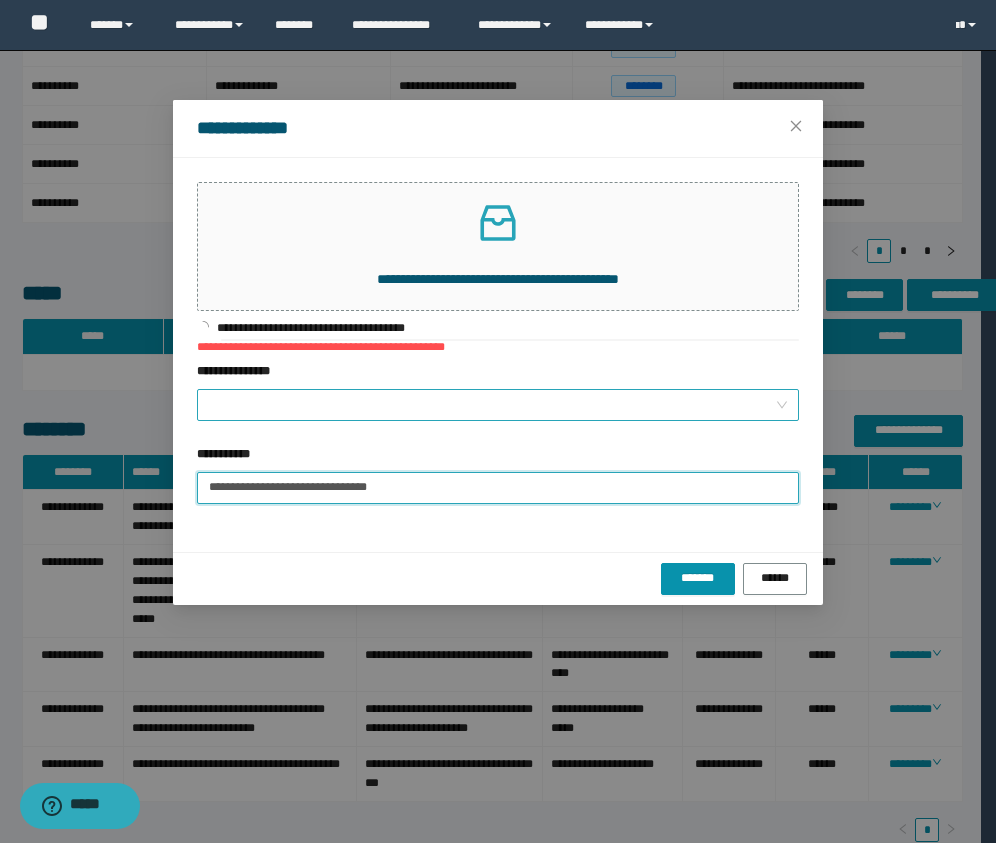 type on "**********" 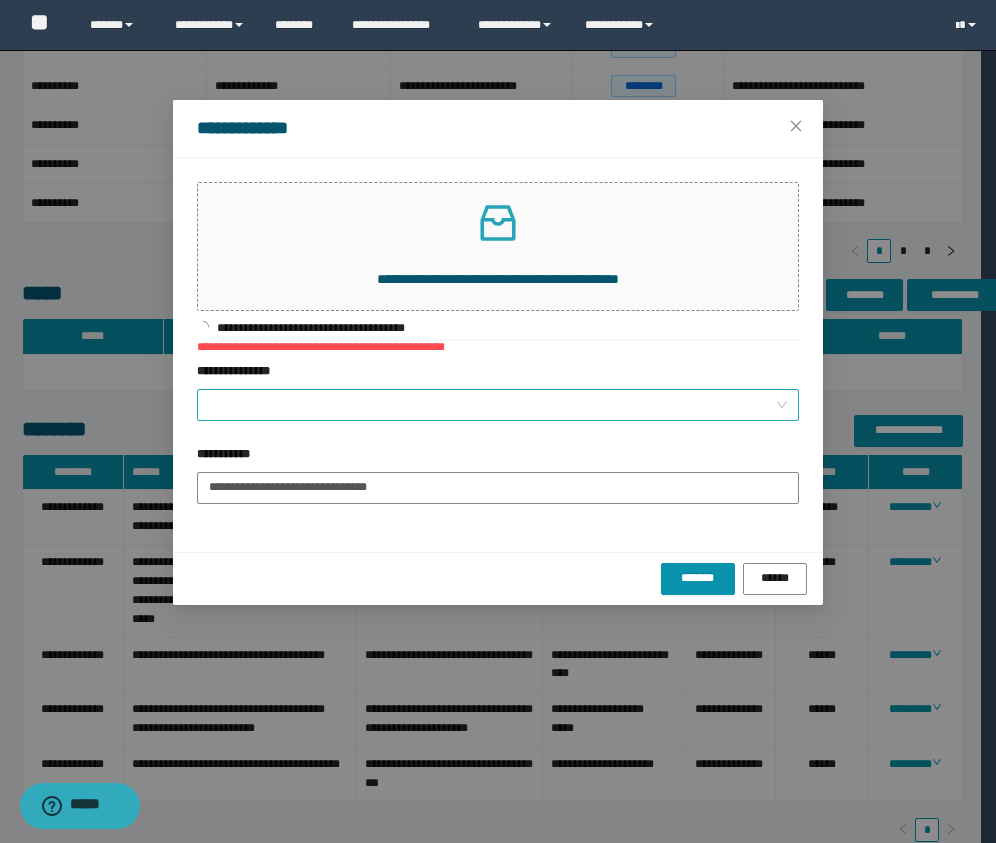 click on "**********" at bounding box center (492, 405) 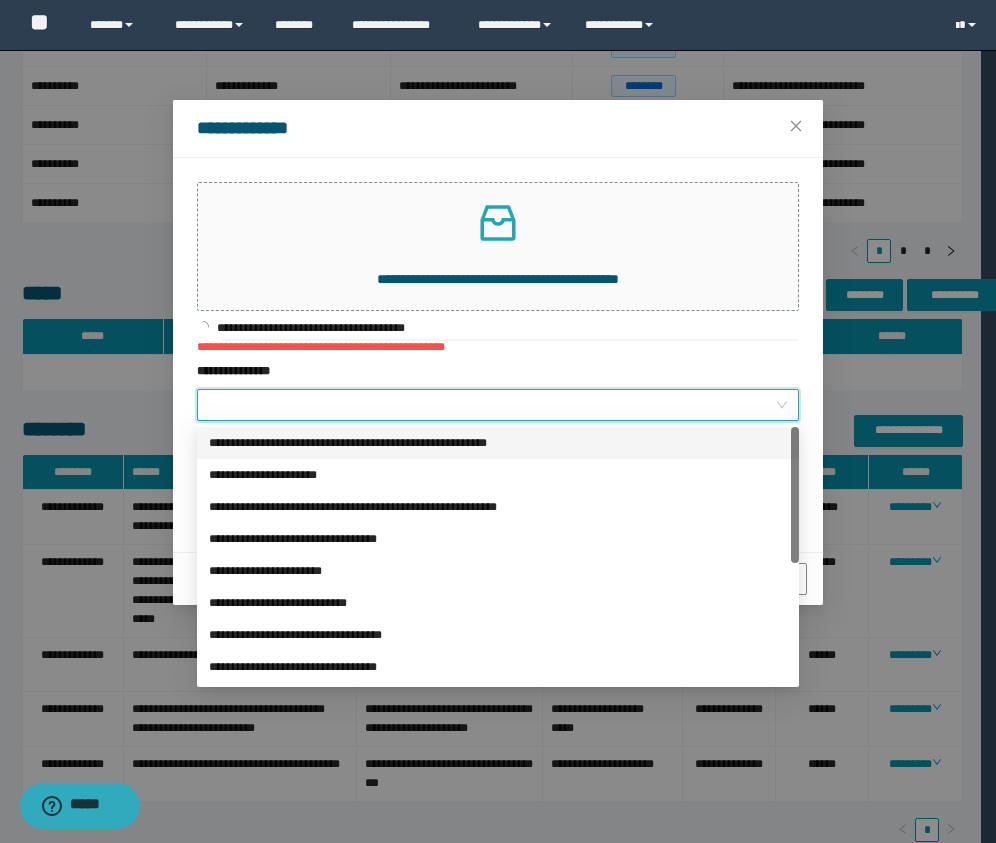 scroll, scrollTop: 224, scrollLeft: 0, axis: vertical 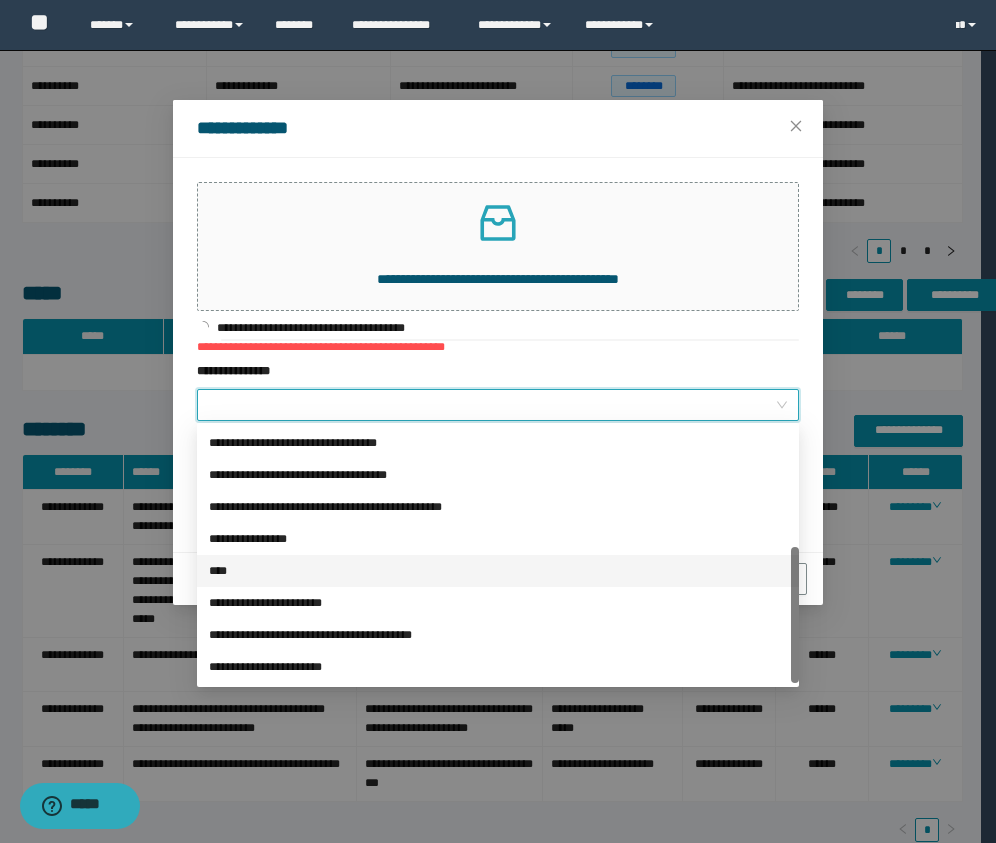 click on "****" at bounding box center [498, 571] 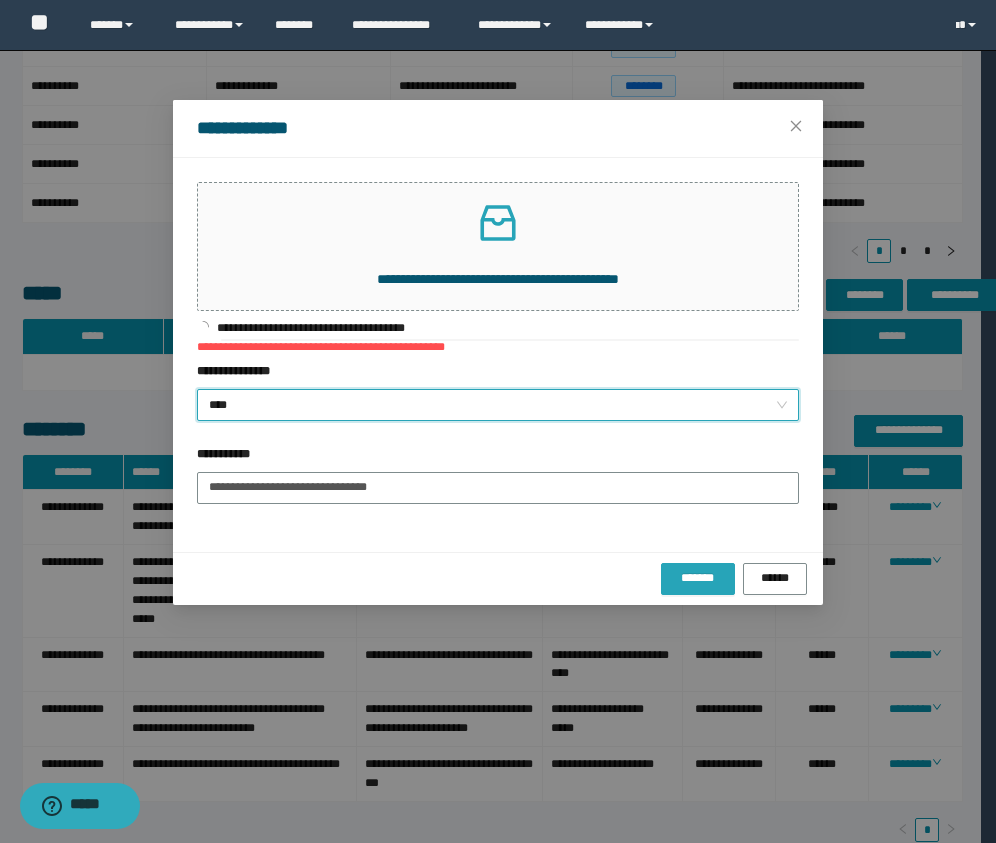 click on "*******" at bounding box center [698, 578] 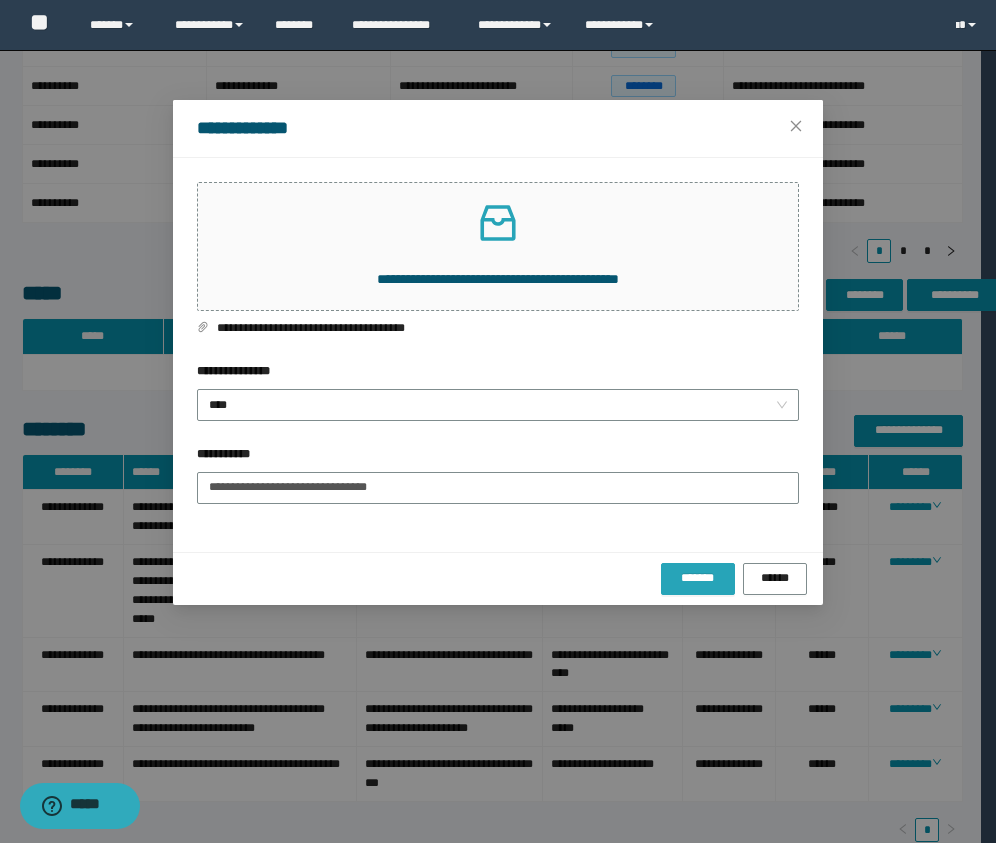 click on "*******" at bounding box center [698, 578] 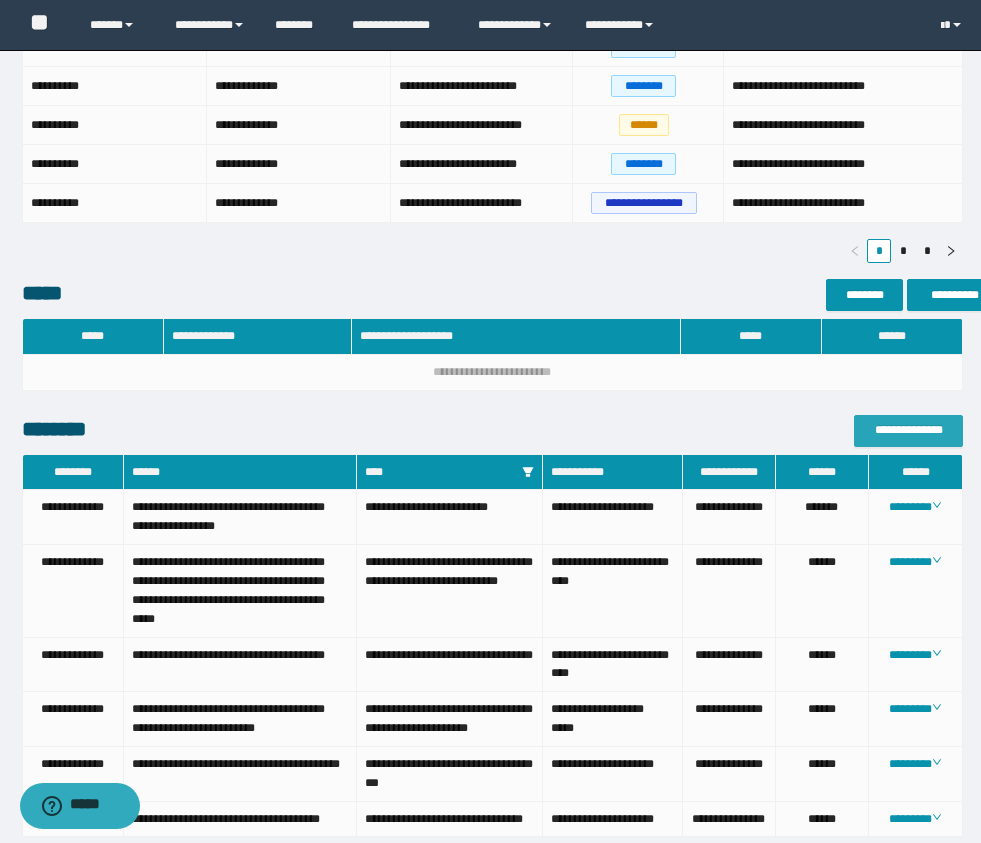 click on "**********" at bounding box center (908, 430) 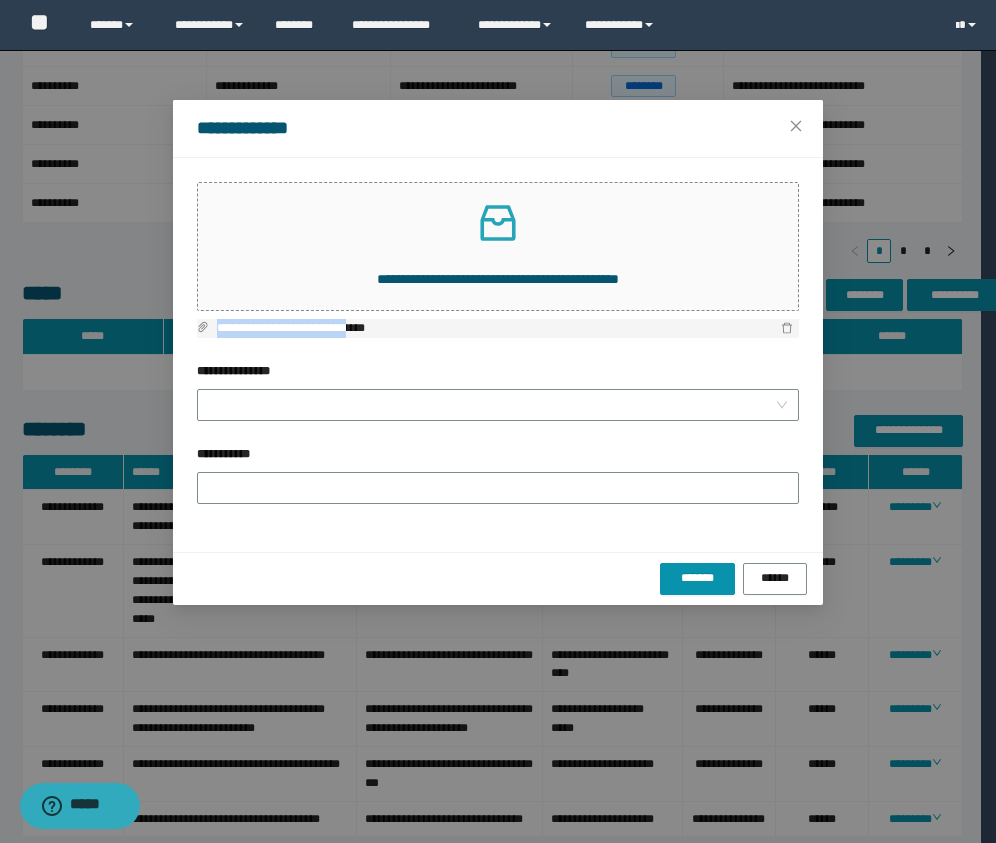 drag, startPoint x: 387, startPoint y: 329, endPoint x: 212, endPoint y: 321, distance: 175.18275 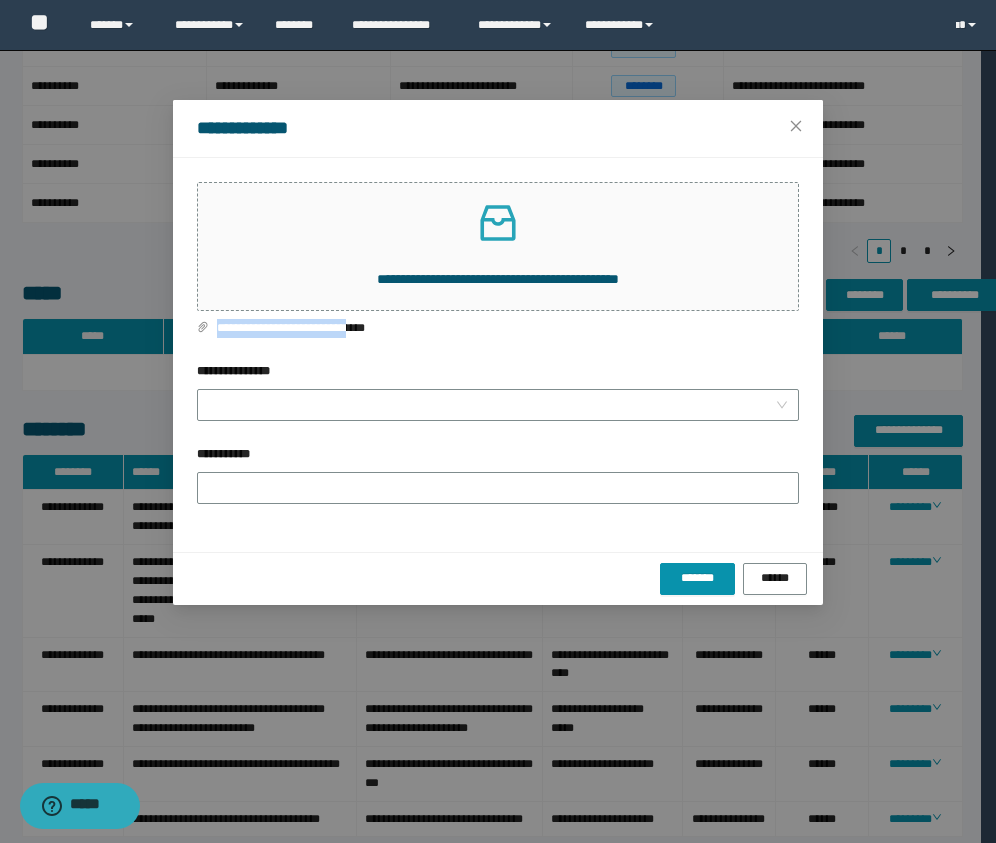 copy on "**********" 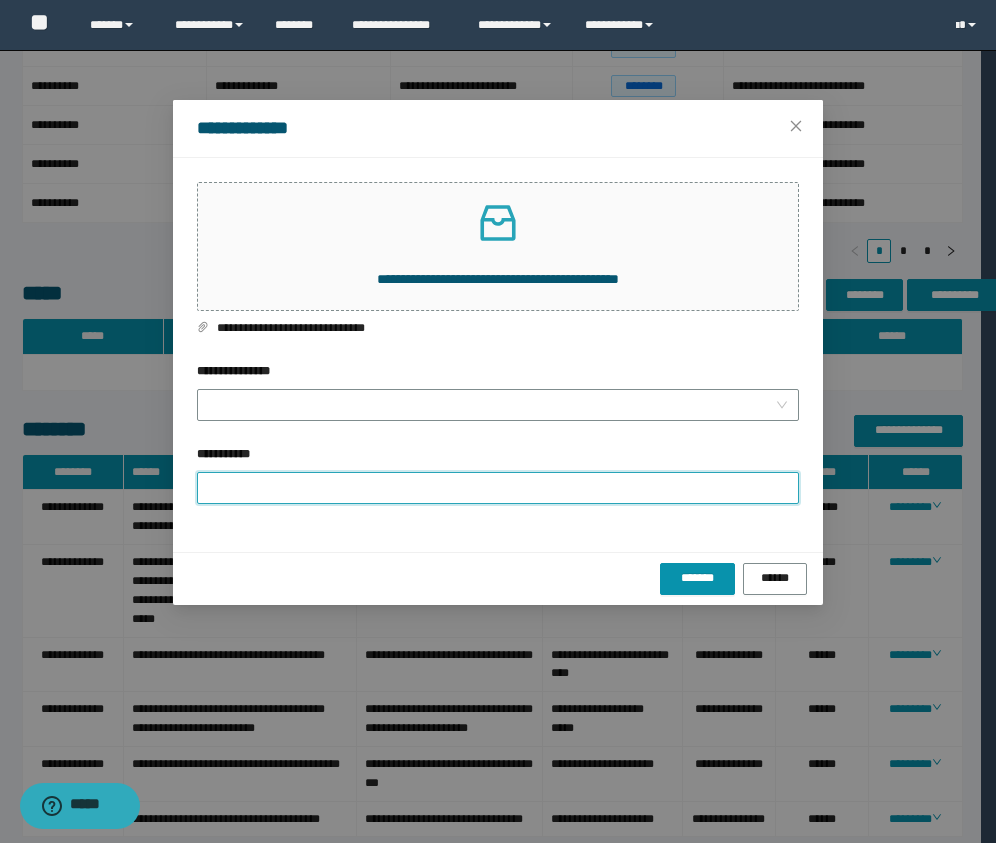 click on "**********" at bounding box center (498, 488) 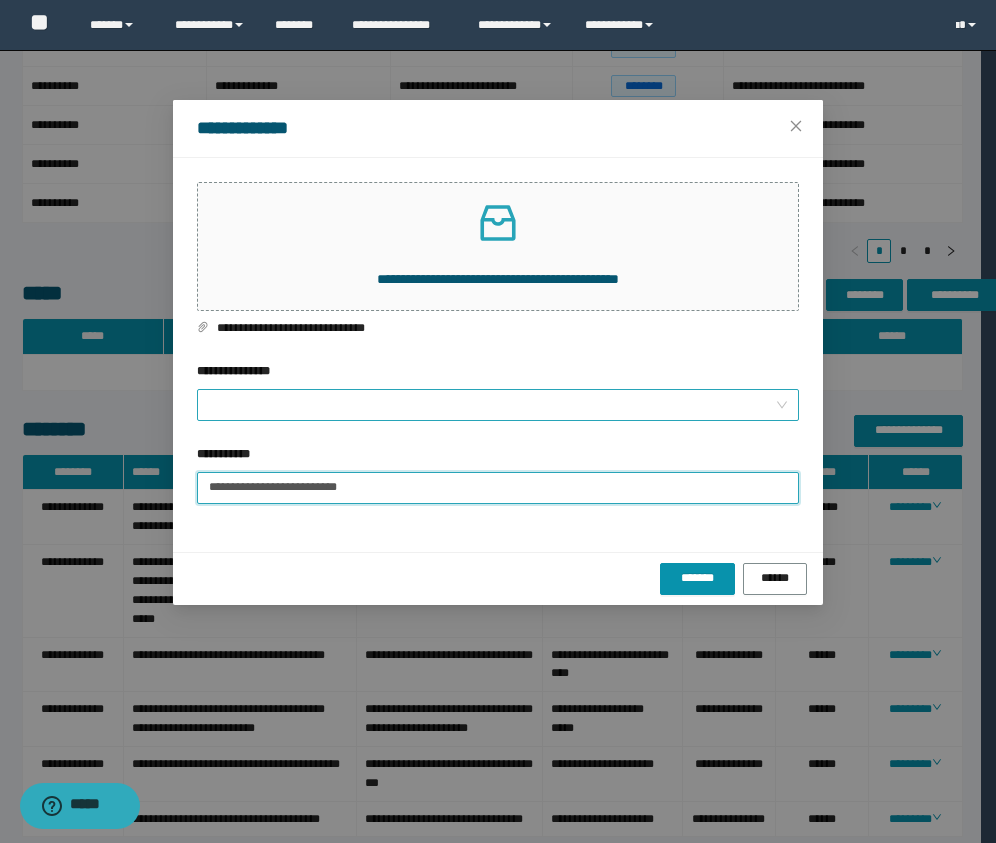 type on "**********" 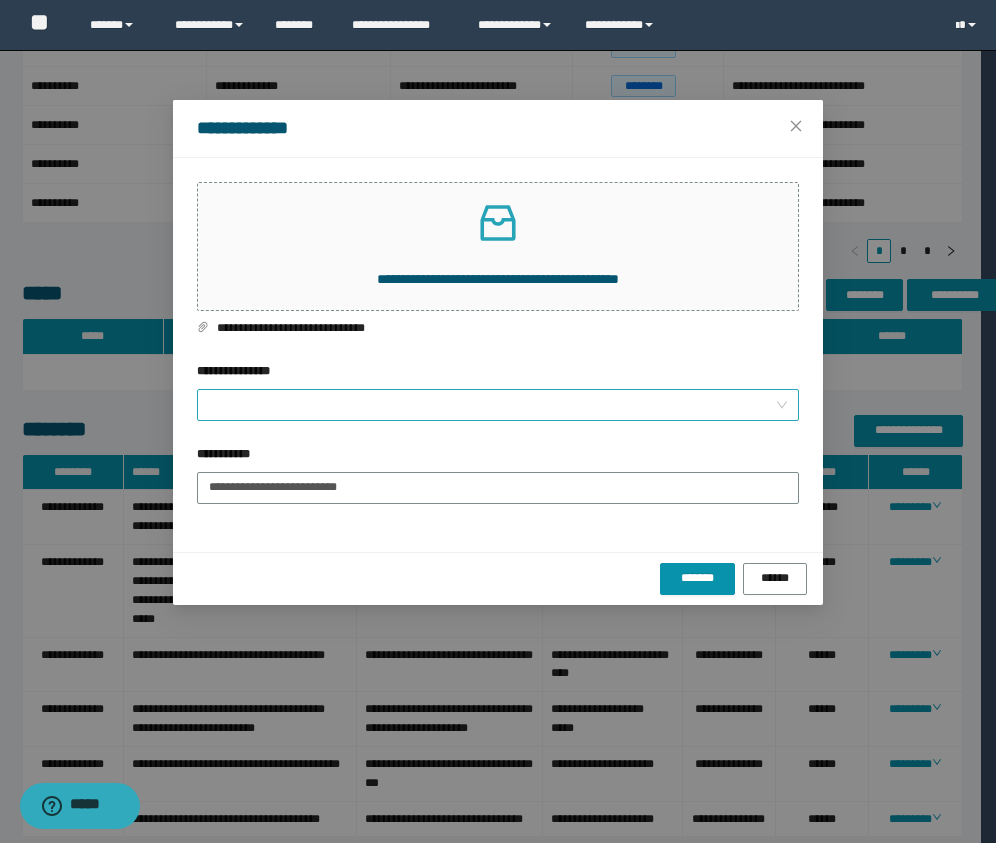 click on "**********" at bounding box center [492, 405] 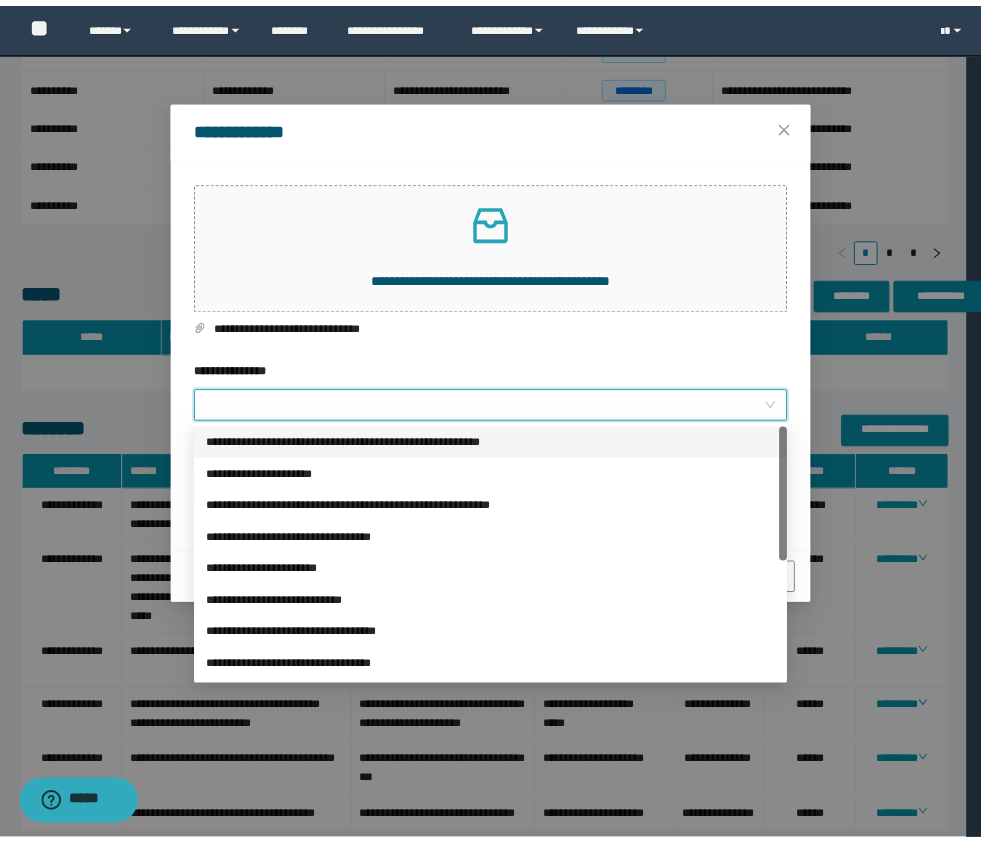 scroll, scrollTop: 167, scrollLeft: 0, axis: vertical 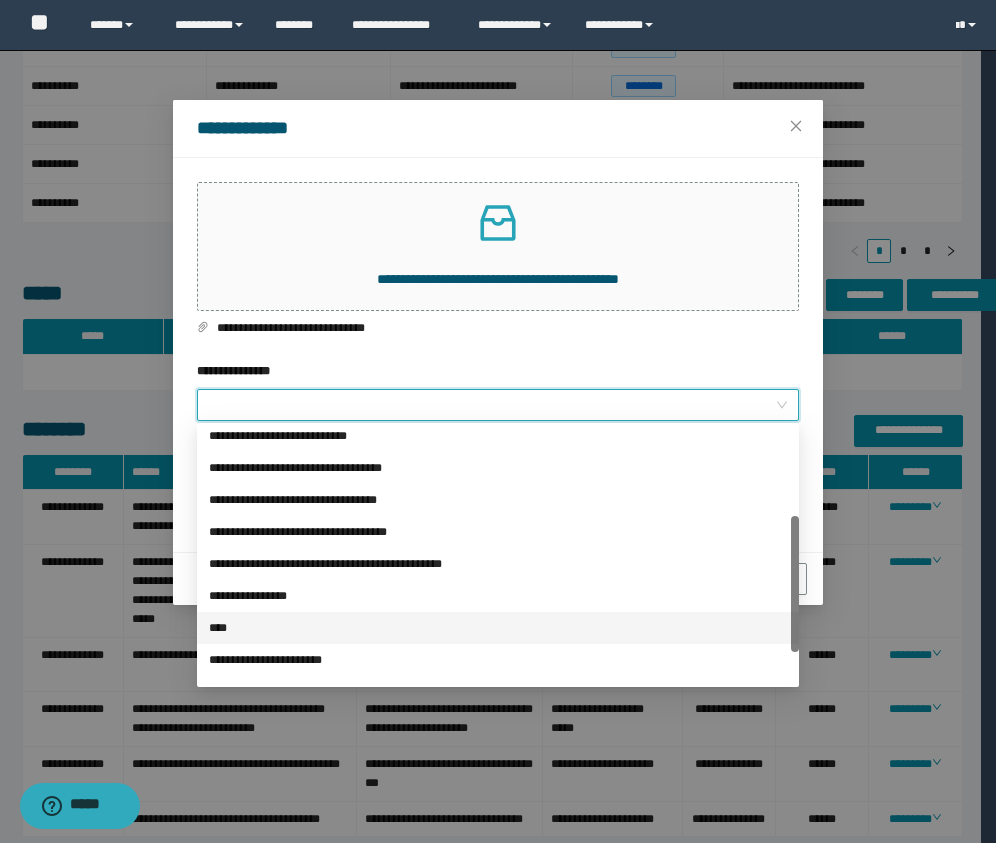 click on "****" at bounding box center [498, 628] 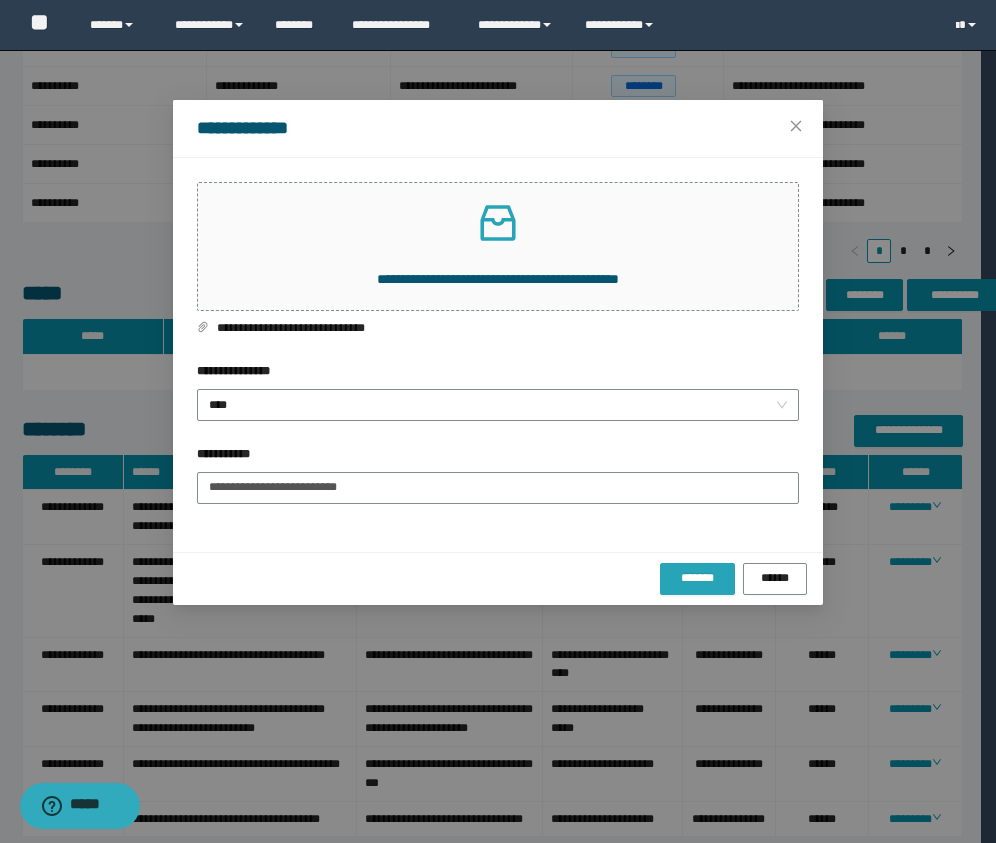 drag, startPoint x: 706, startPoint y: 580, endPoint x: 688, endPoint y: 564, distance: 24.083189 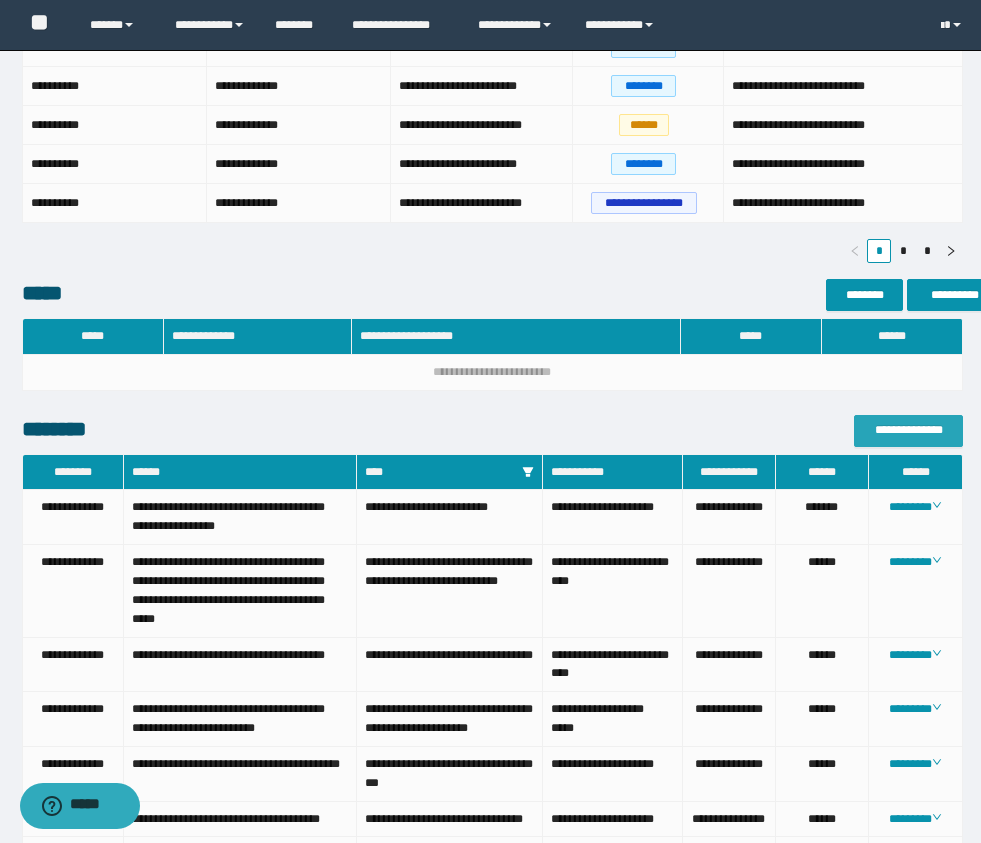 type 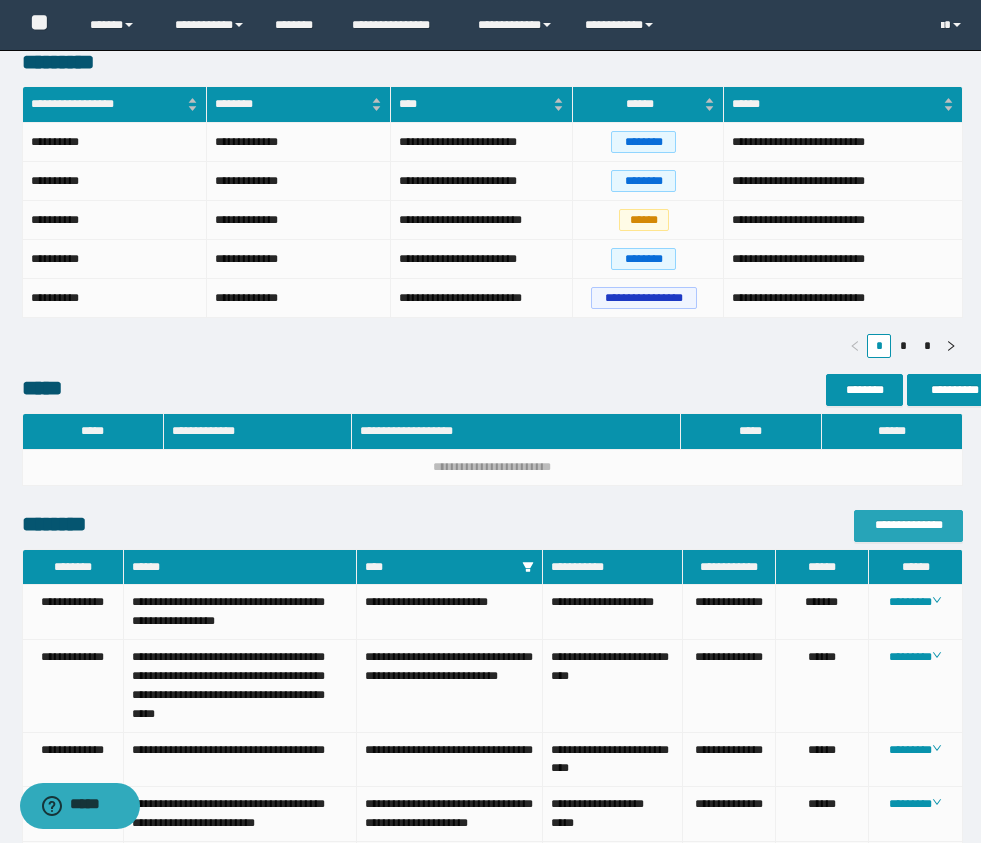 scroll, scrollTop: 500, scrollLeft: 0, axis: vertical 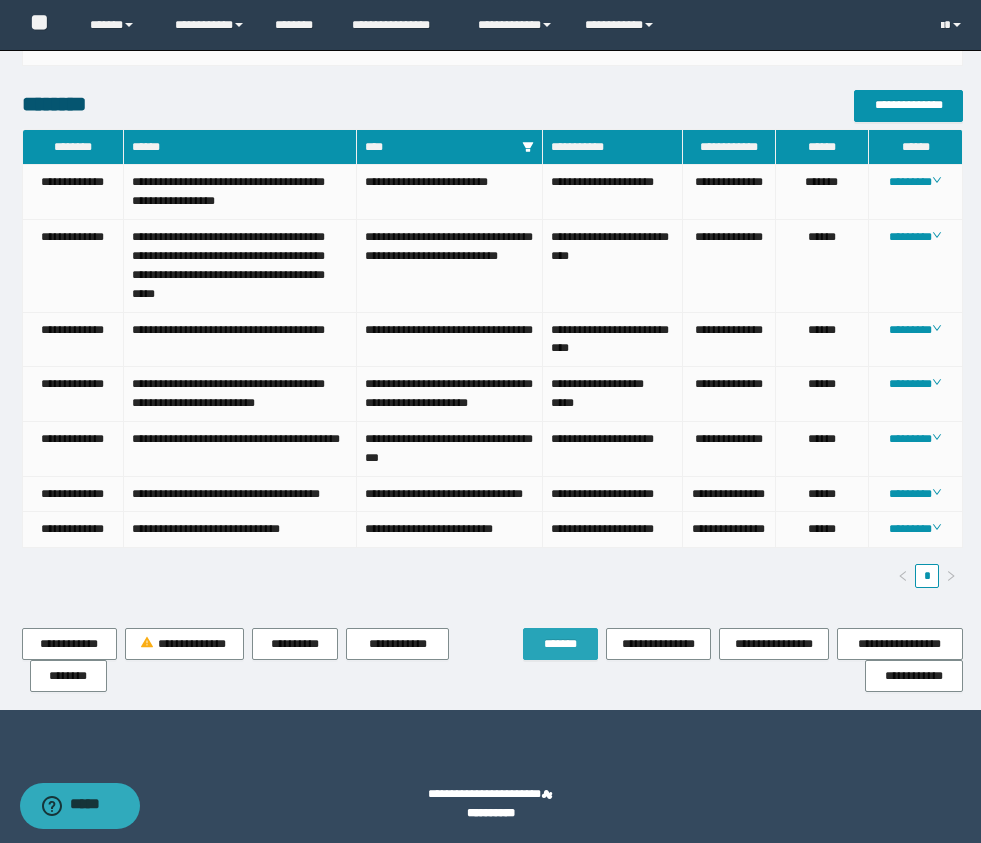 click on "*******" at bounding box center [560, 644] 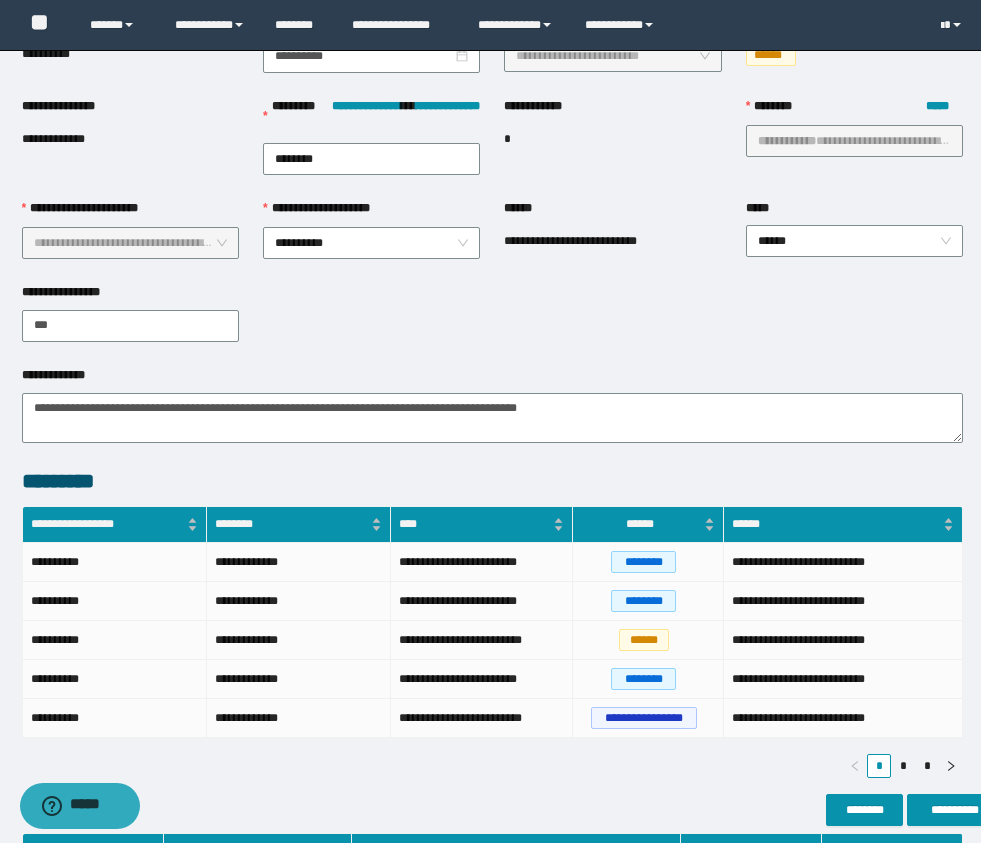 scroll, scrollTop: 0, scrollLeft: 0, axis: both 